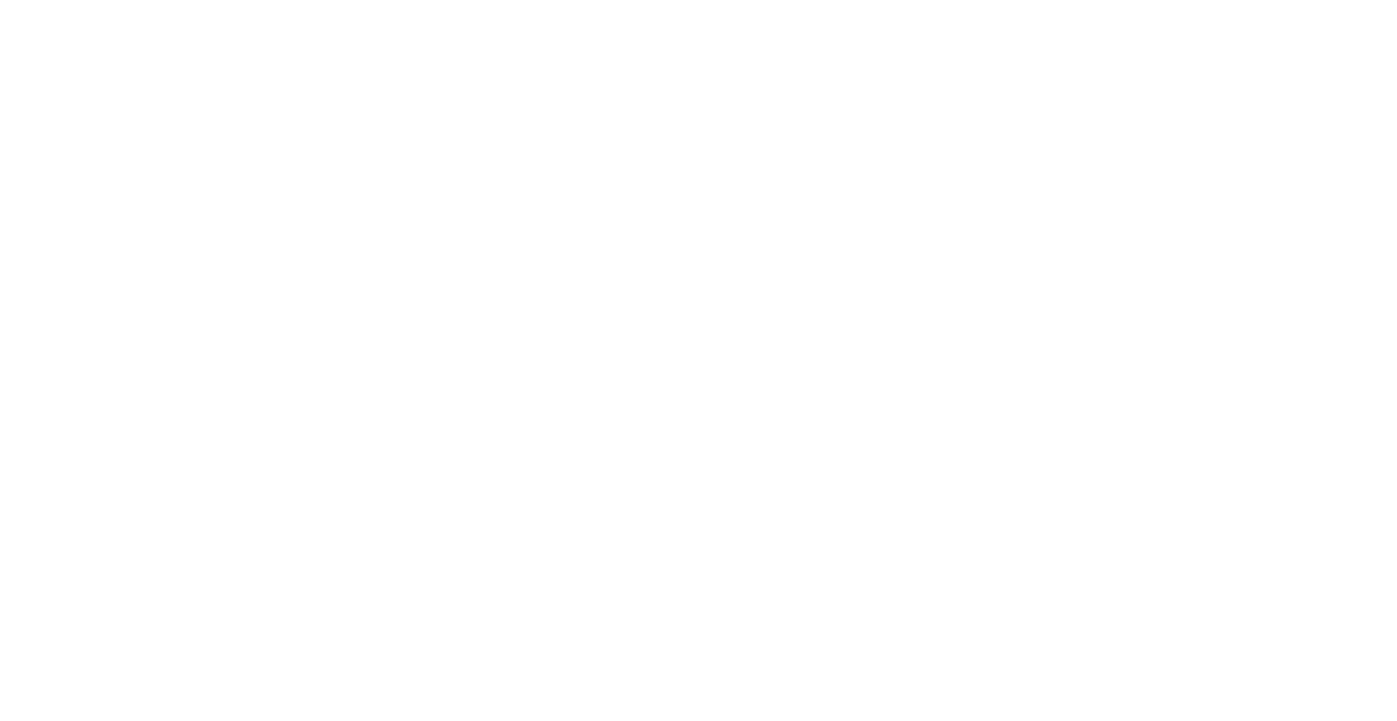 scroll, scrollTop: 0, scrollLeft: 0, axis: both 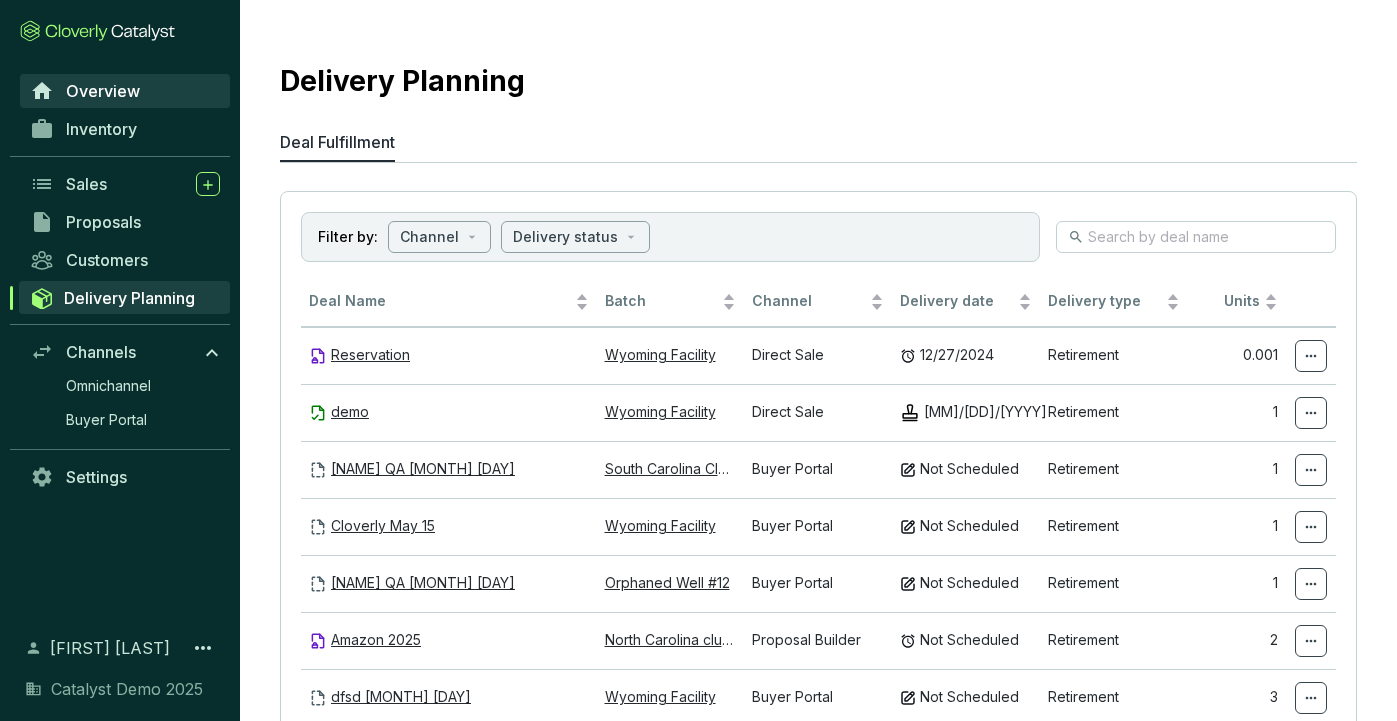 click on "Overview" at bounding box center (103, 91) 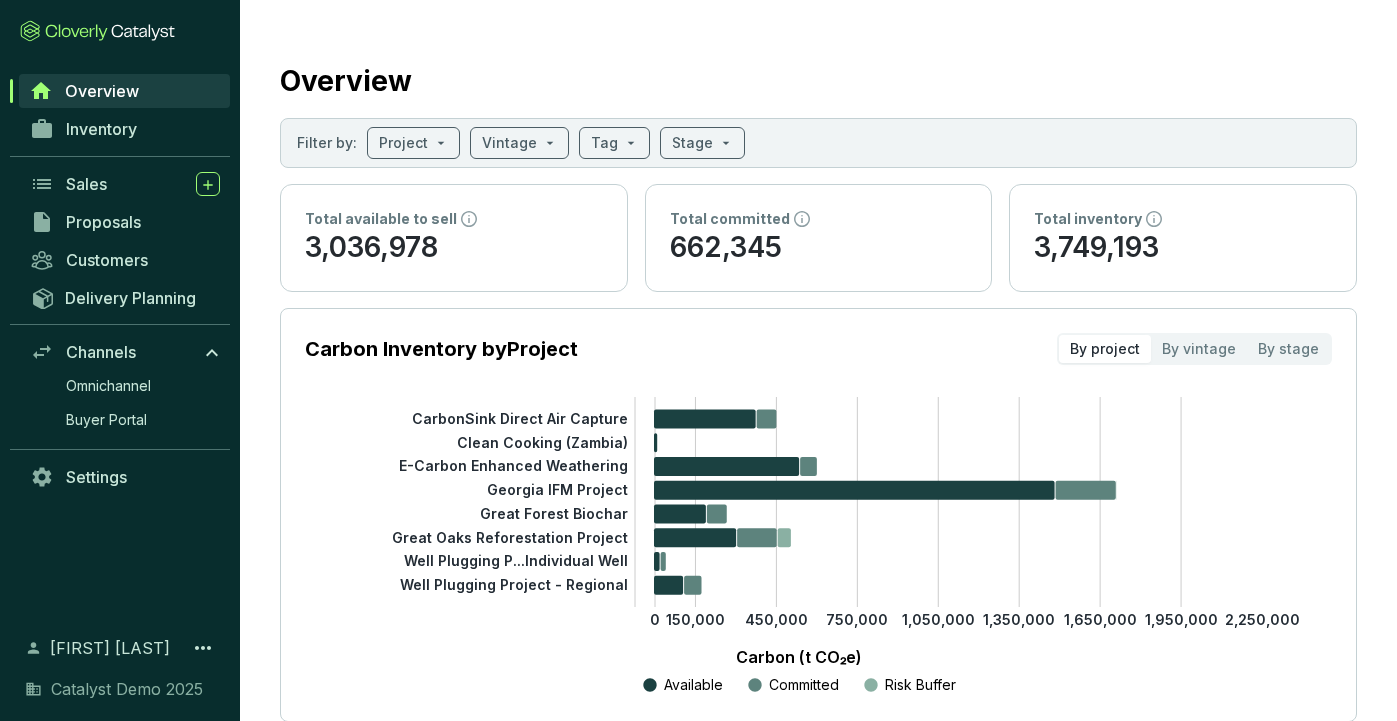 click on "Overview" at bounding box center (102, 91) 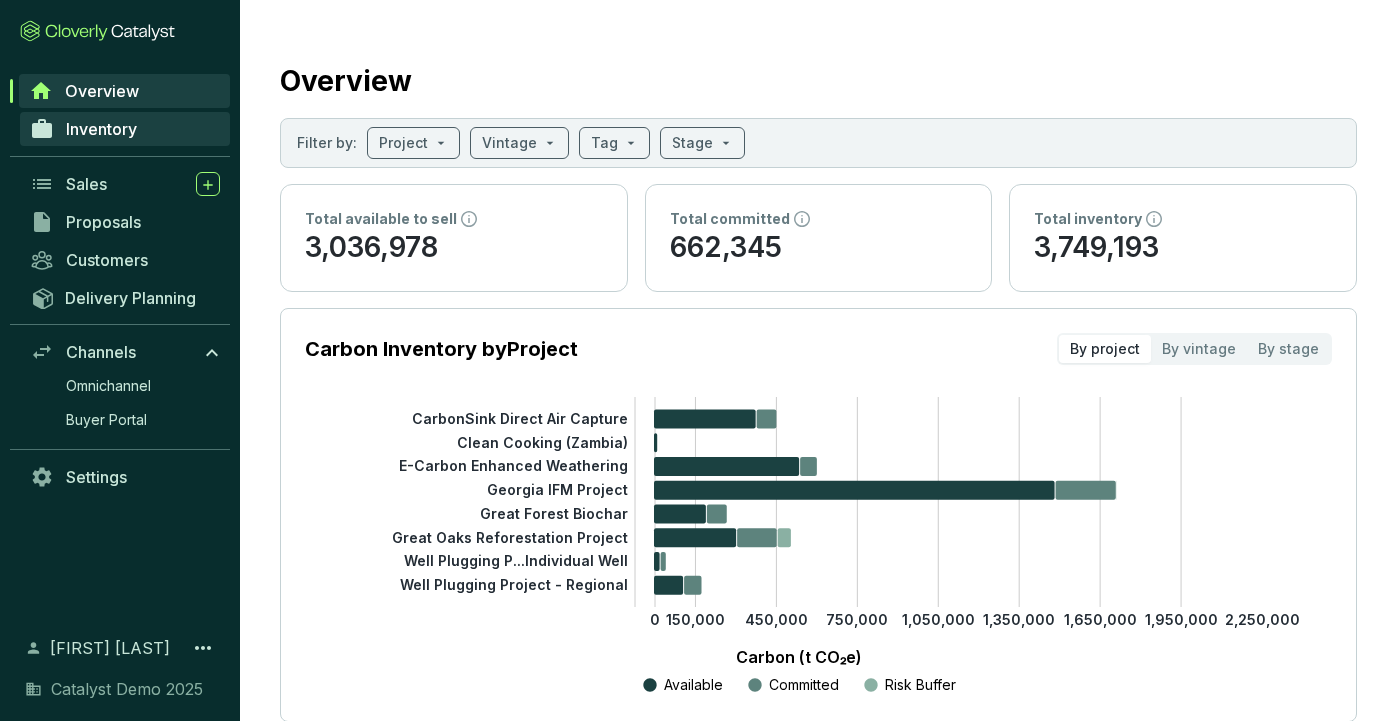 click on "Inventory" at bounding box center [125, 129] 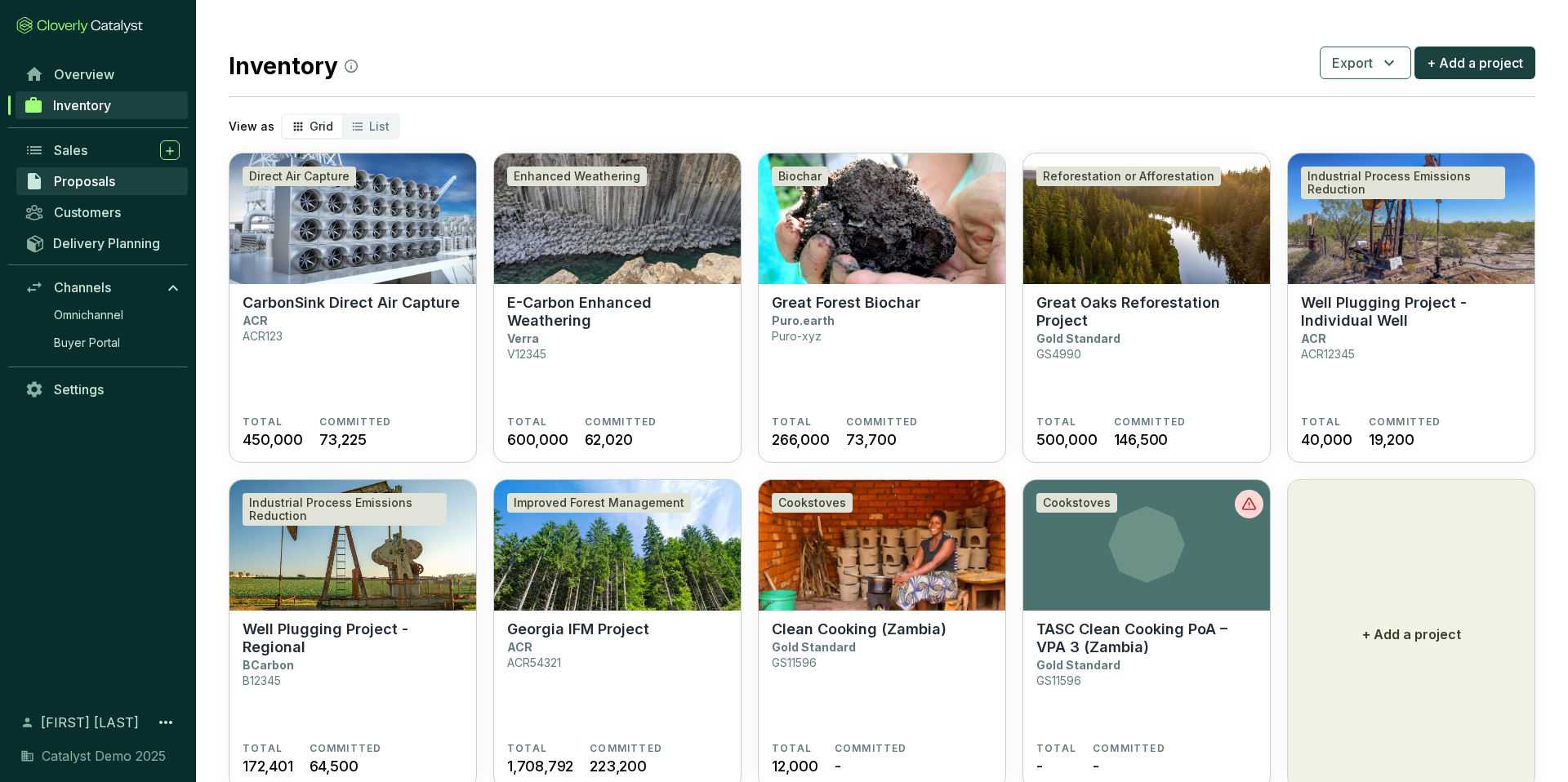click on "Proposals" at bounding box center (84, 181) 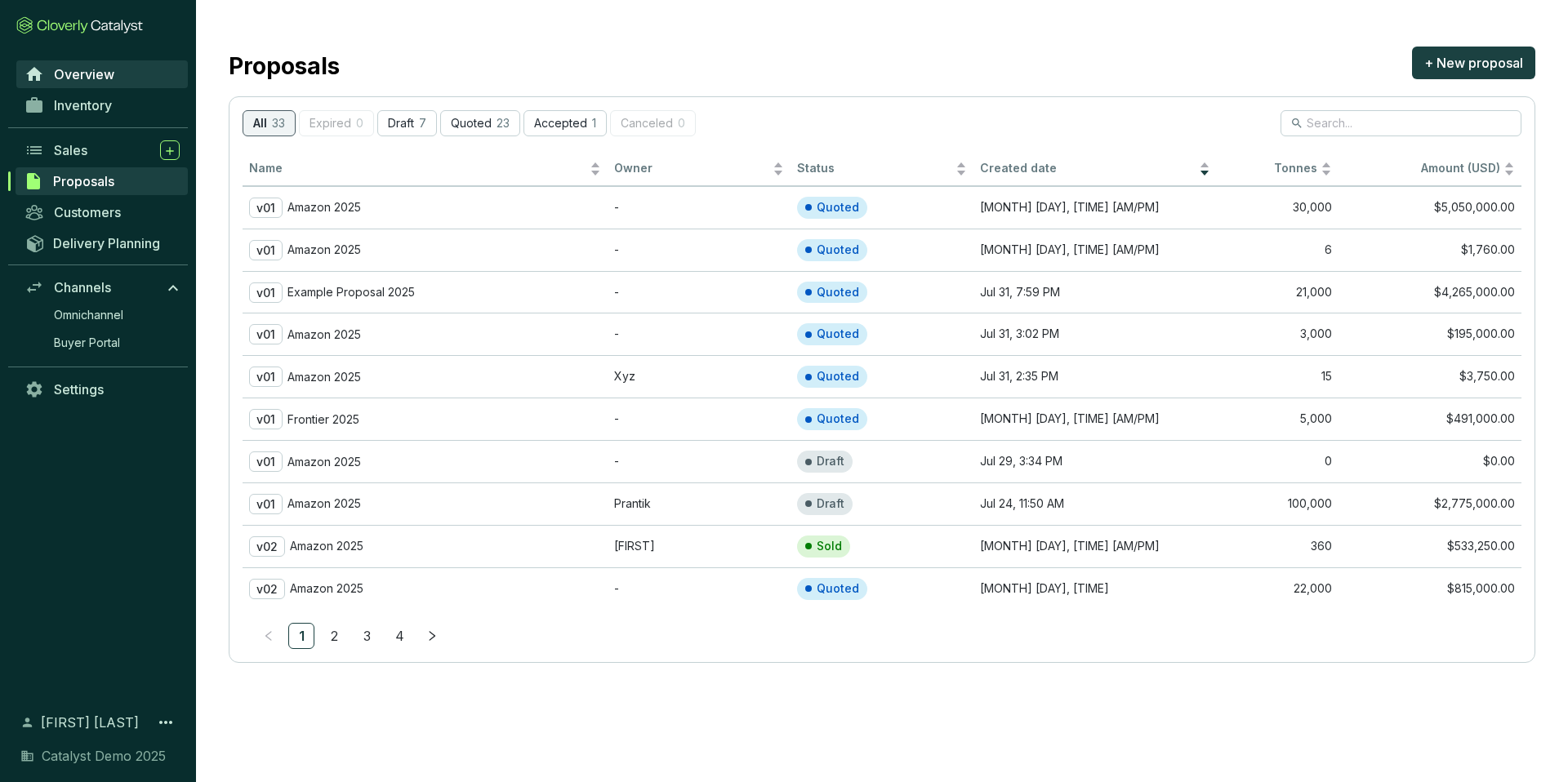 click on "Overview" at bounding box center (84, 74) 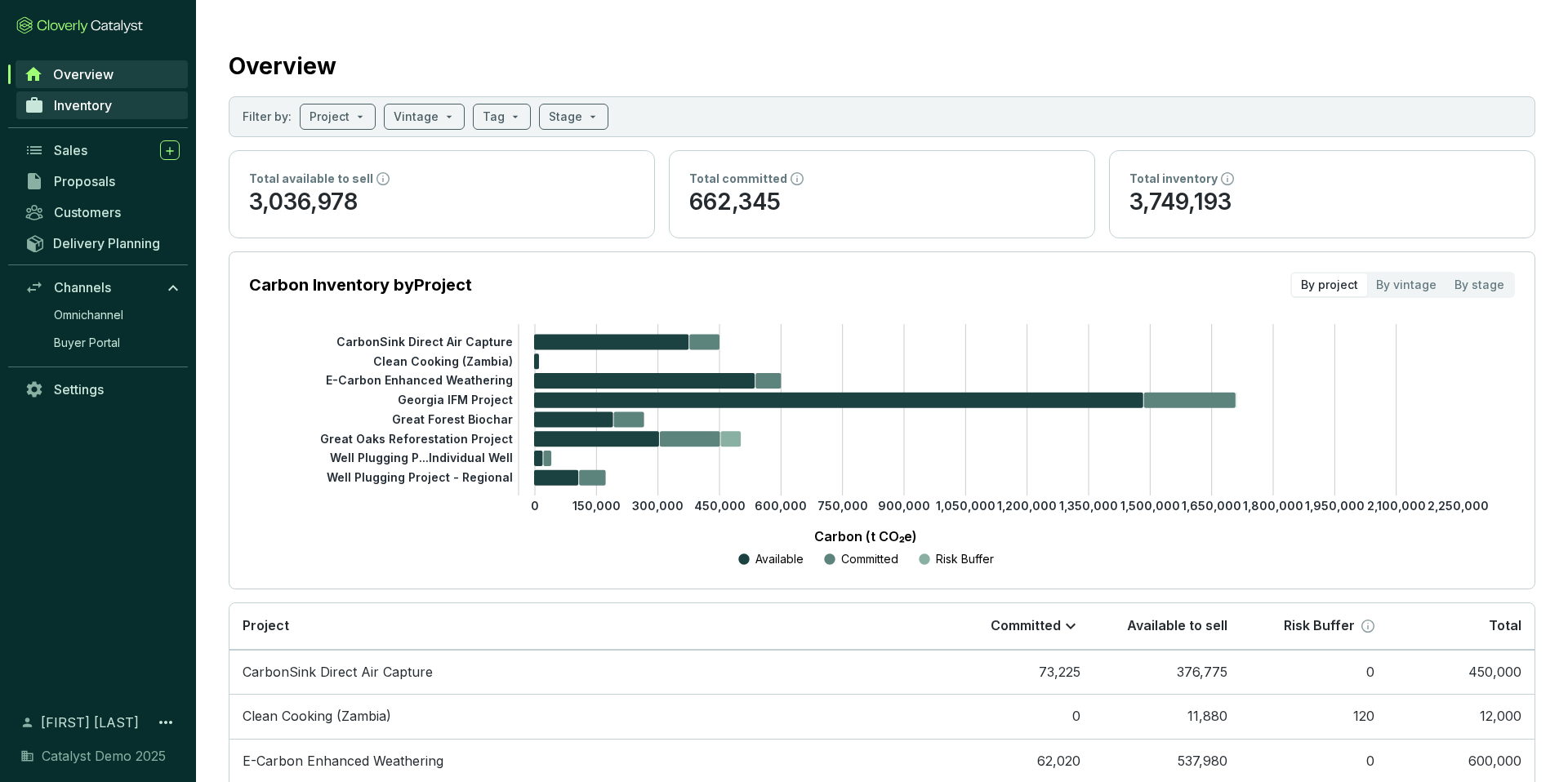 click on "Inventory" at bounding box center [82, 105] 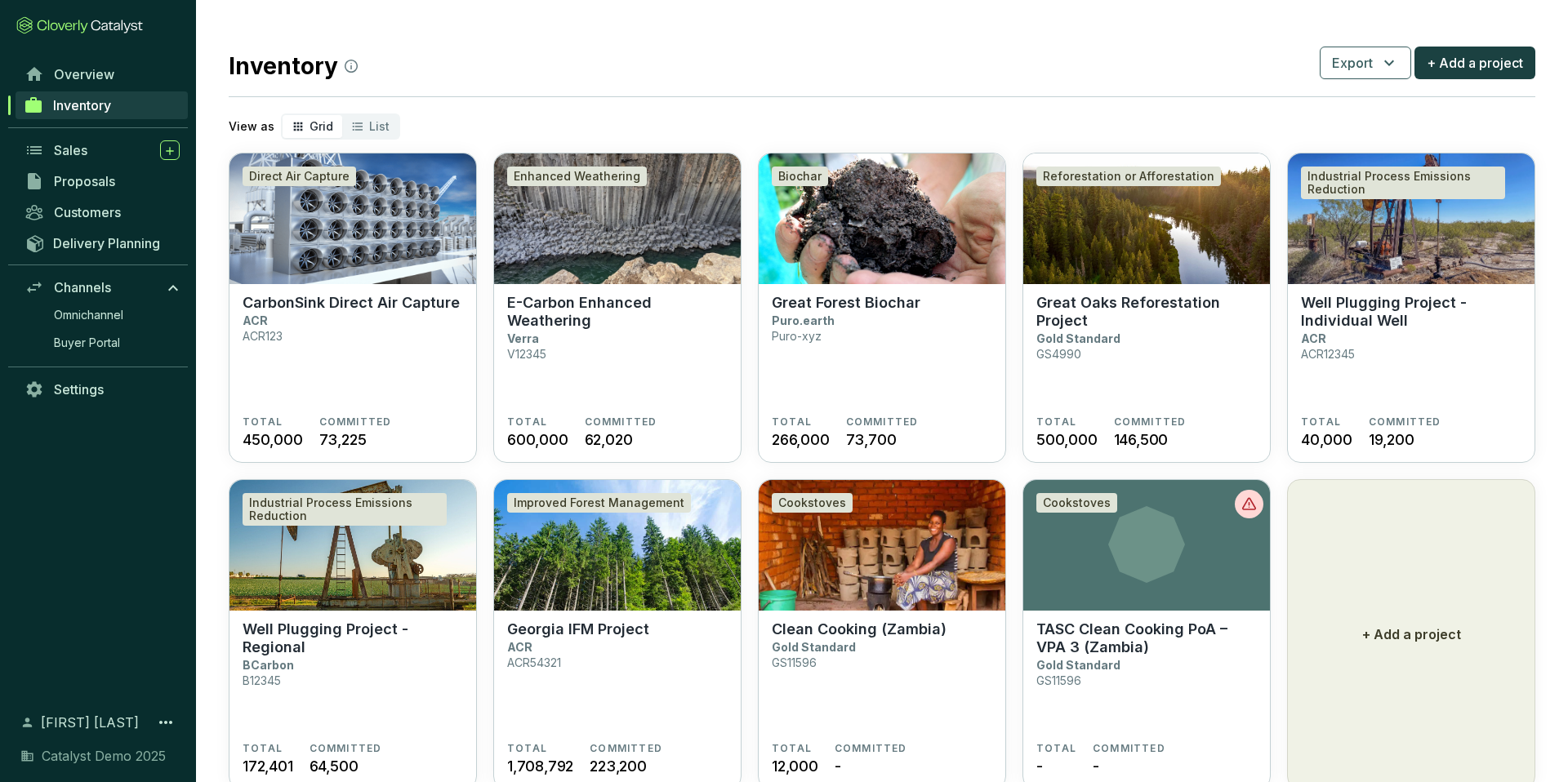 click on "Inventory Export + Add a project View as Grid List Direct Air Capture CarbonSink Direct Air Capture ACR ACR123 TOTAL [NUMBER] COMMITTED [NUMBER] Enhanced Weathering E-Carbon Enhanced Weathering Verra V12345 TOTAL [NUMBER] COMMITTED [NUMBER] Biochar Great Forest Biochar Puro.earth Puro-xyz TOTAL [NUMBER] COMMITTED [NUMBER] Reforestation or Afforestation Great Oaks Reforestation Project Gold Standard GS4990 TOTAL [NUMBER] COMMITTED [NUMBER] Industrial Process Emissions Reduction Well Plugging Project - Individual Well ACR ACR12345 TOTAL [NUMBER] COMMITTED [NUMBER] Industrial Process Emissions Reduction Well Plugging Project - Regional BCarbon B12345 TOTAL [NUMBER] COMMITTED [NUMBER] Improved Forest Management Georgia IFM Project ACR ACR54321 TOTAL [NUMBER] COMMITTED [NUMBER] Cookstoves Clean Cooking (Zambia) Gold Standard GS11596 TOTAL [NUMBER] COMMITTED - Cookstoves TASC Clean Cooking PoA – VPA 3 (Zambia) Gold Standard GS11596 TOTAL - COMMITTED - + Add a project" at bounding box center [882, 415] 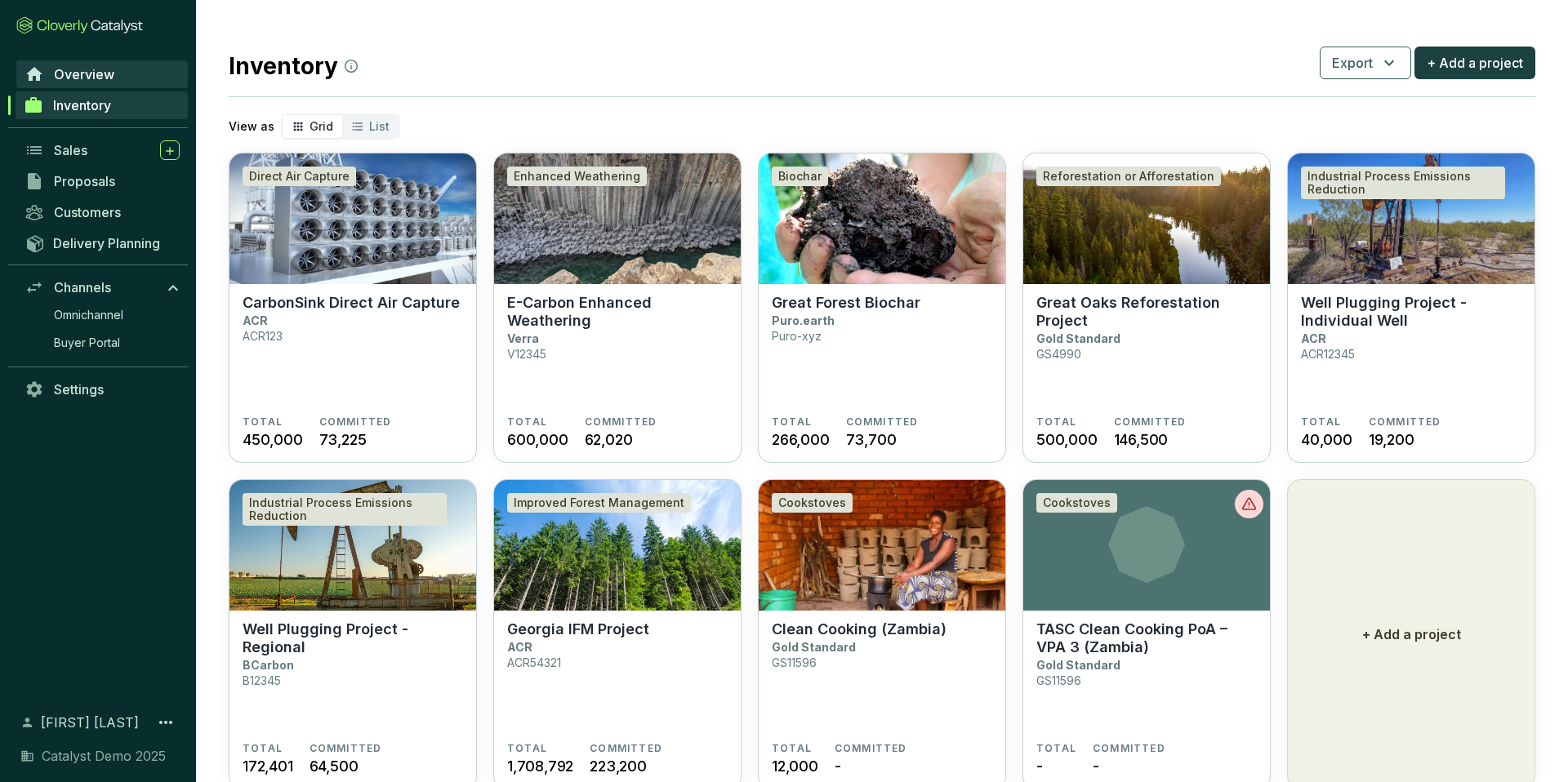 click on "Overview" at bounding box center [84, 74] 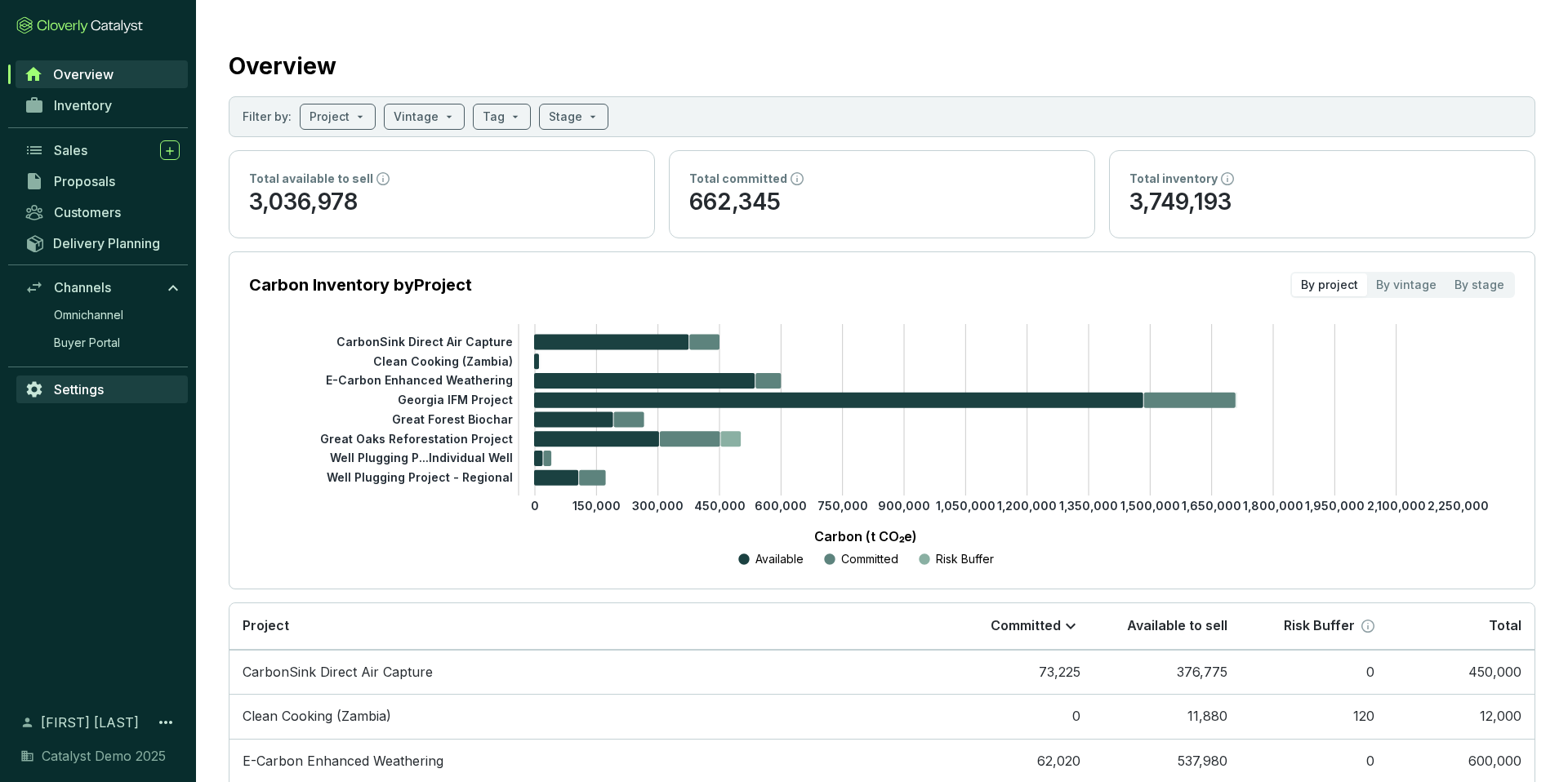 click on "Settings" at bounding box center (78, 389) 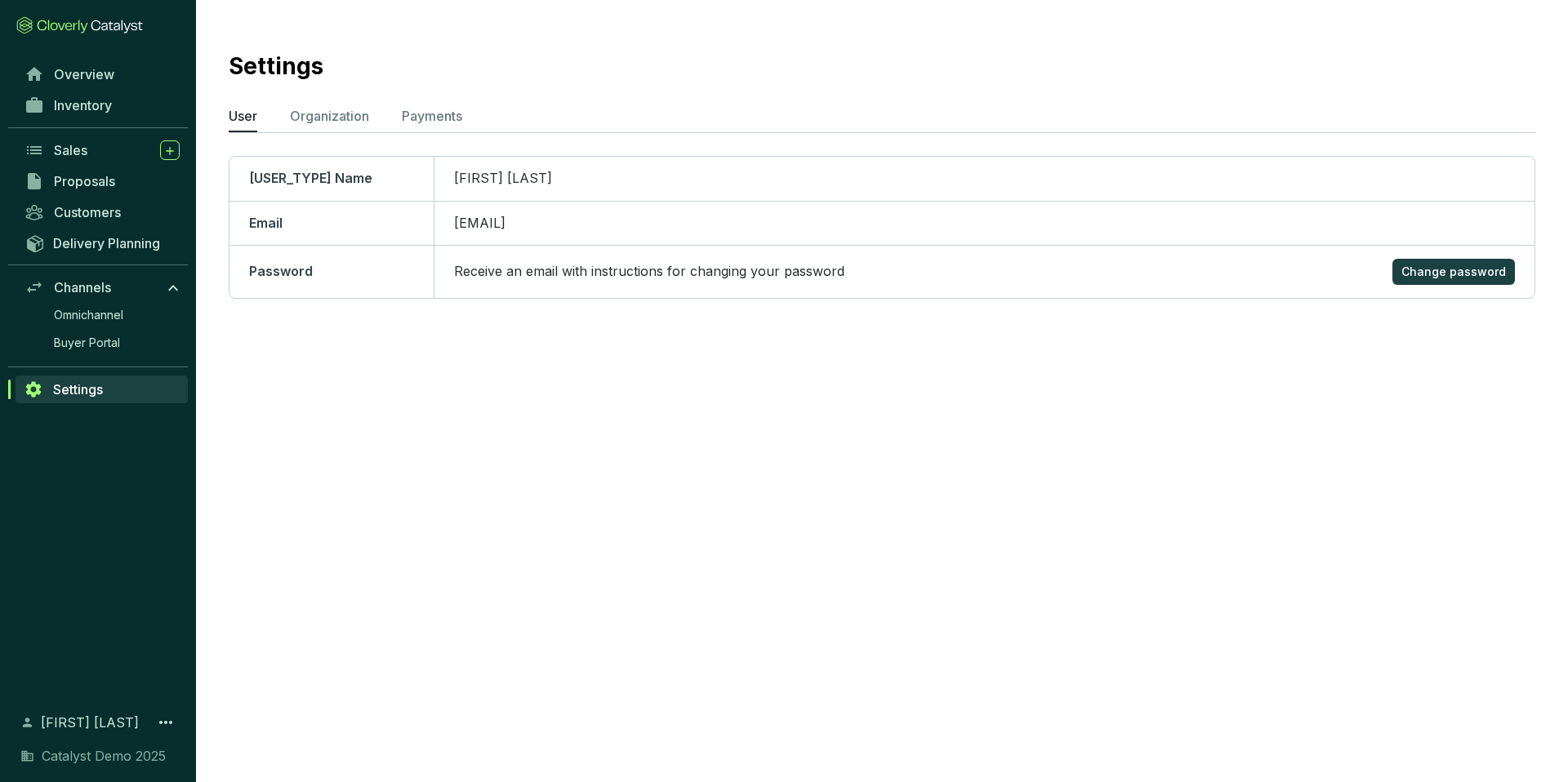 click on "[FIRST] [LAST]" at bounding box center [98, 722] 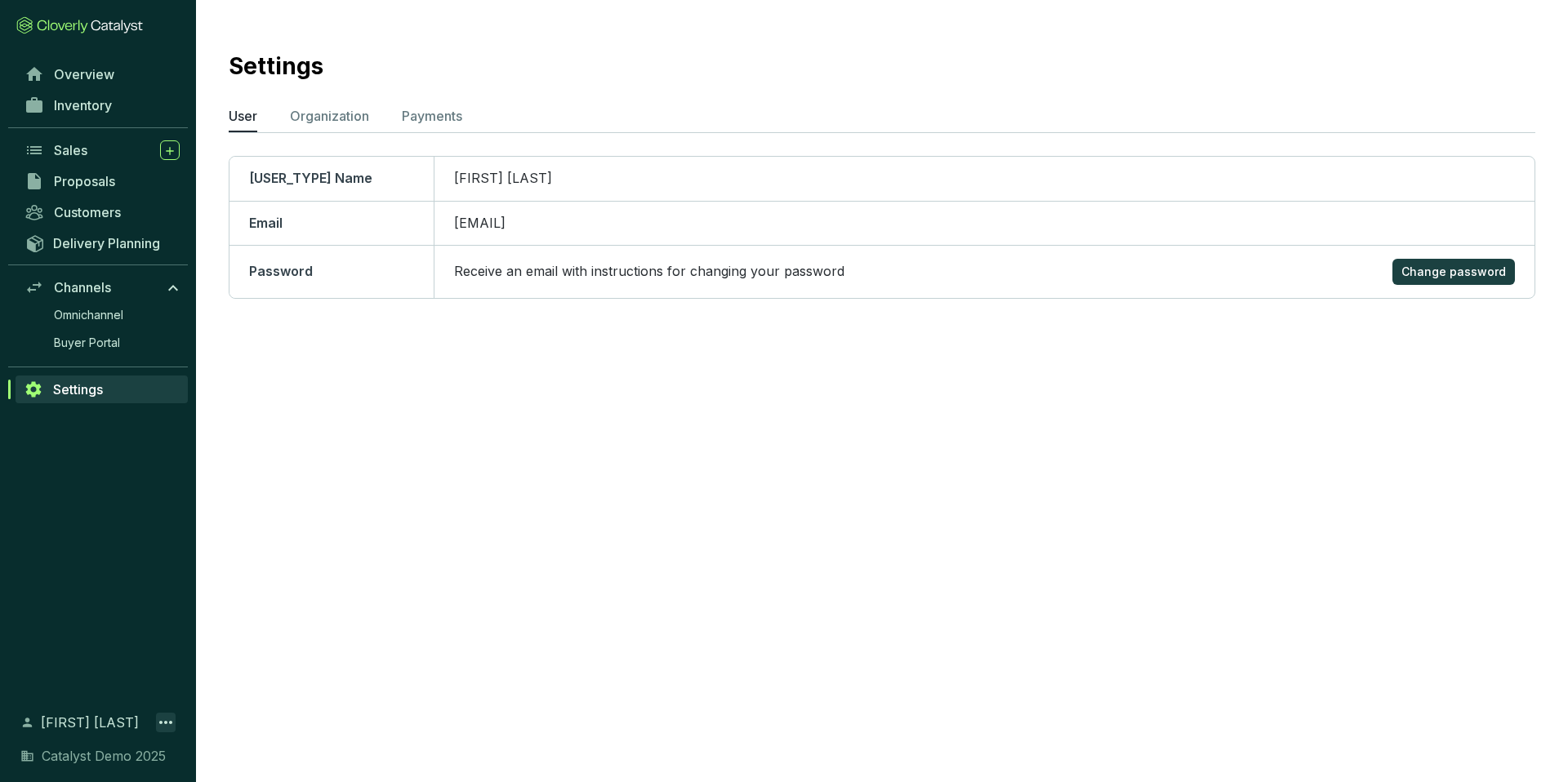 click 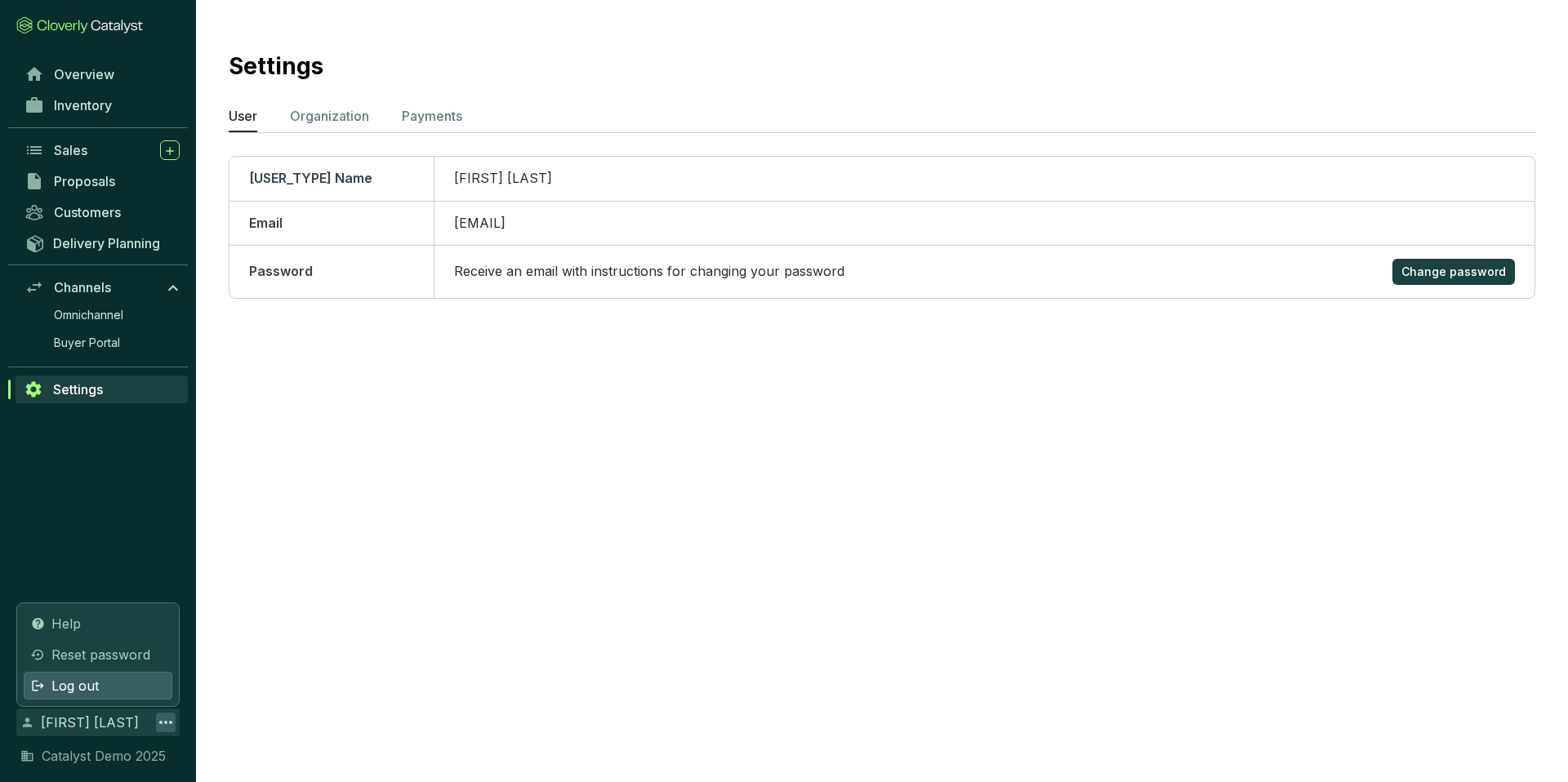 click on "Log out" at bounding box center [98, 686] 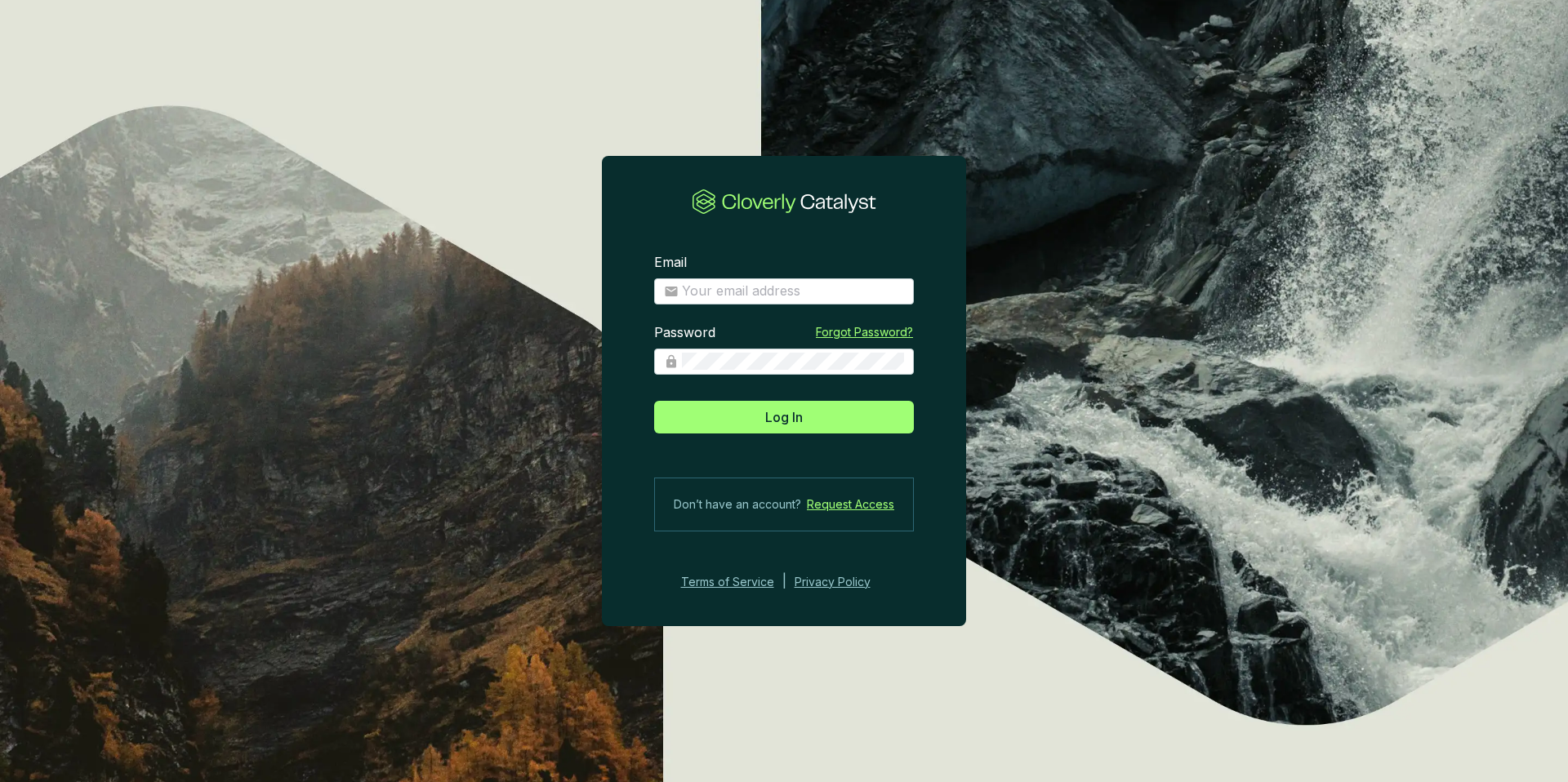 click on "Email Password Forgot Password? Log In Don’t have an account? Request Access Terms of Service | Privacy Policy" at bounding box center (784, 391) 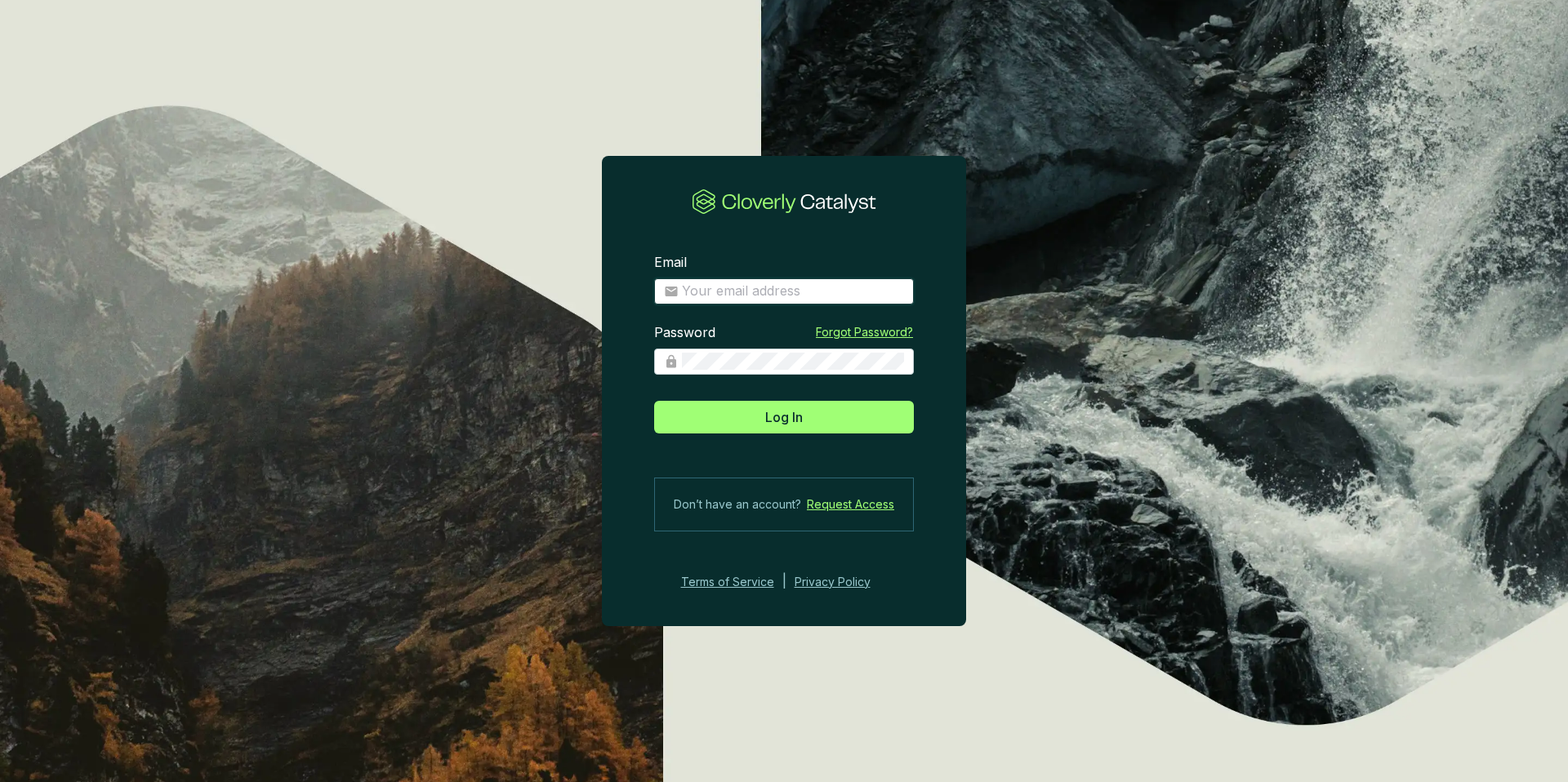 click on "Email" at bounding box center (793, 291) 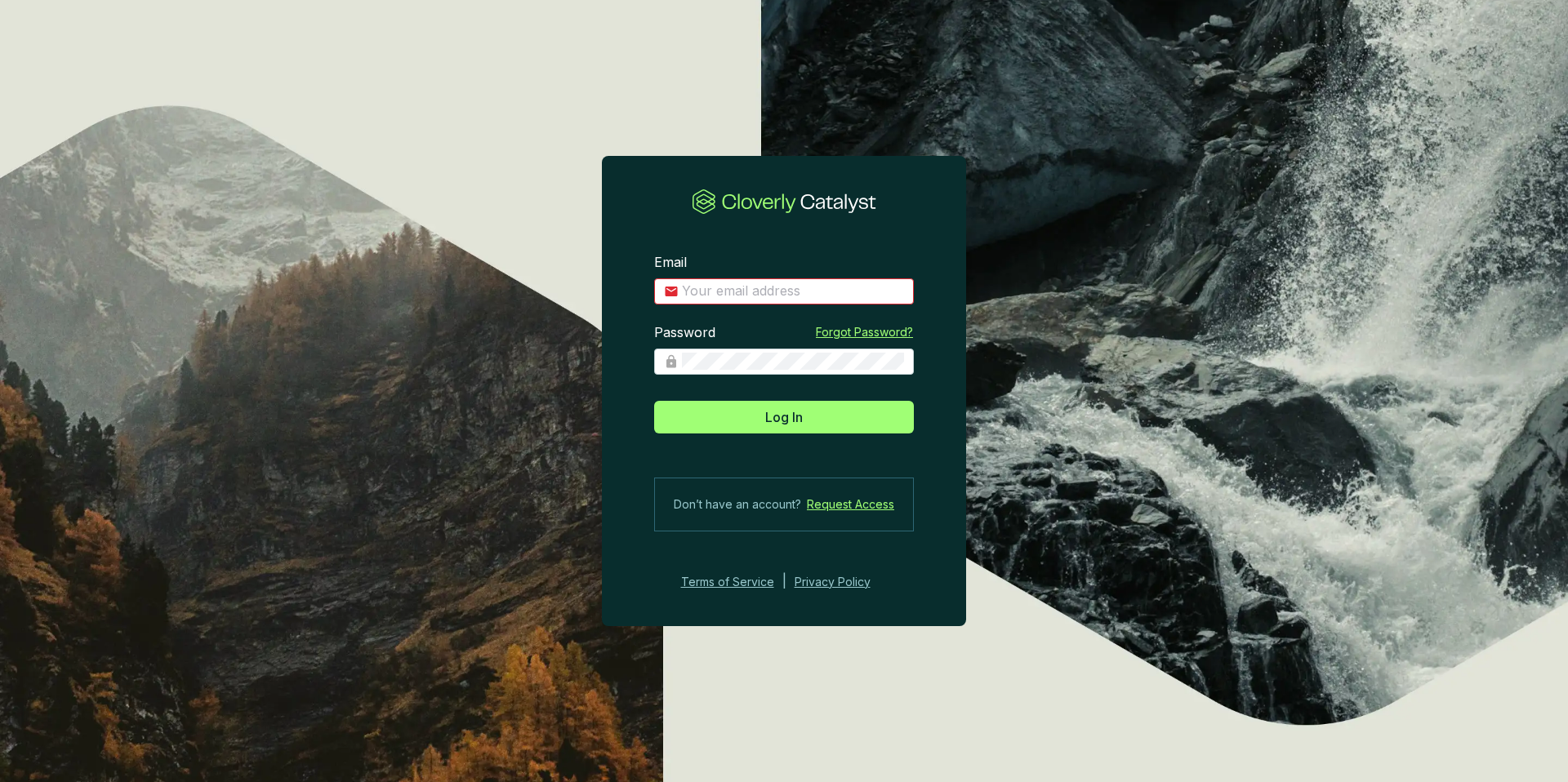 click on "Email Enter your email address Password Forgot Password? Log In Don’t have an account? Request Access Terms of Service | Privacy Policy" at bounding box center (784, 391) 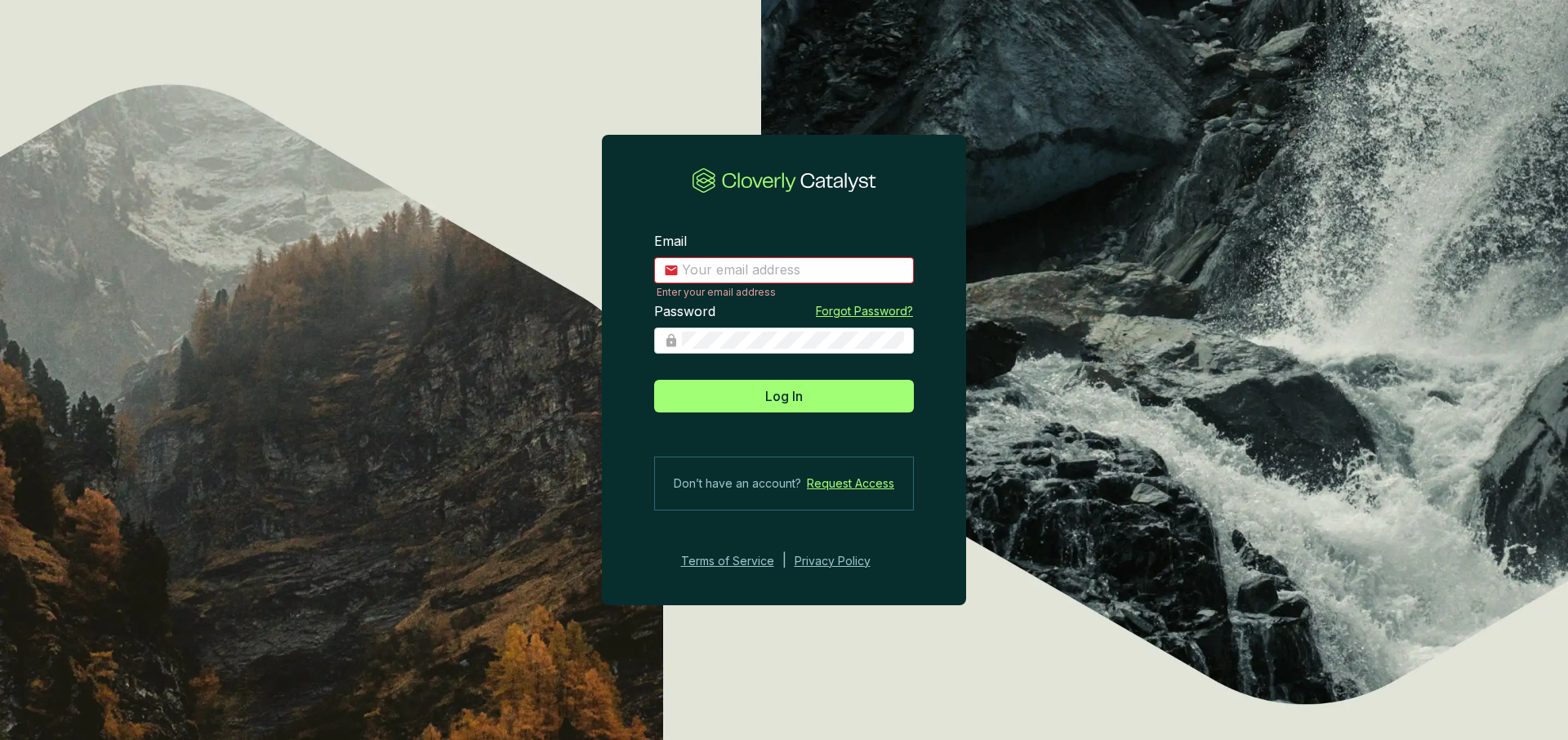 click on "Email" at bounding box center [793, 270] 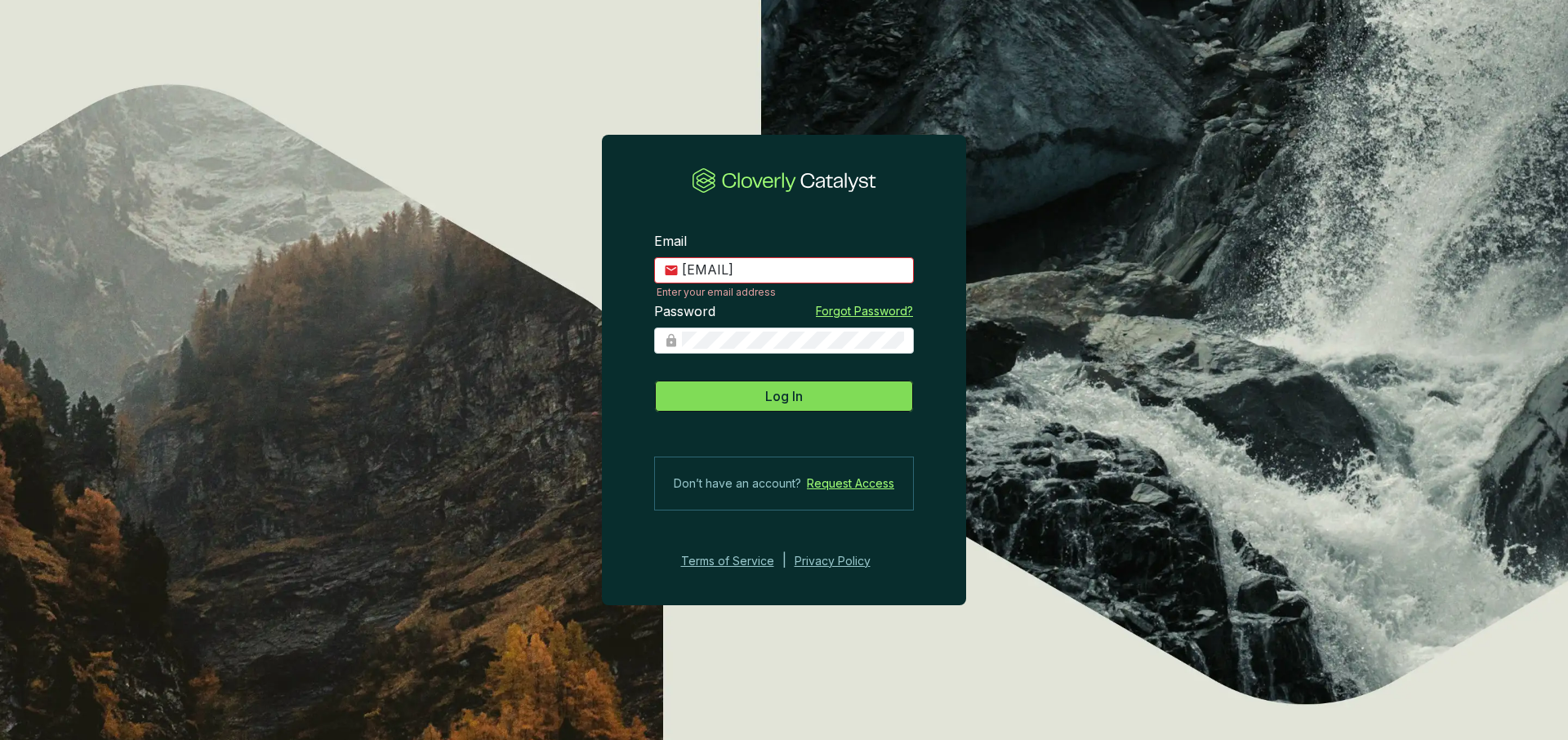 click on "Log In" at bounding box center (784, 396) 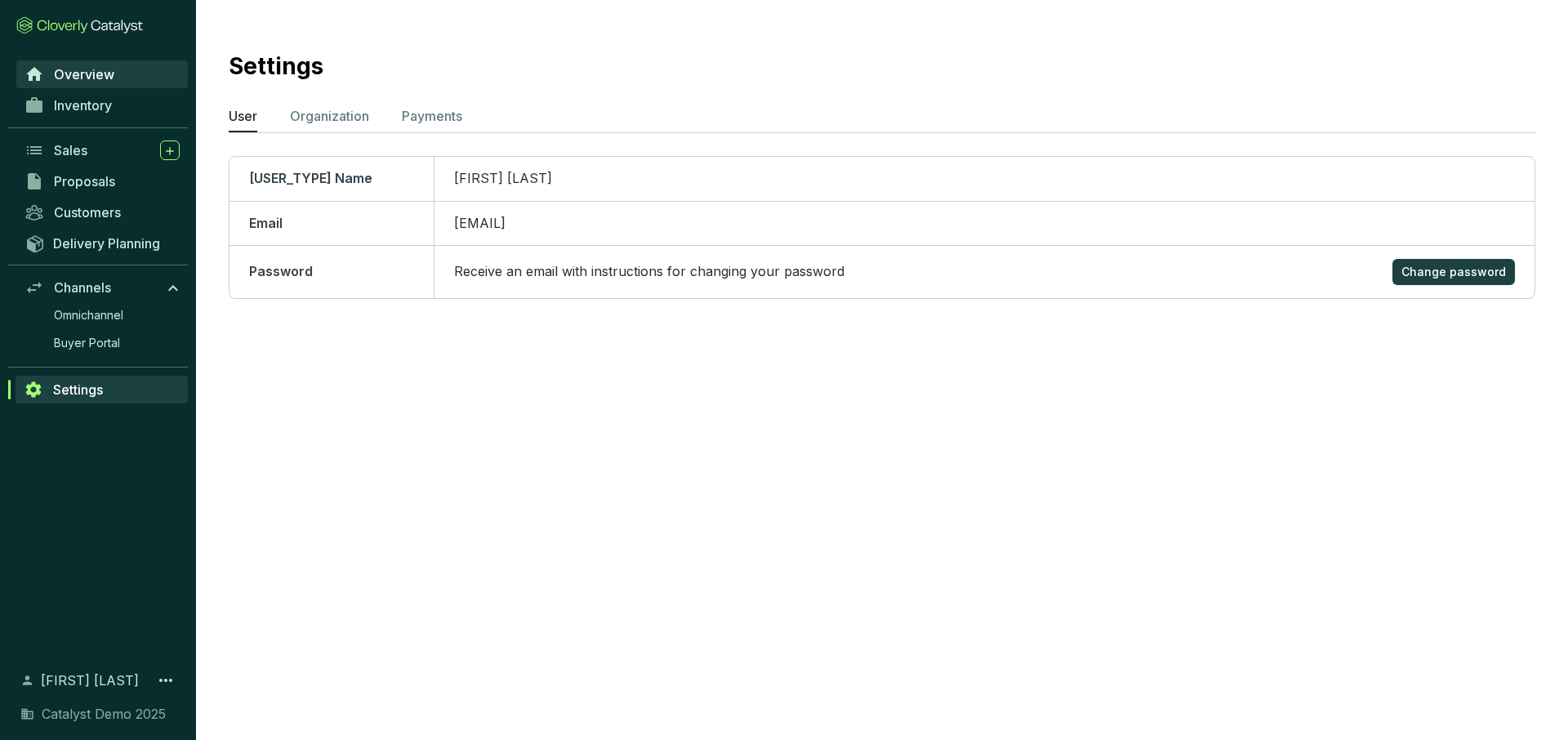 click on "Overview" at bounding box center [84, 74] 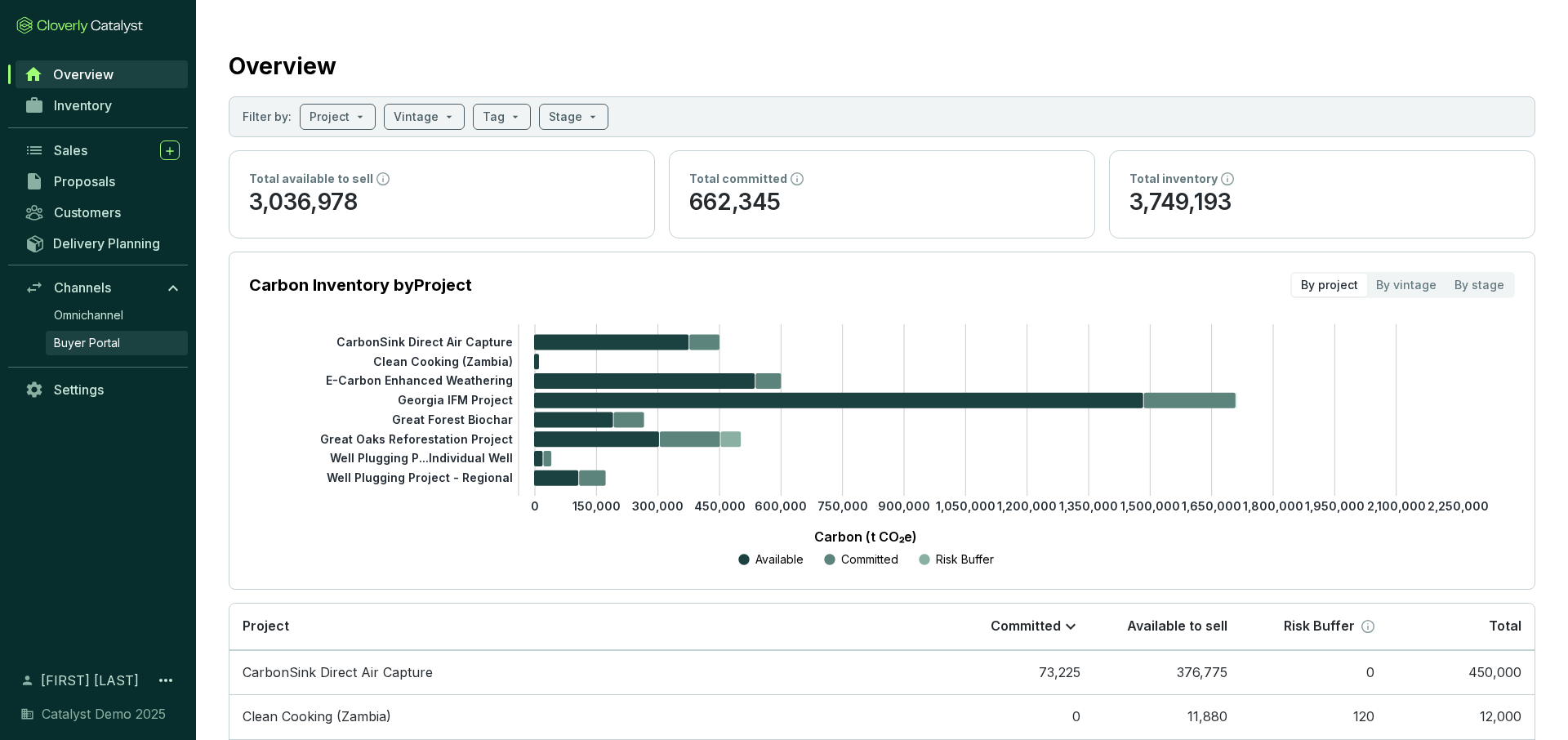 click on "Buyer Portal" at bounding box center [87, 343] 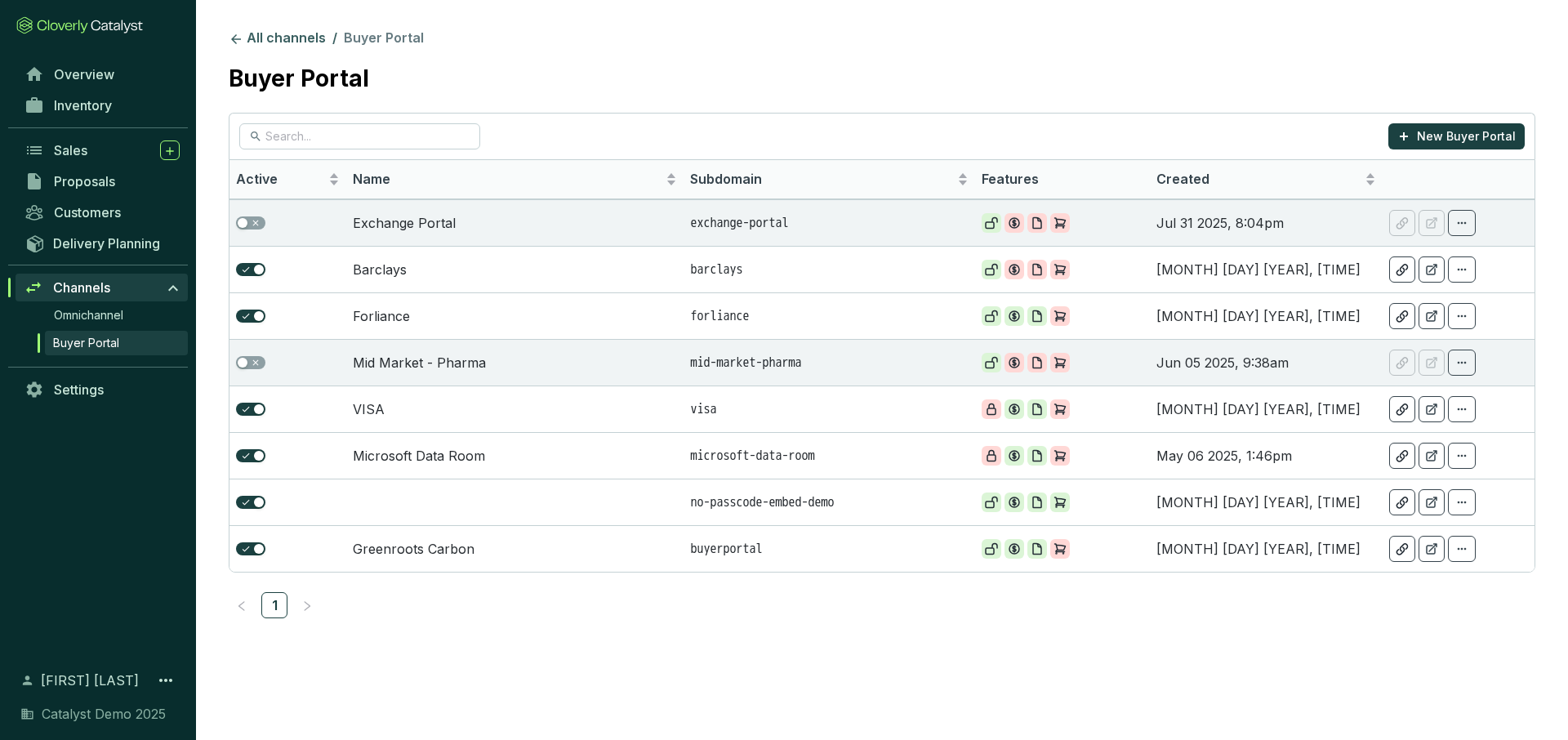 click on "All channels / Buyer Portal Buyer Portal" at bounding box center [882, 55] 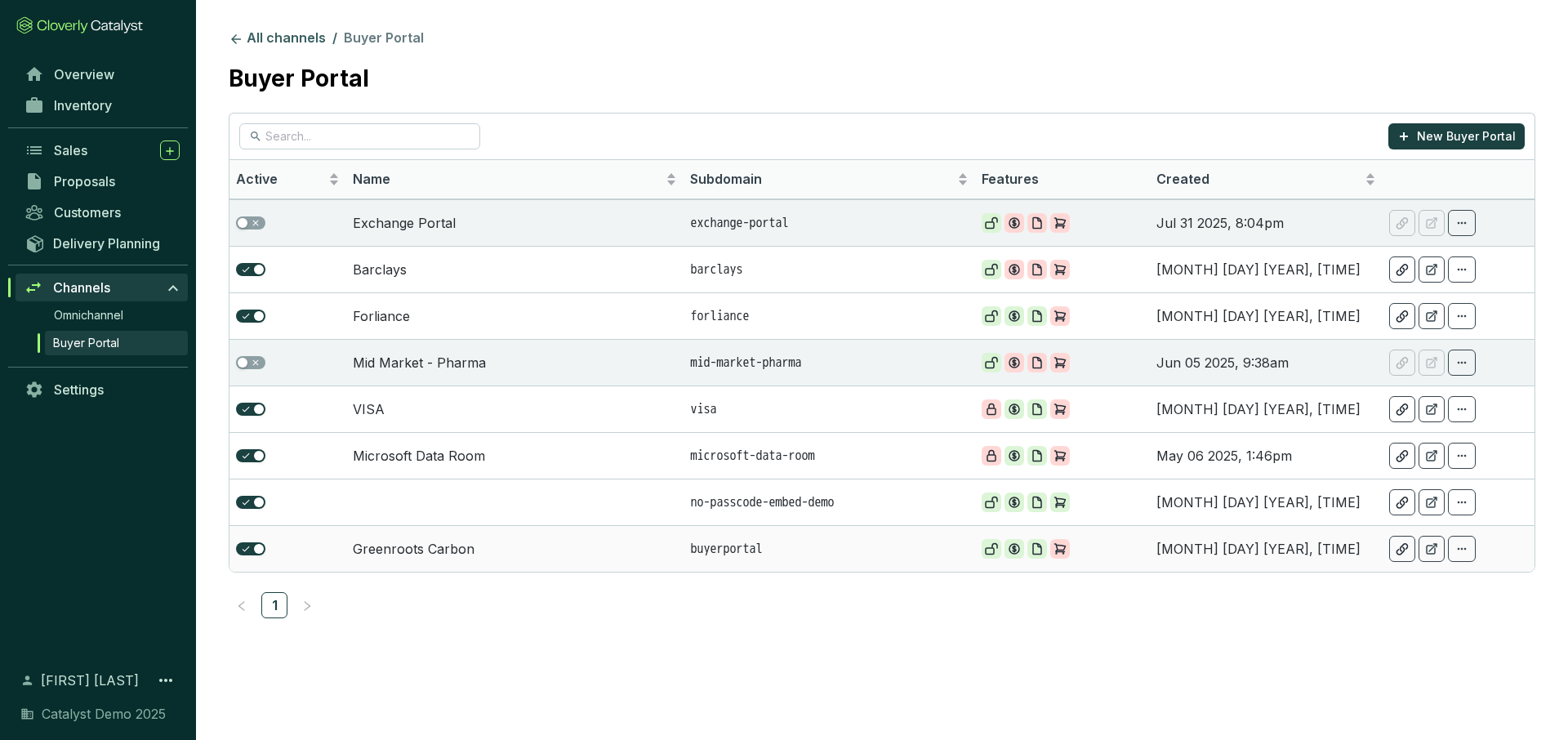 click on "Greenroots Carbon" at bounding box center (515, 548) 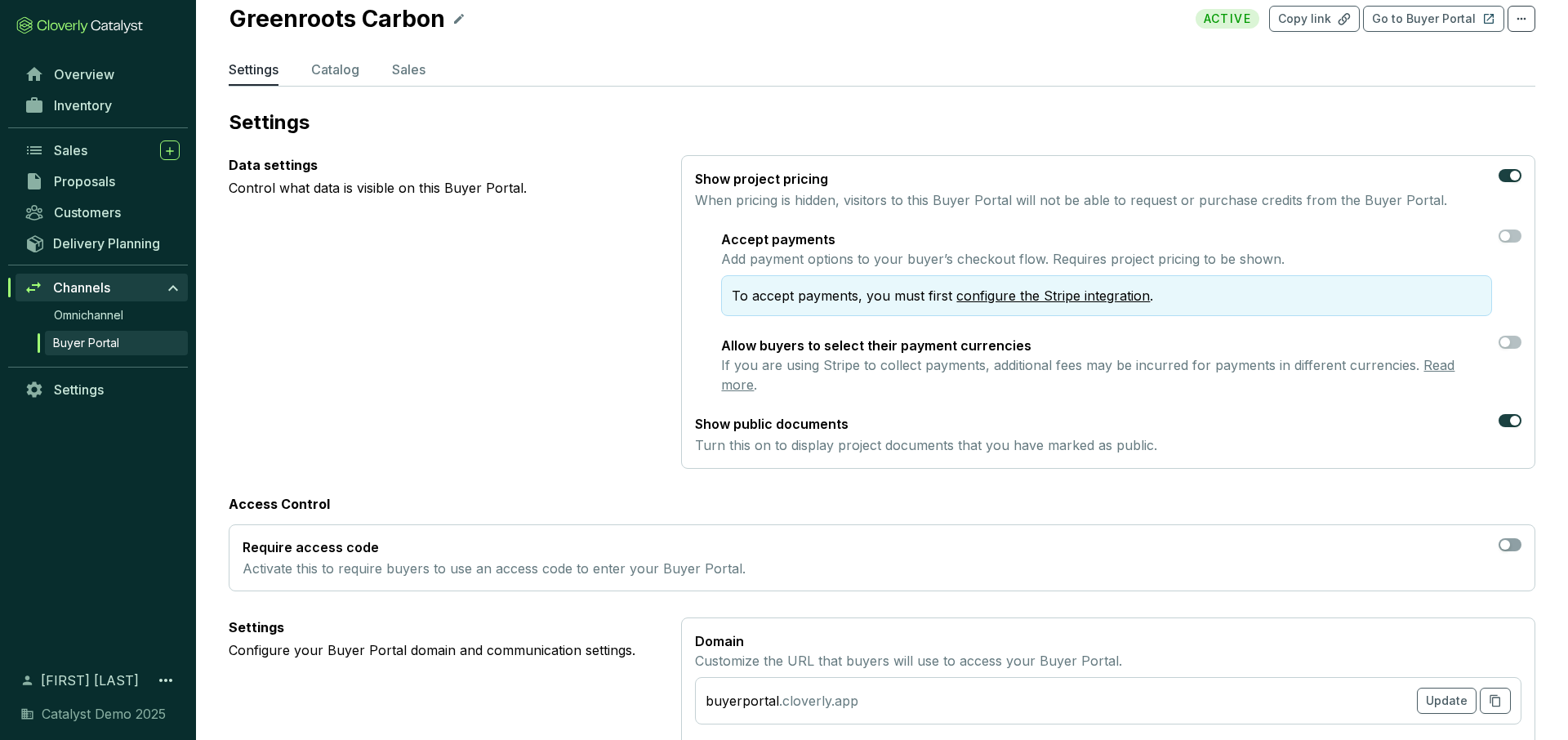 scroll, scrollTop: 0, scrollLeft: 0, axis: both 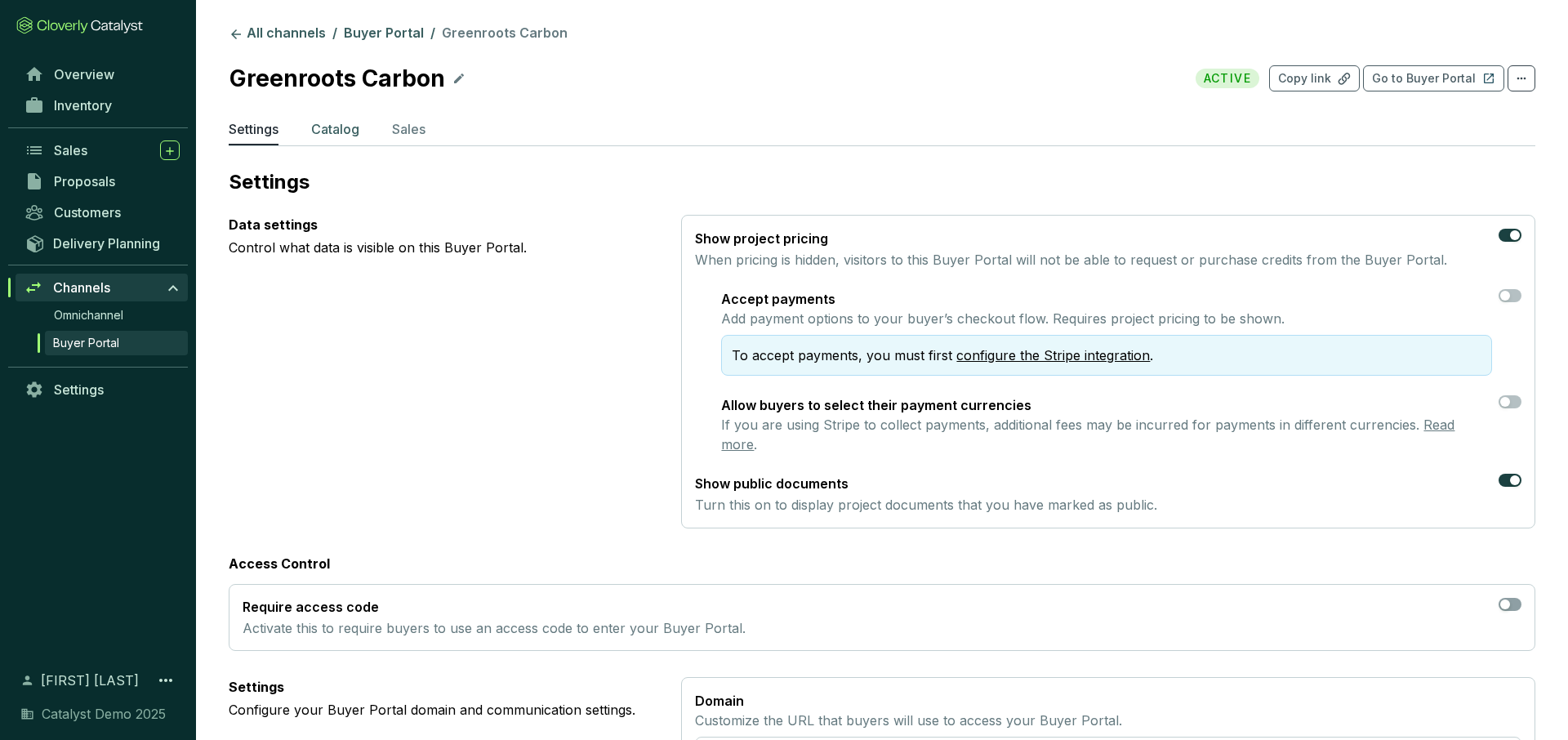 click on "Catalog" at bounding box center [335, 129] 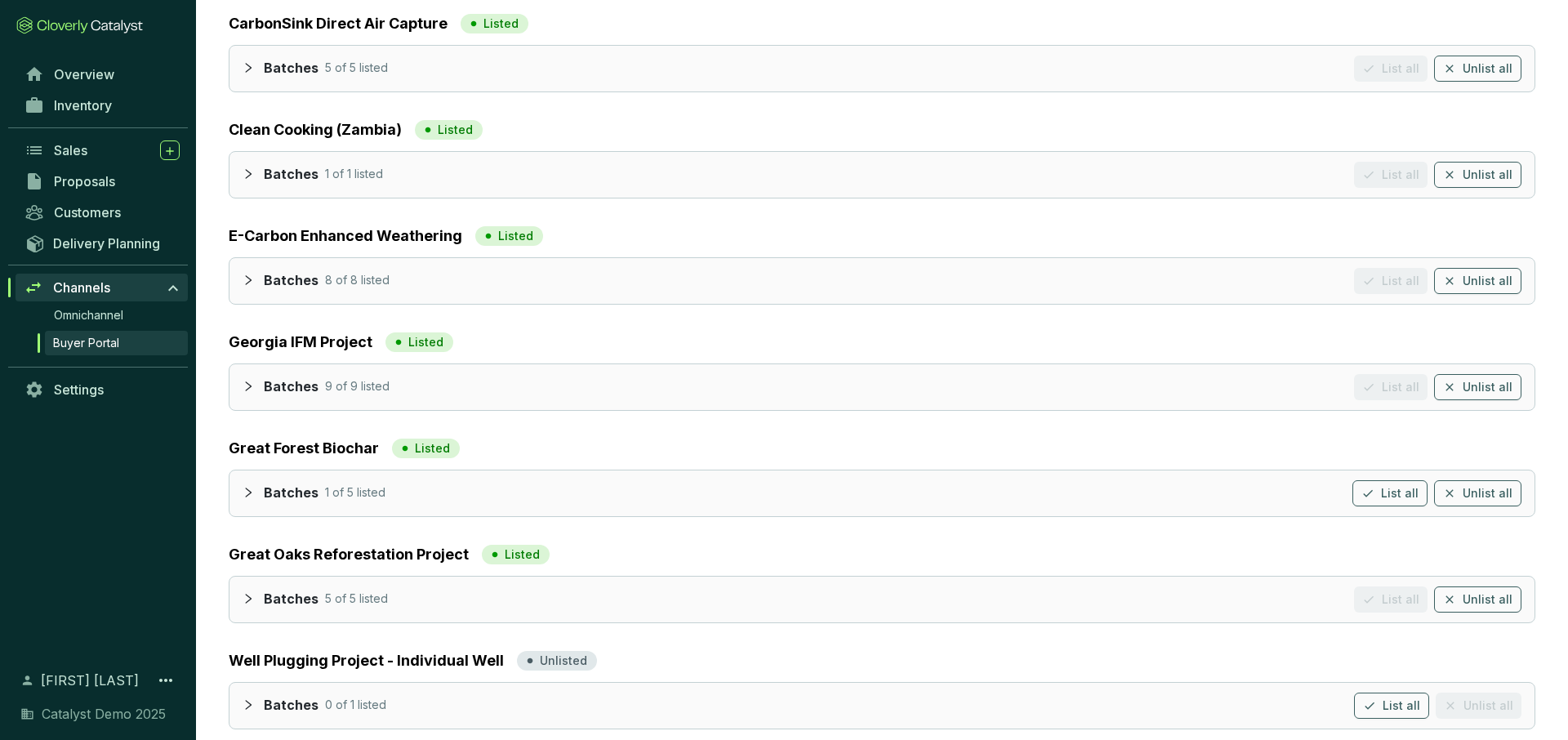 scroll, scrollTop: 243, scrollLeft: 0, axis: vertical 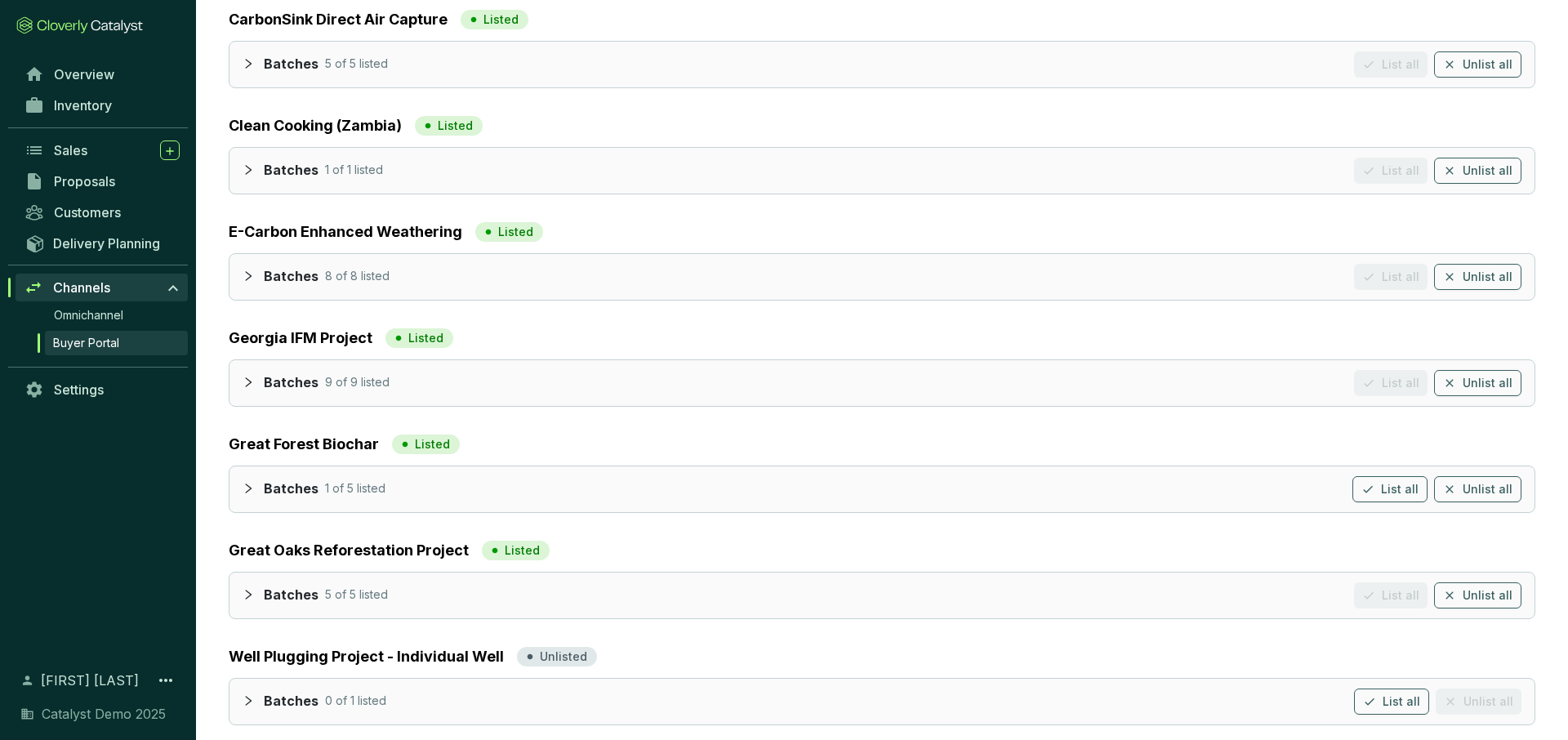 click 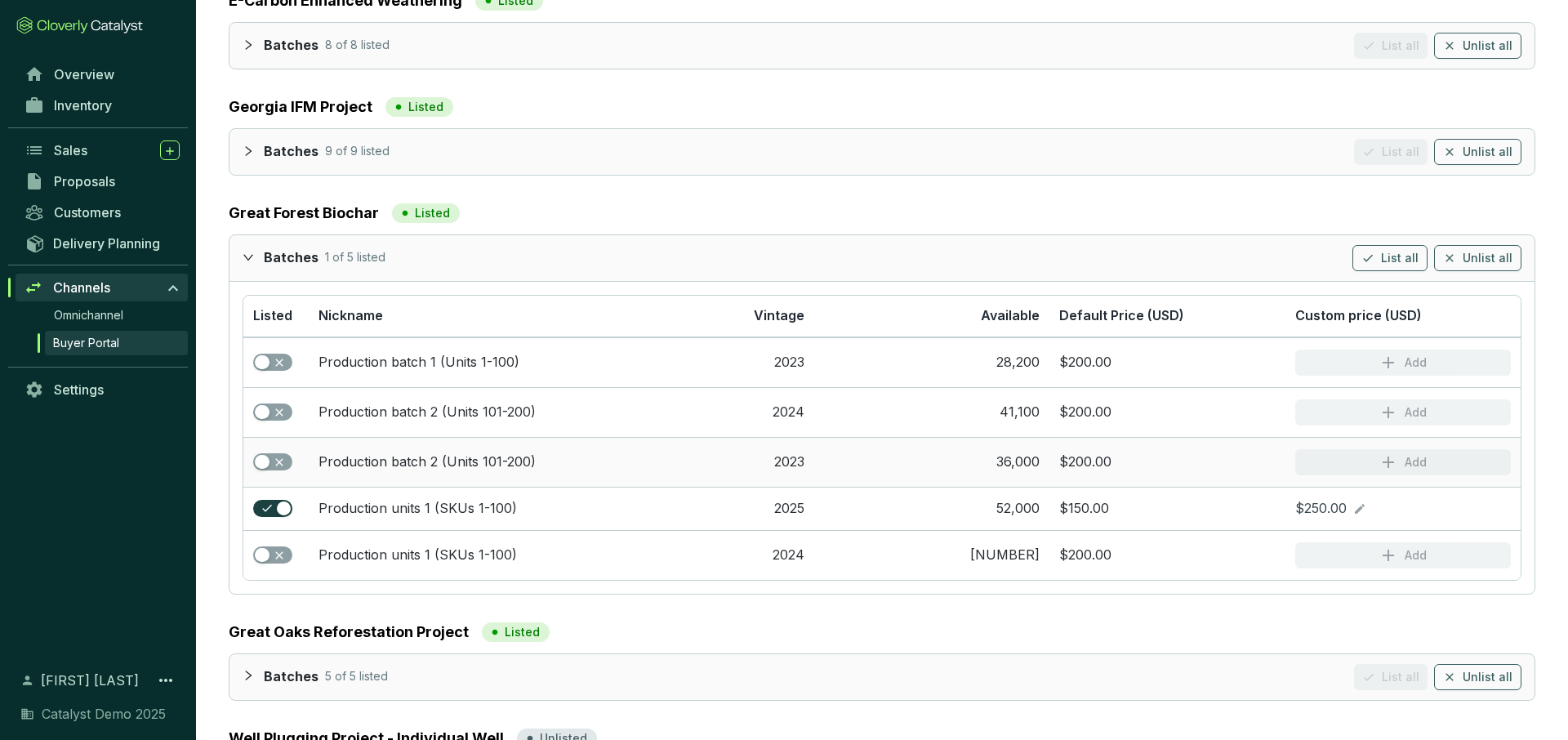scroll, scrollTop: 428, scrollLeft: 0, axis: vertical 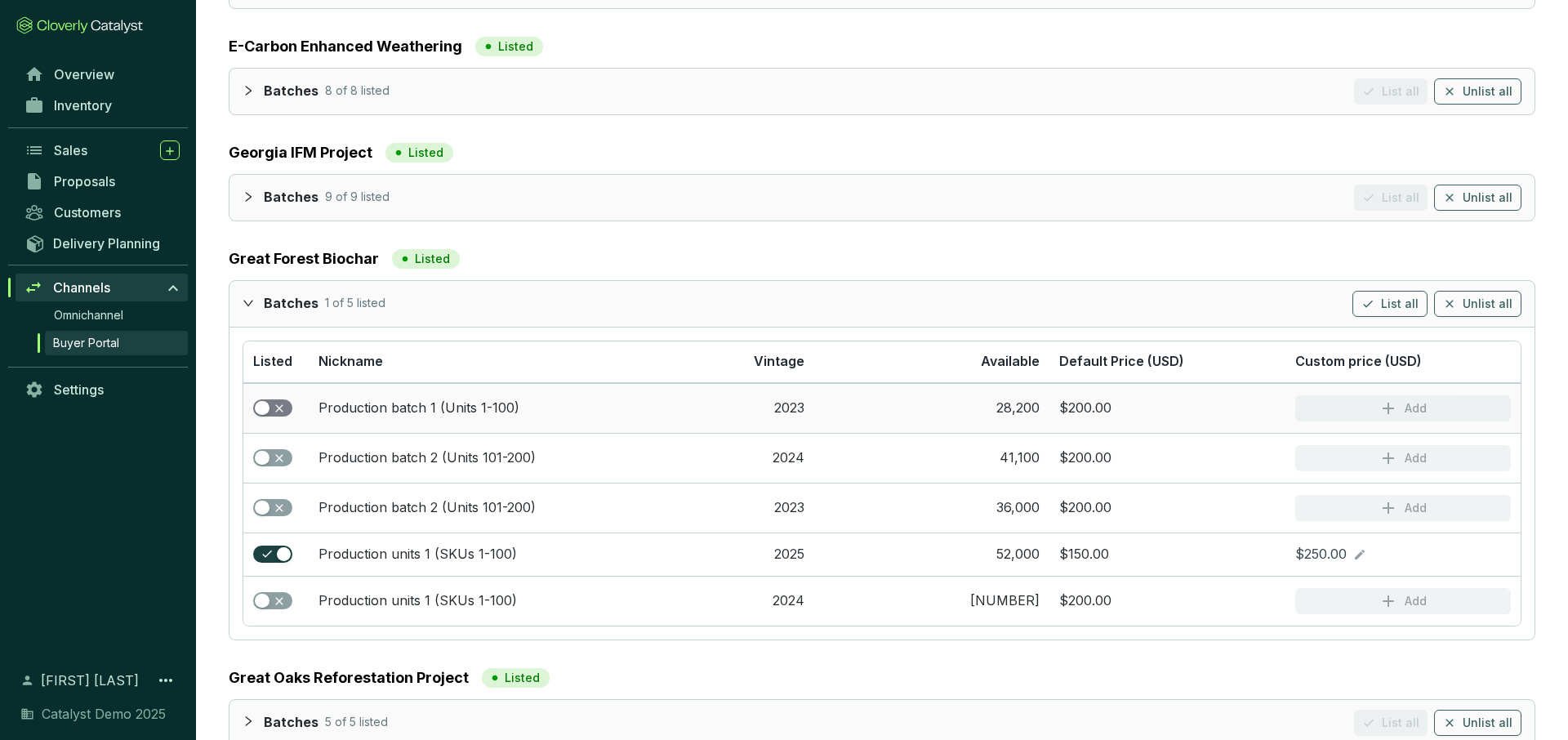 click at bounding box center (273, 408) 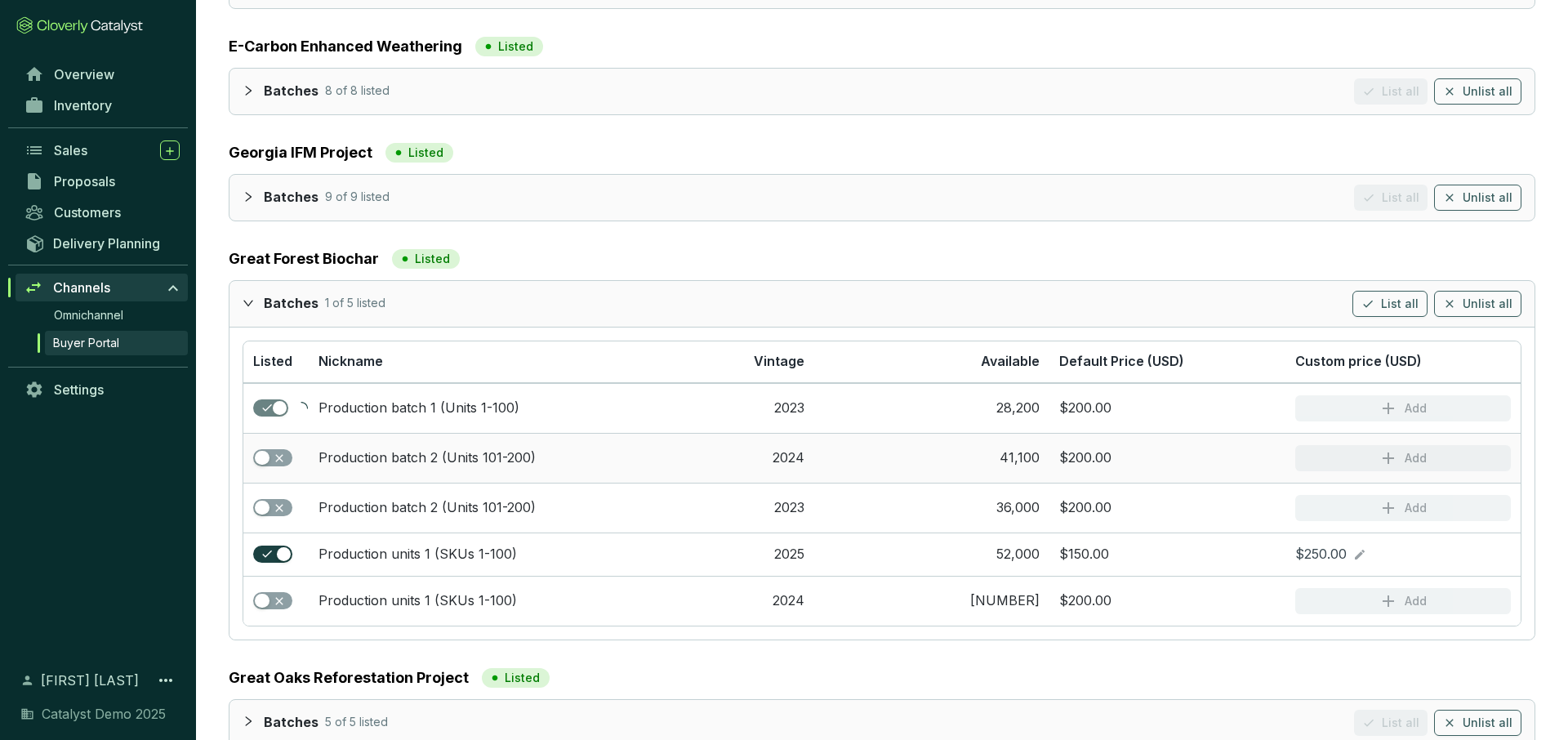 click at bounding box center [276, 457] 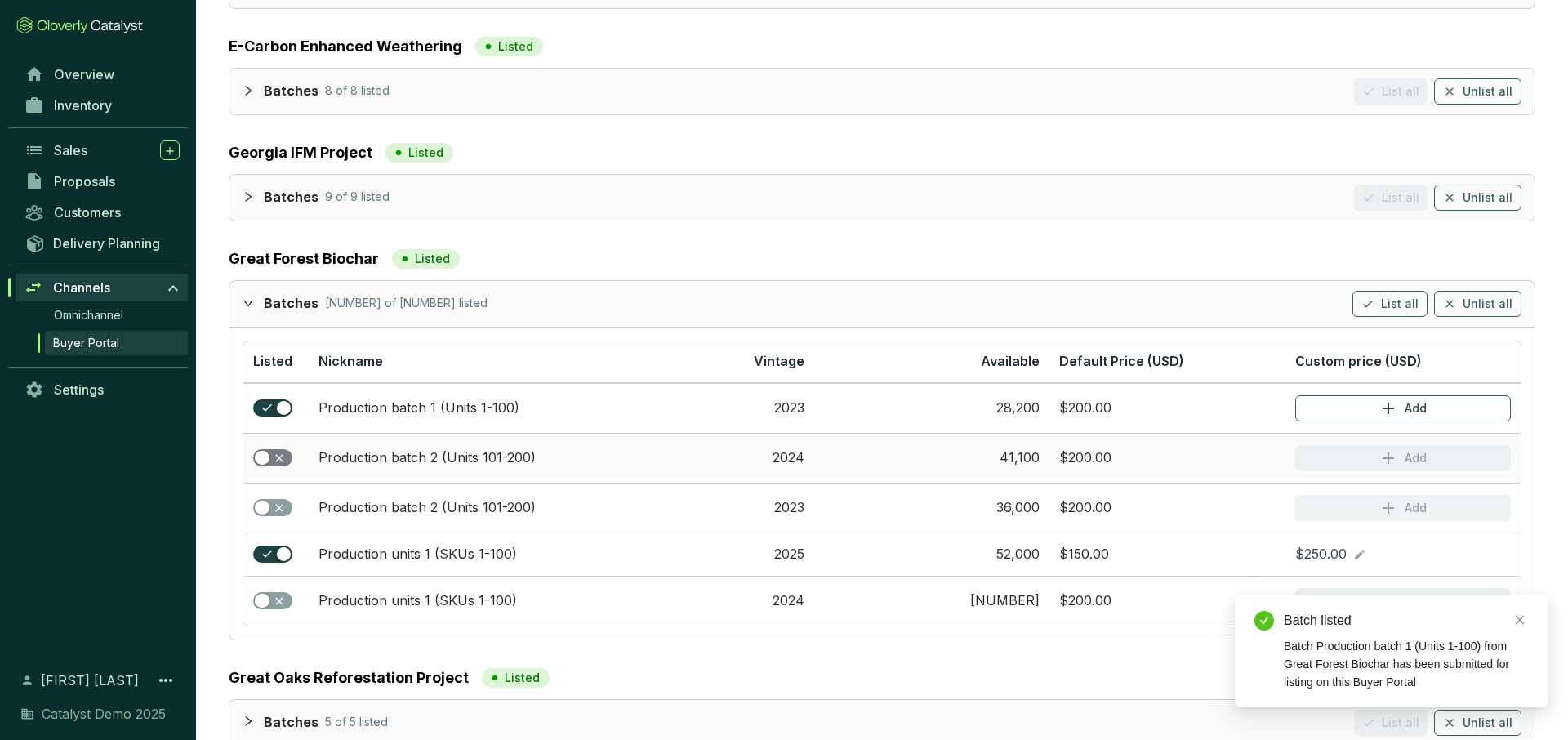 click at bounding box center (273, 458) 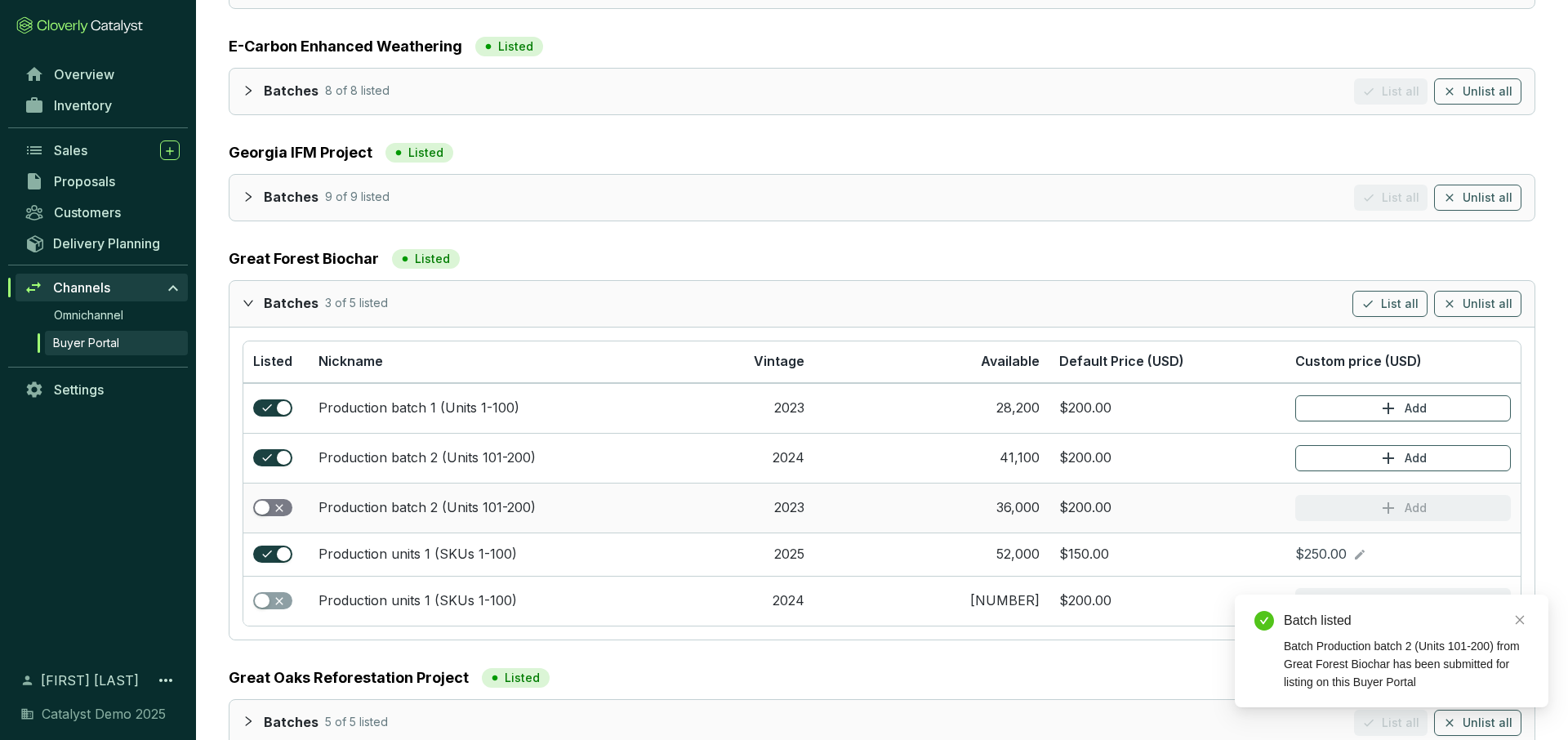 click at bounding box center (273, 508) 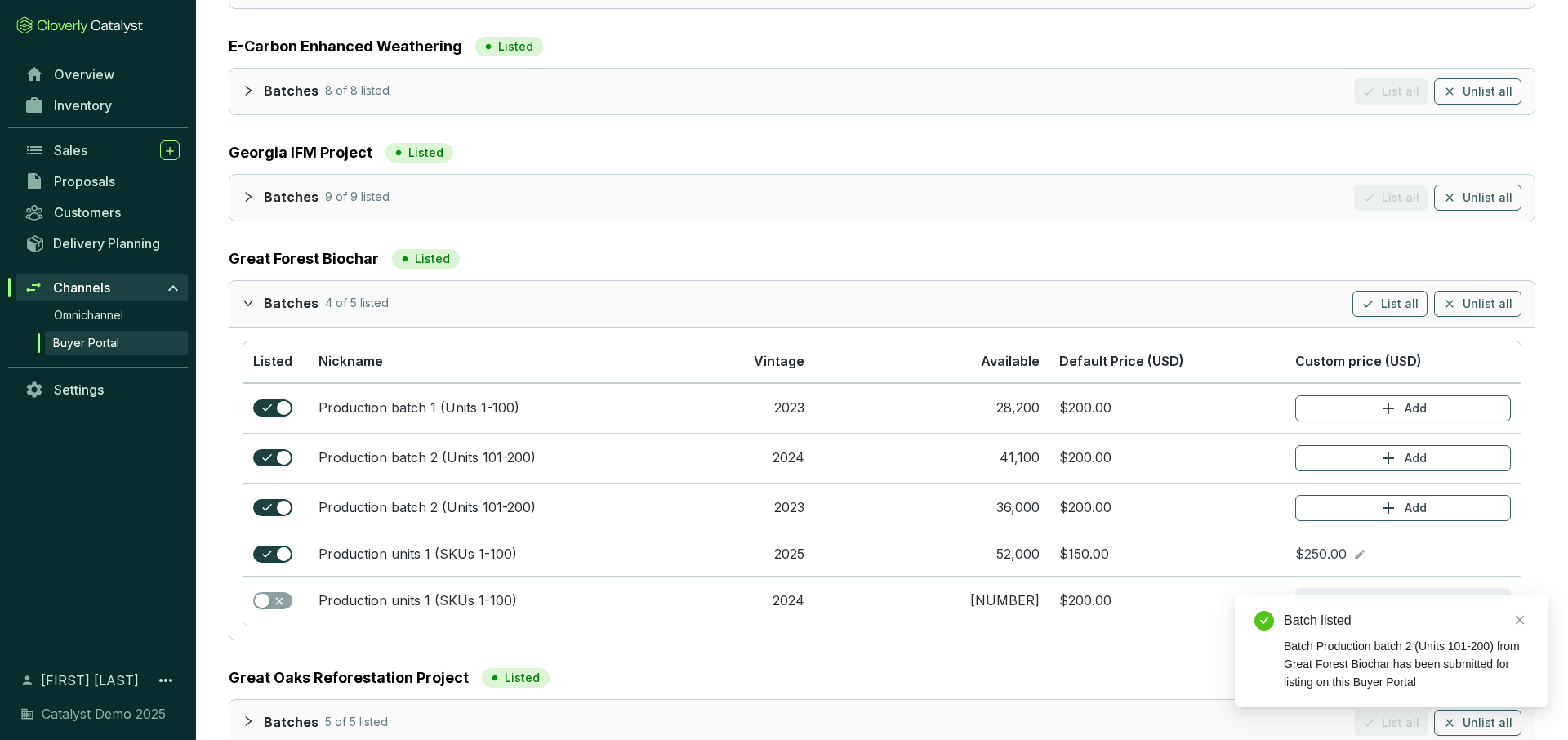 click 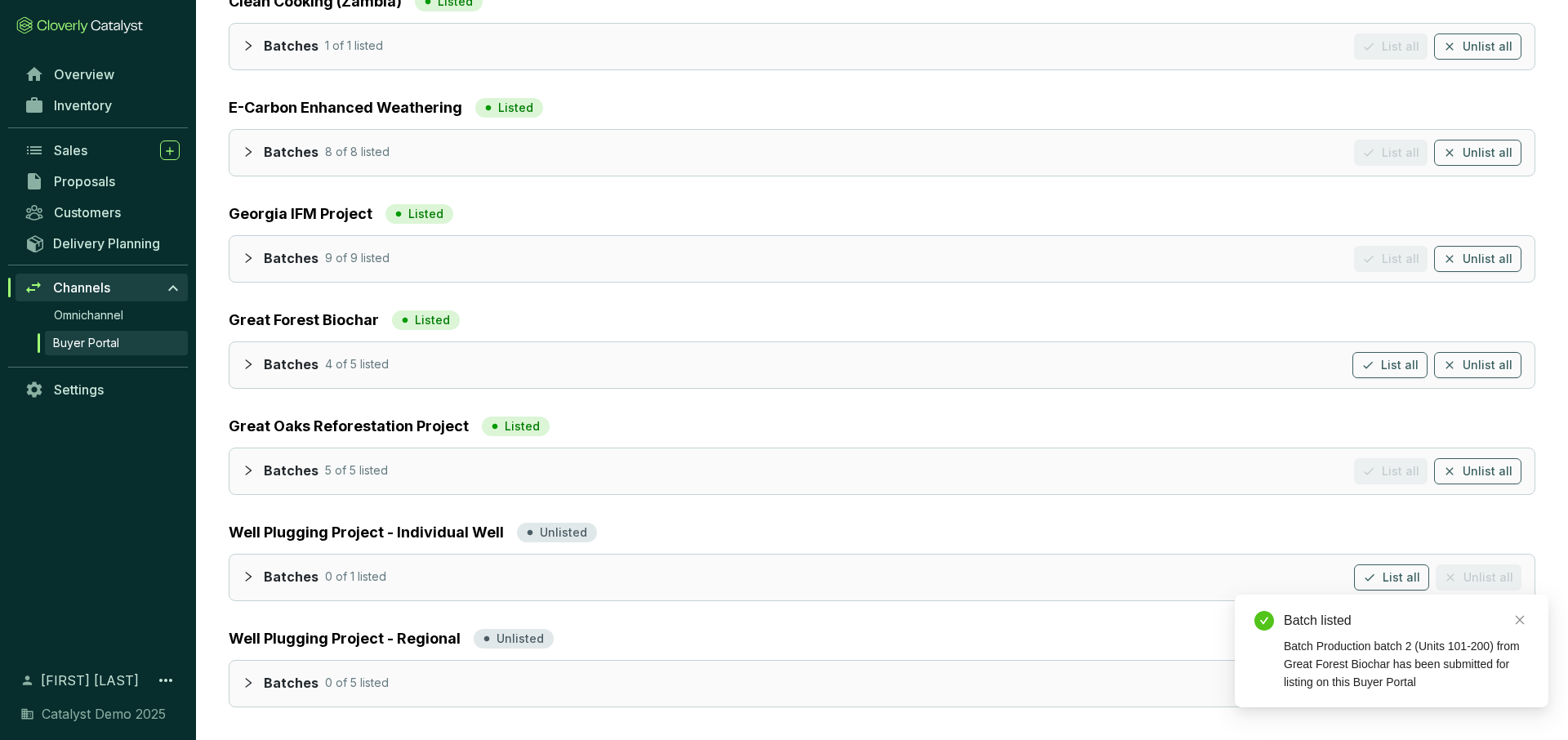 scroll, scrollTop: 274, scrollLeft: 0, axis: vertical 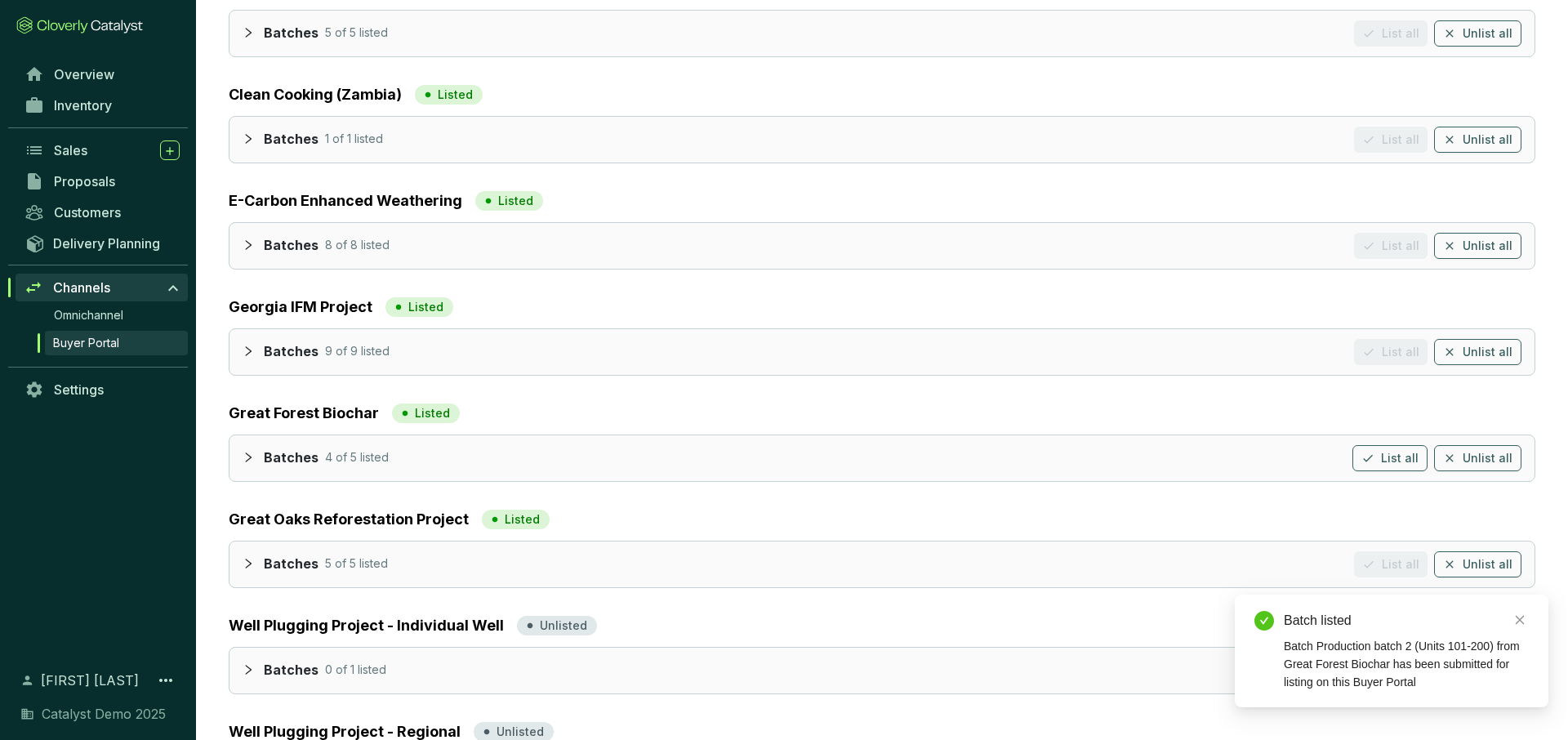 click 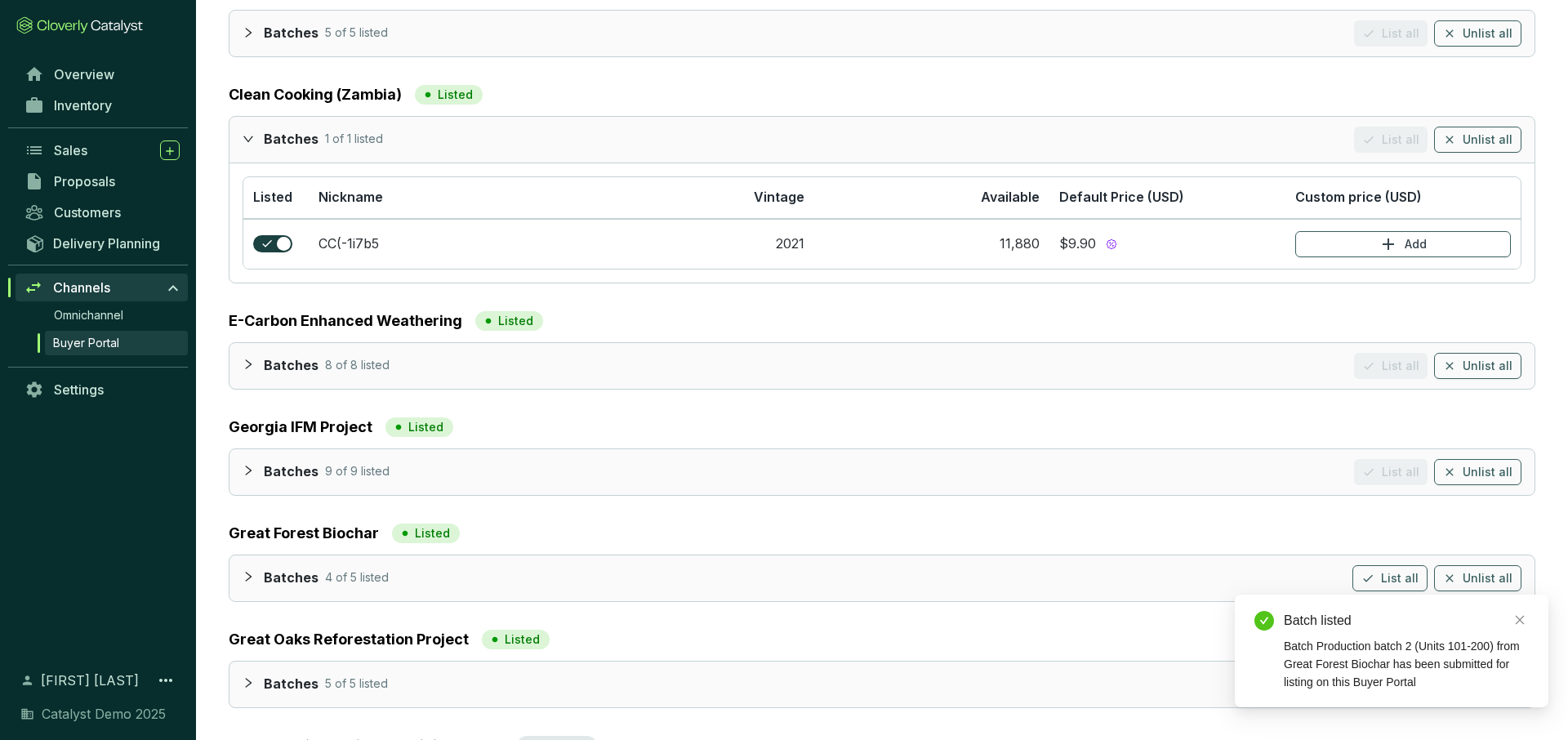 scroll, scrollTop: 261, scrollLeft: 0, axis: vertical 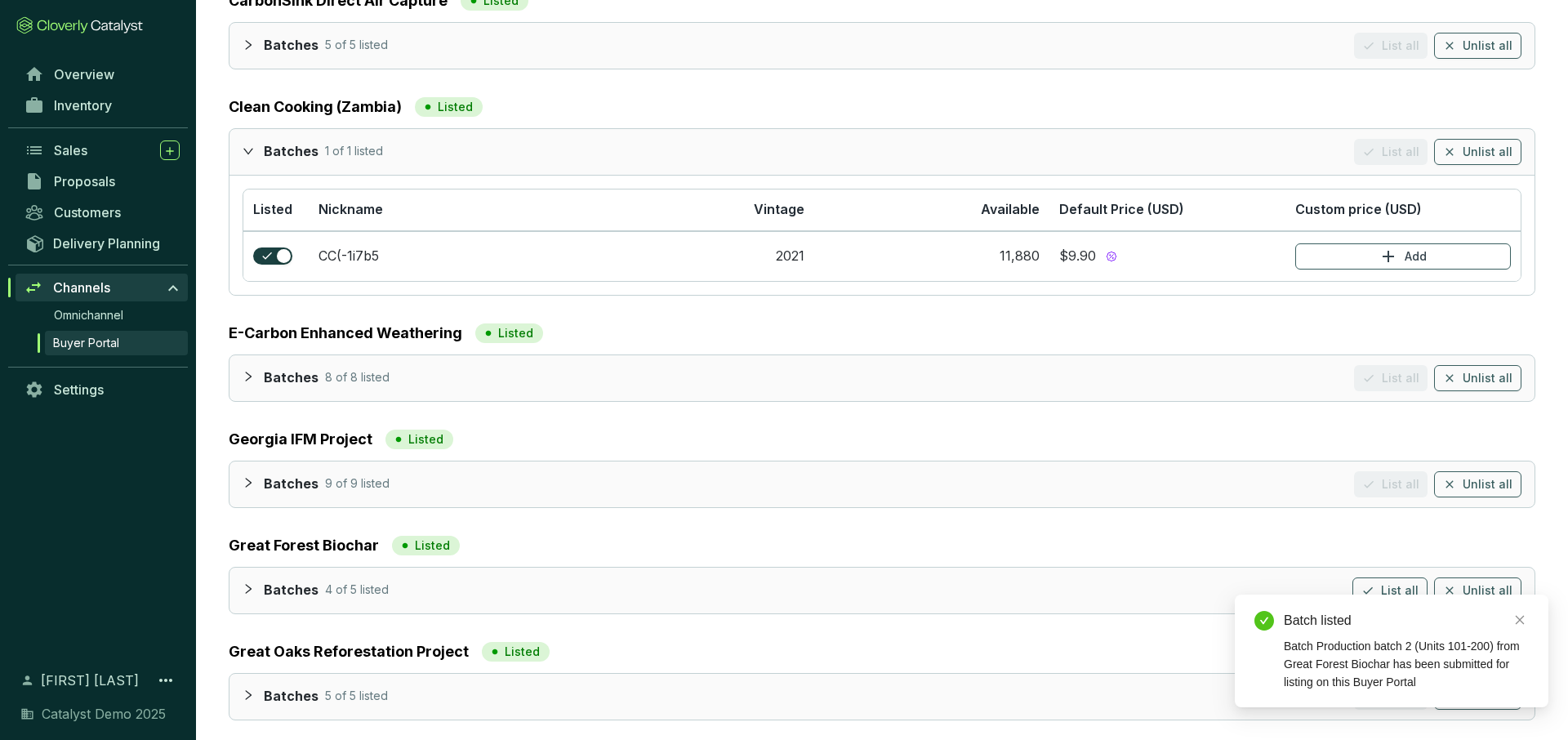 click at bounding box center [253, 377] 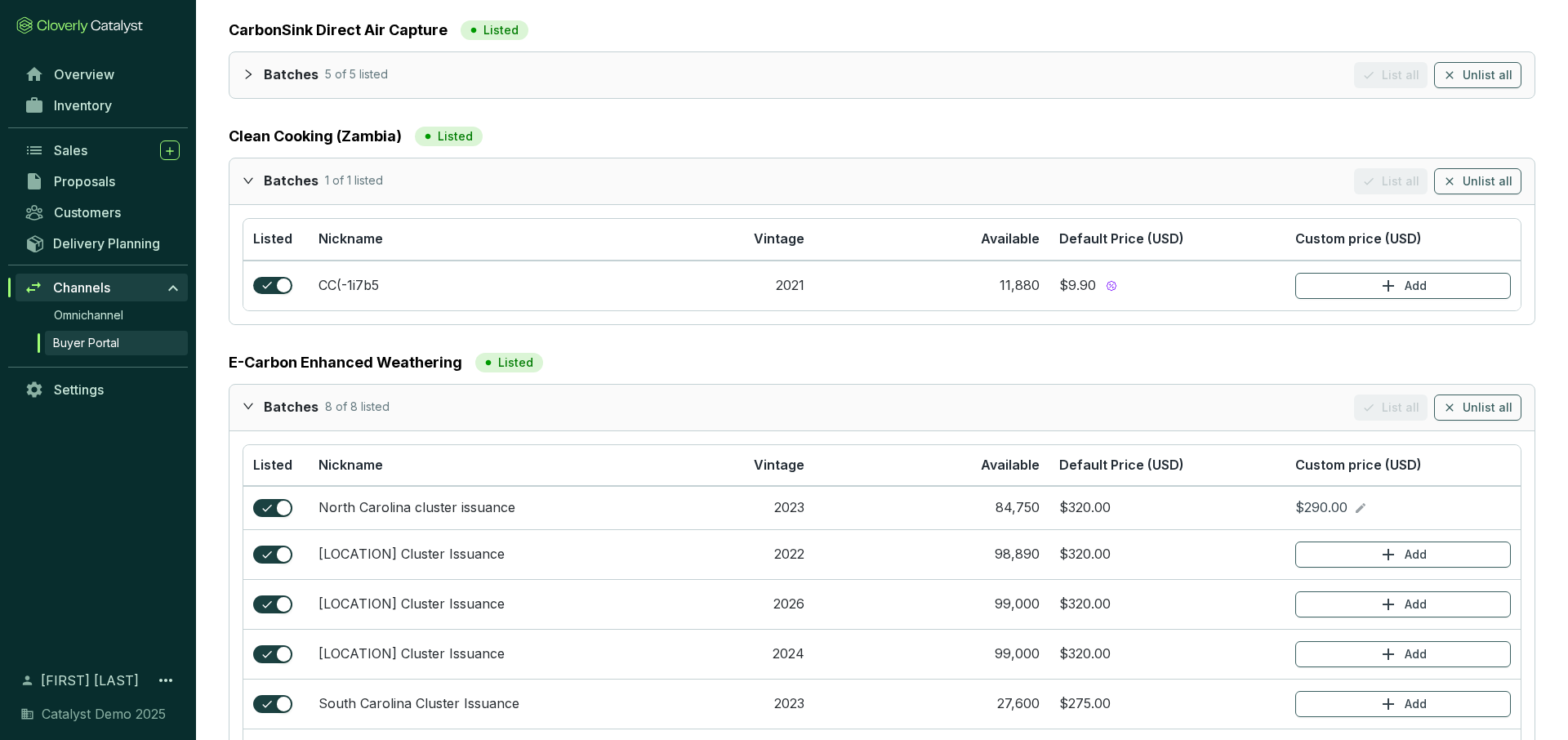 scroll, scrollTop: 175, scrollLeft: 0, axis: vertical 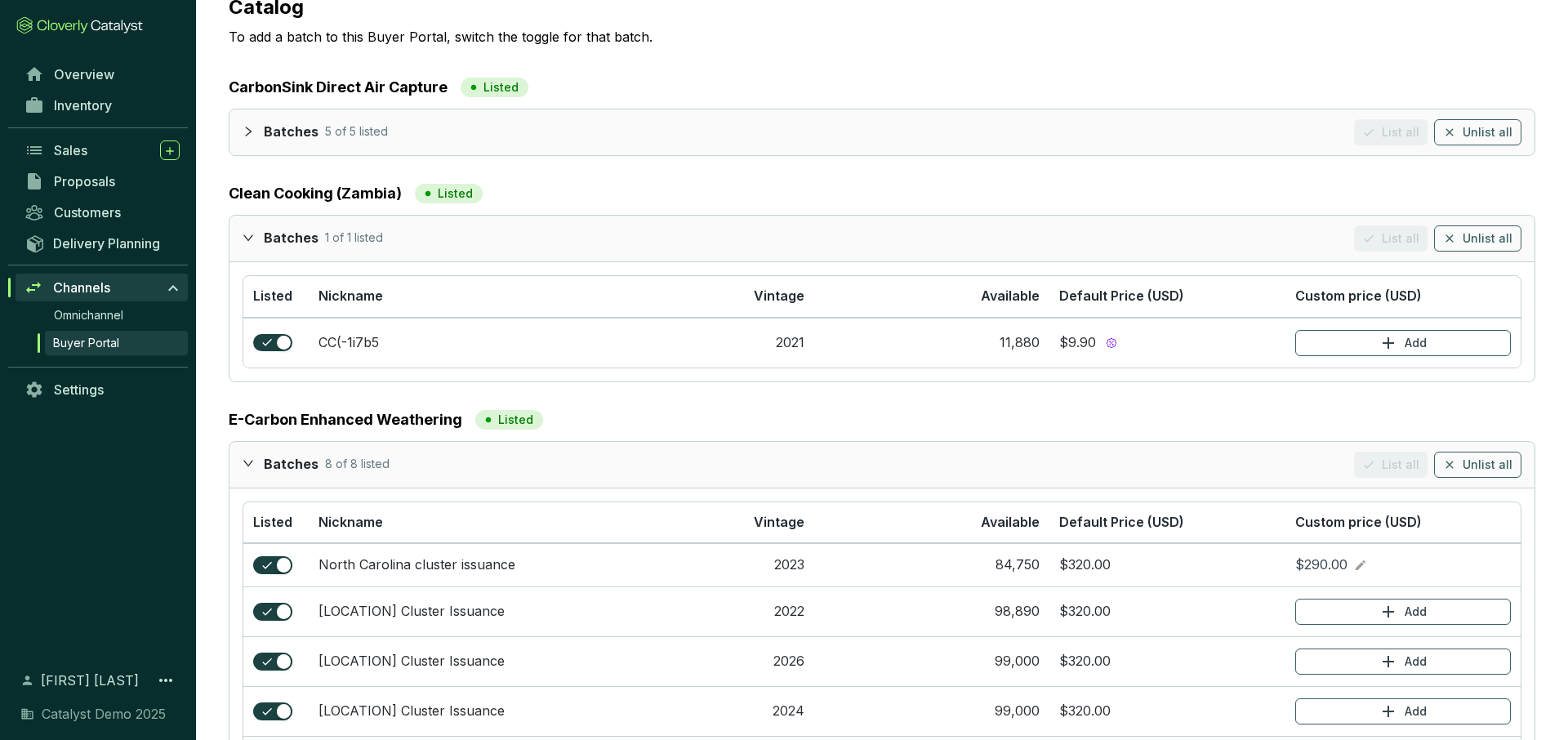click at bounding box center (253, 237) 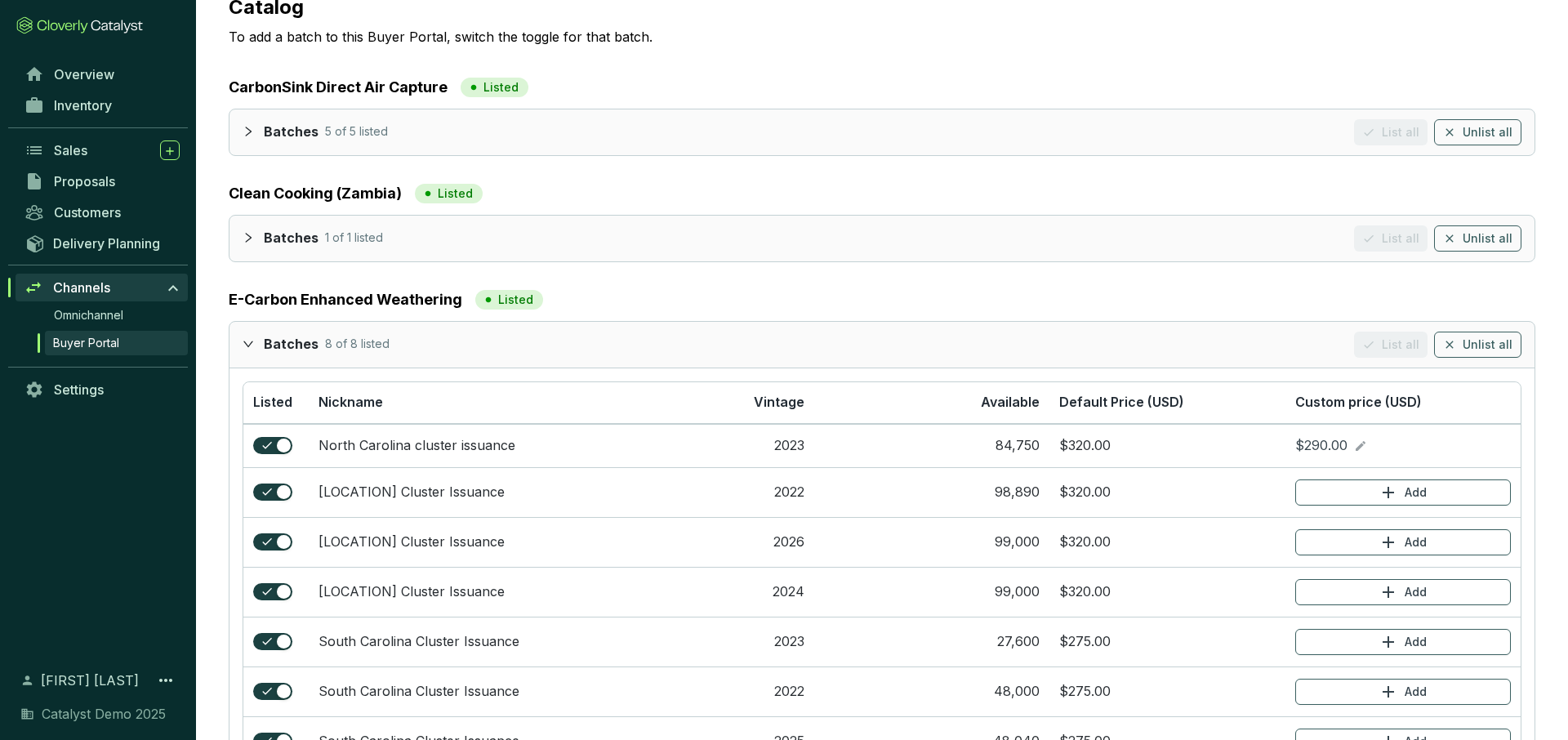 click at bounding box center (253, 343) 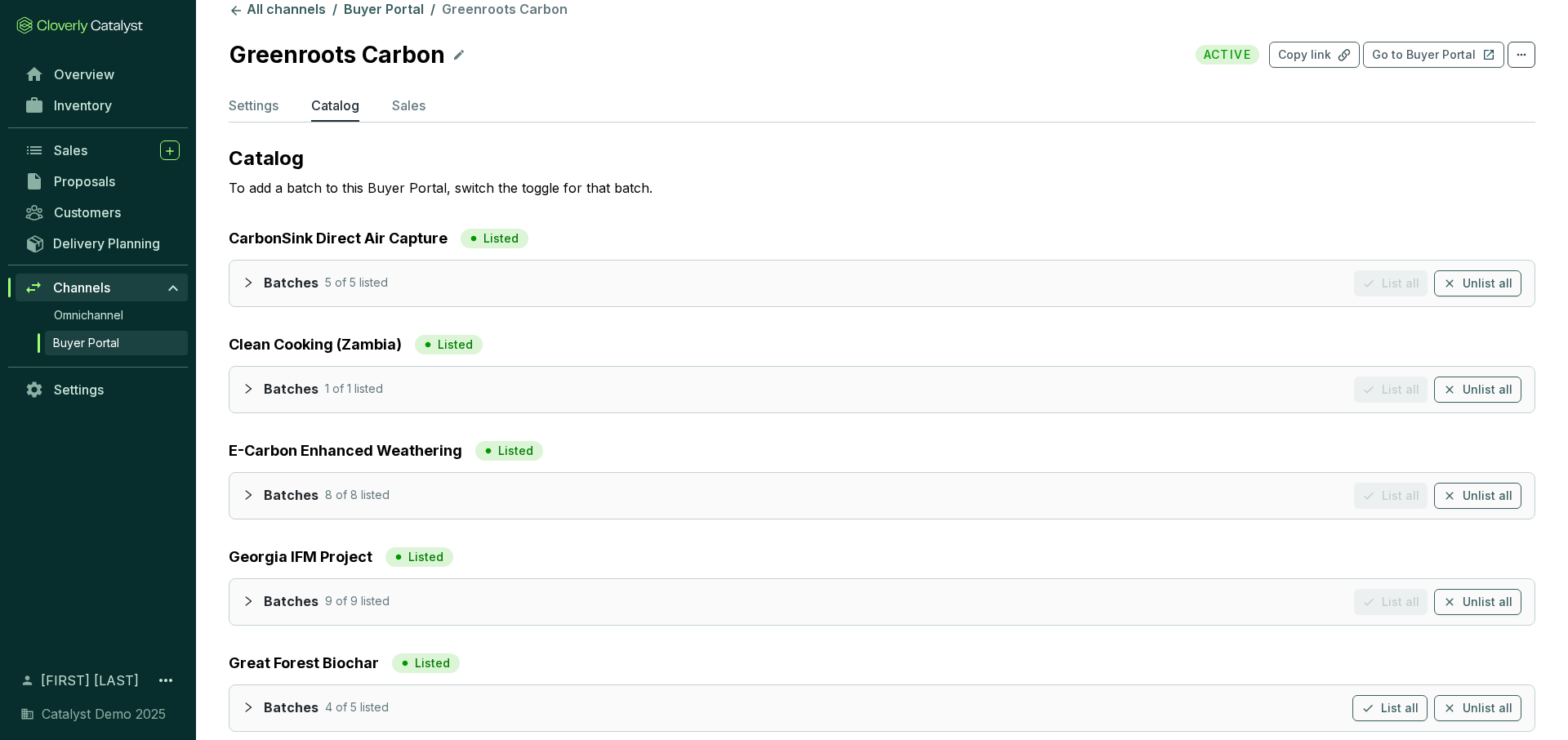 scroll, scrollTop: 0, scrollLeft: 0, axis: both 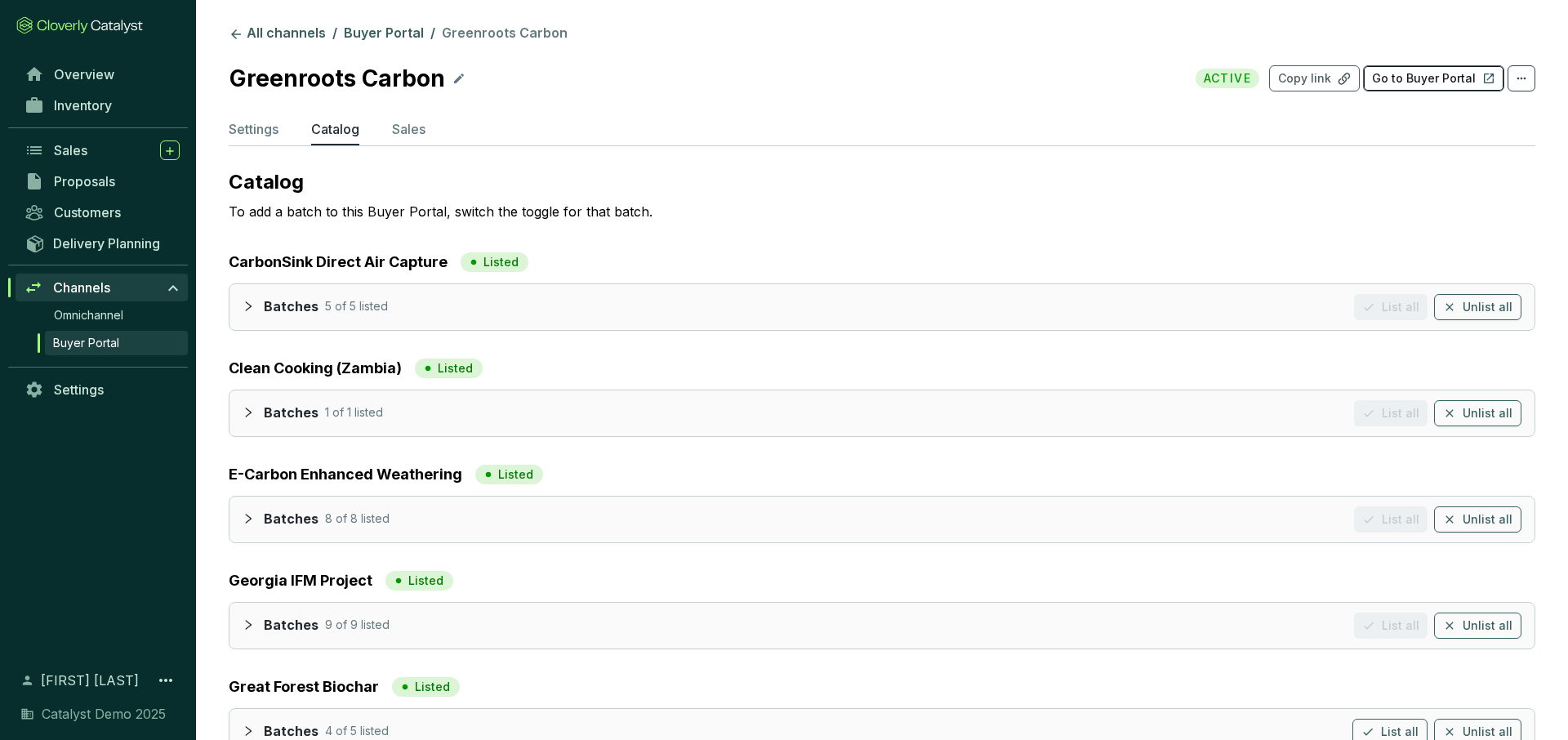 click on "Go to Buyer Portal" at bounding box center [1423, 78] 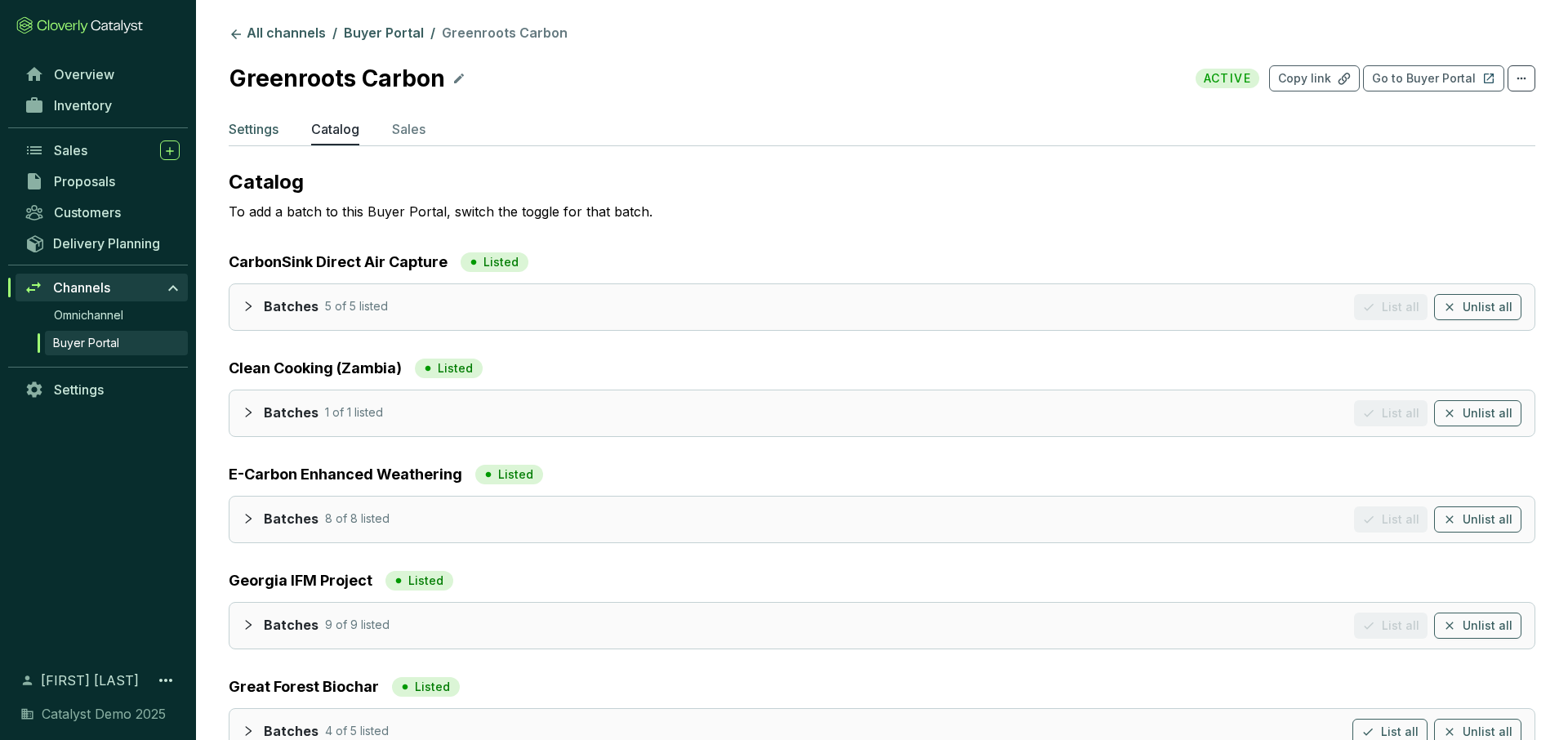 click on "Settings" at bounding box center [253, 129] 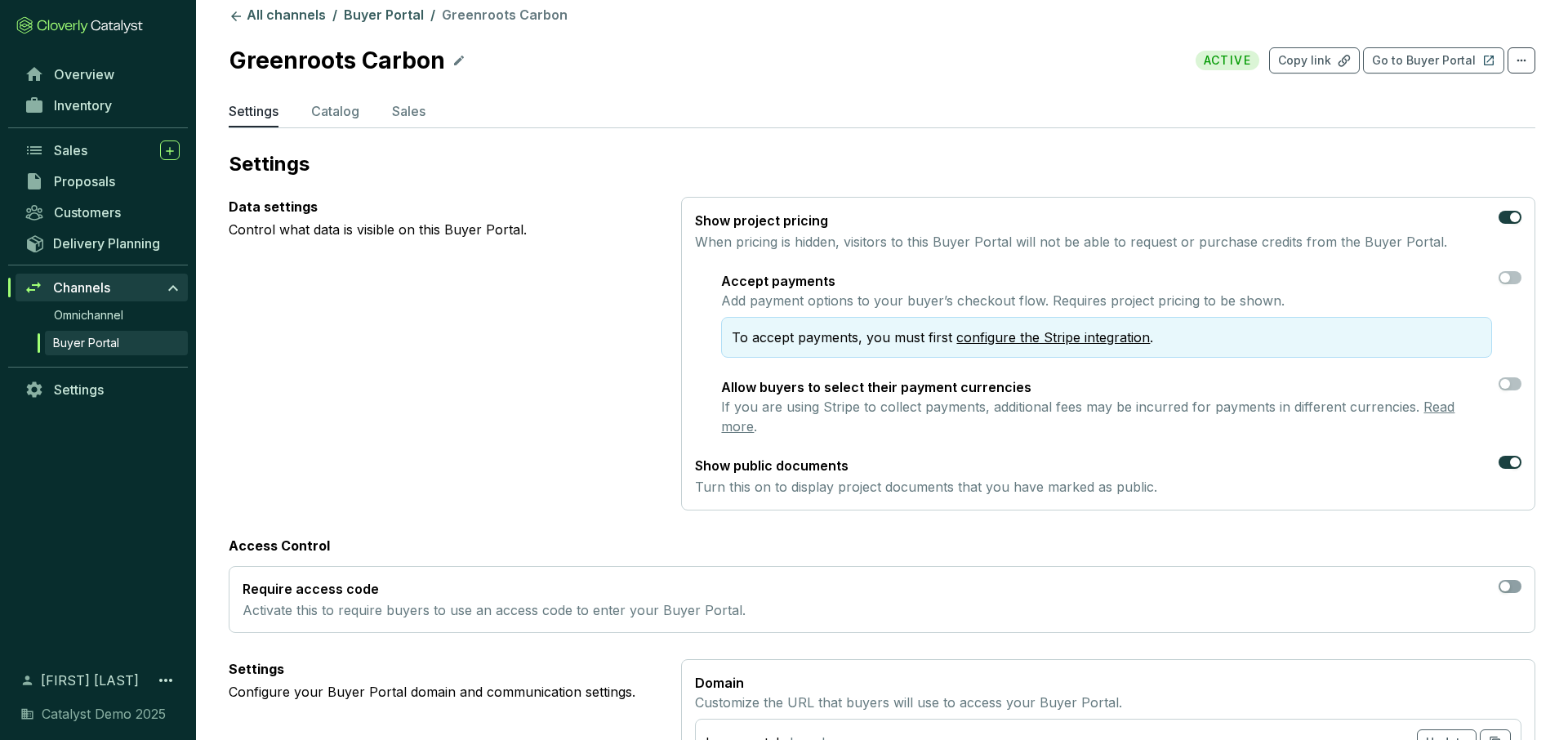 scroll, scrollTop: 0, scrollLeft: 0, axis: both 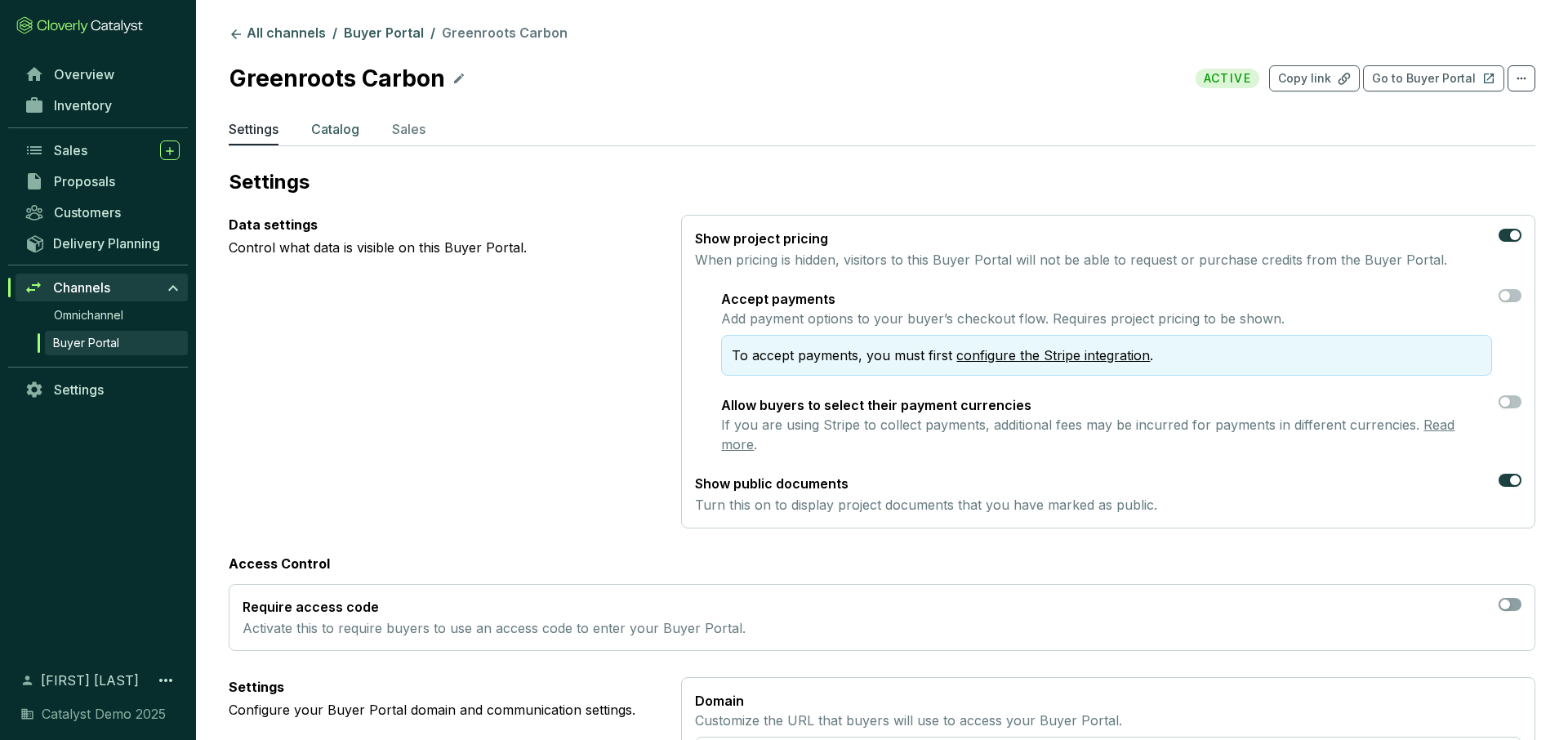 click on "Catalog" at bounding box center (335, 129) 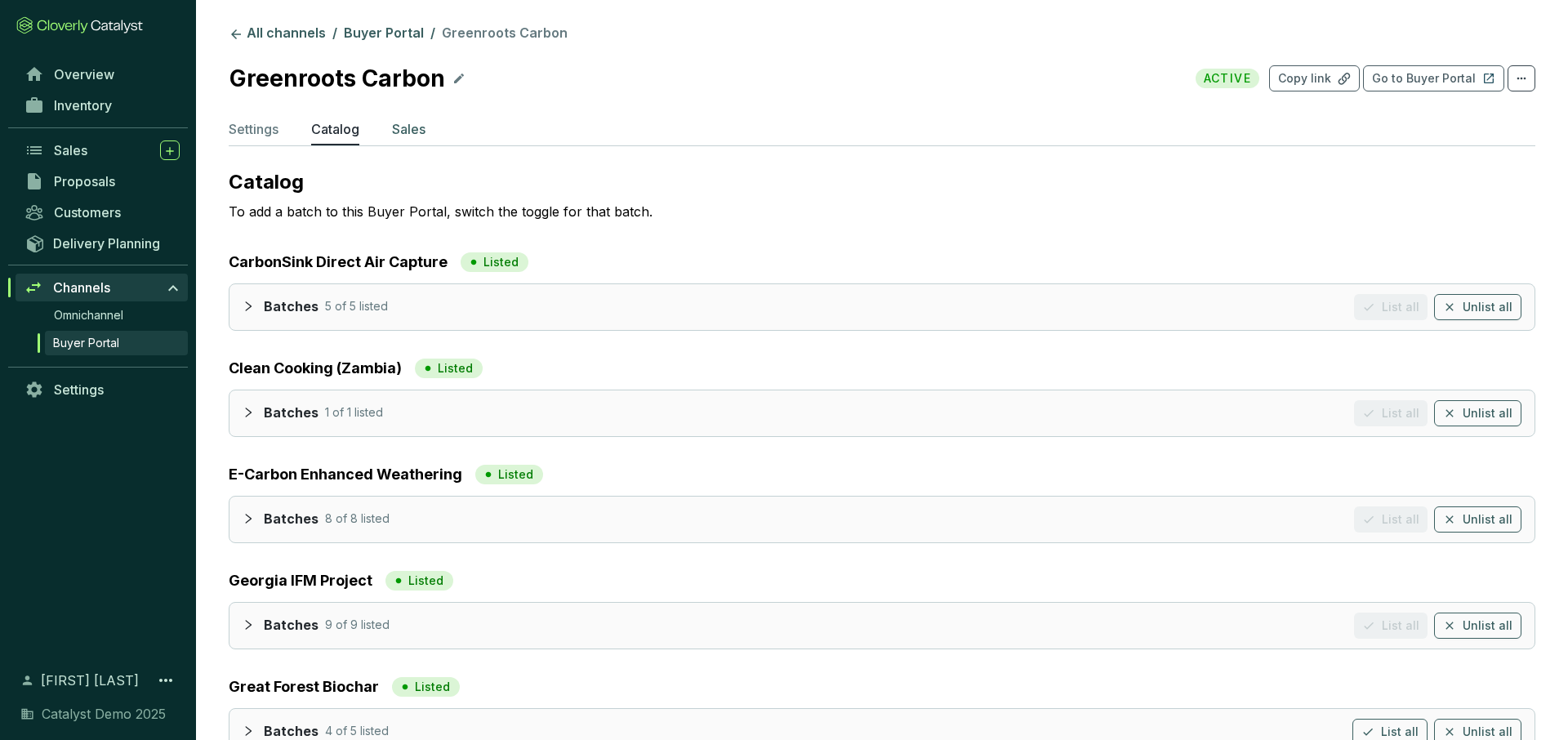click on "Sales" at bounding box center (408, 129) 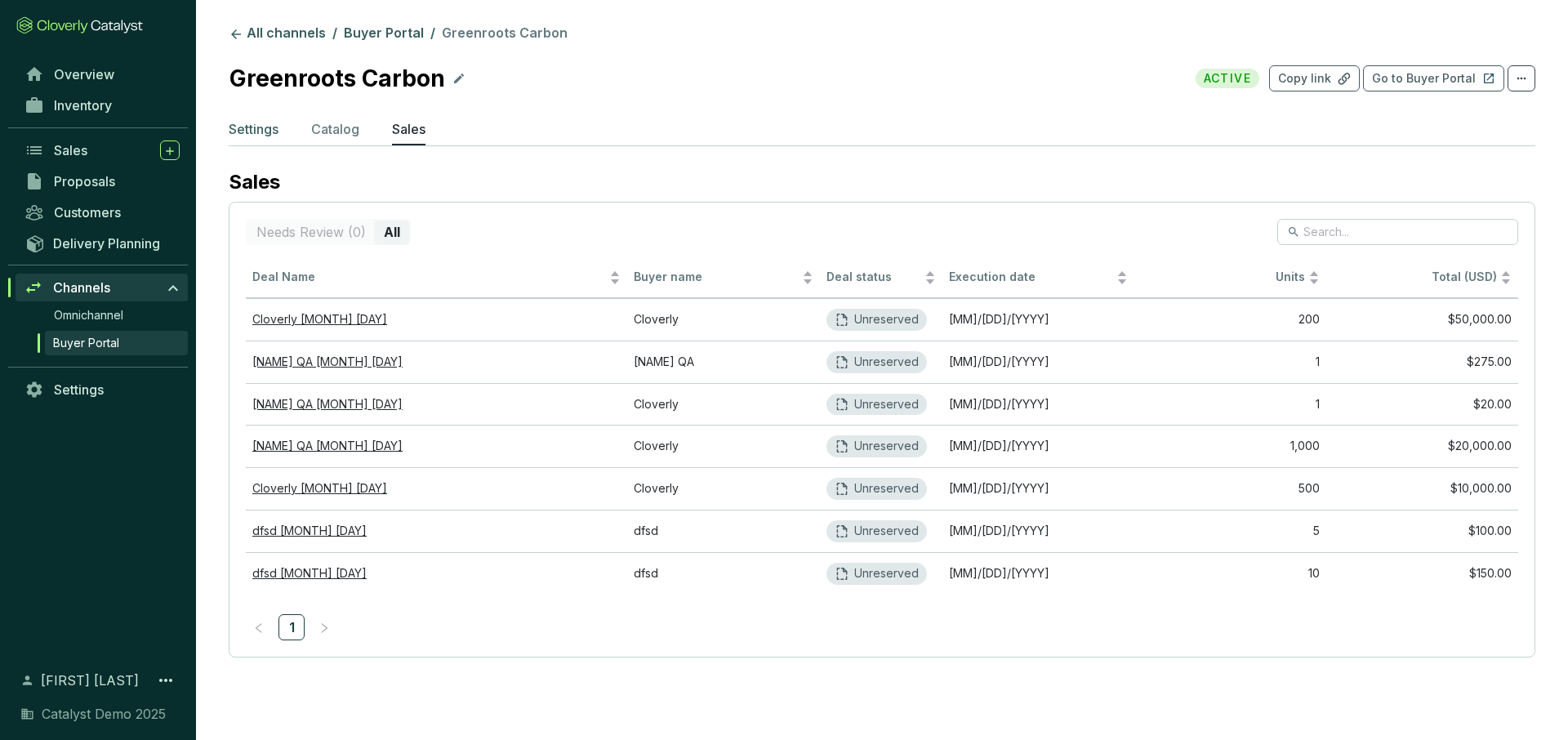 click on "Settings" at bounding box center [253, 129] 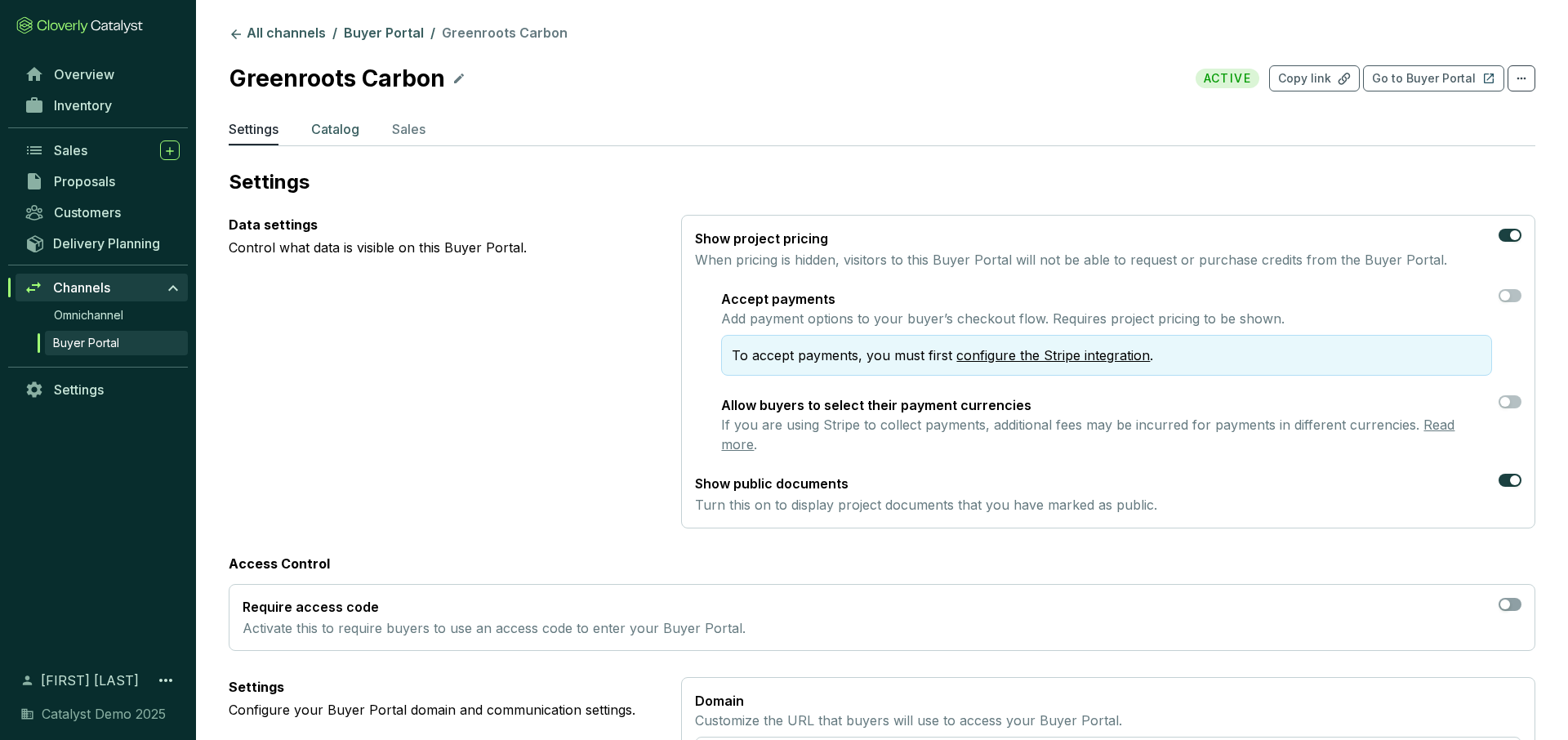 click on "Catalog" at bounding box center (335, 129) 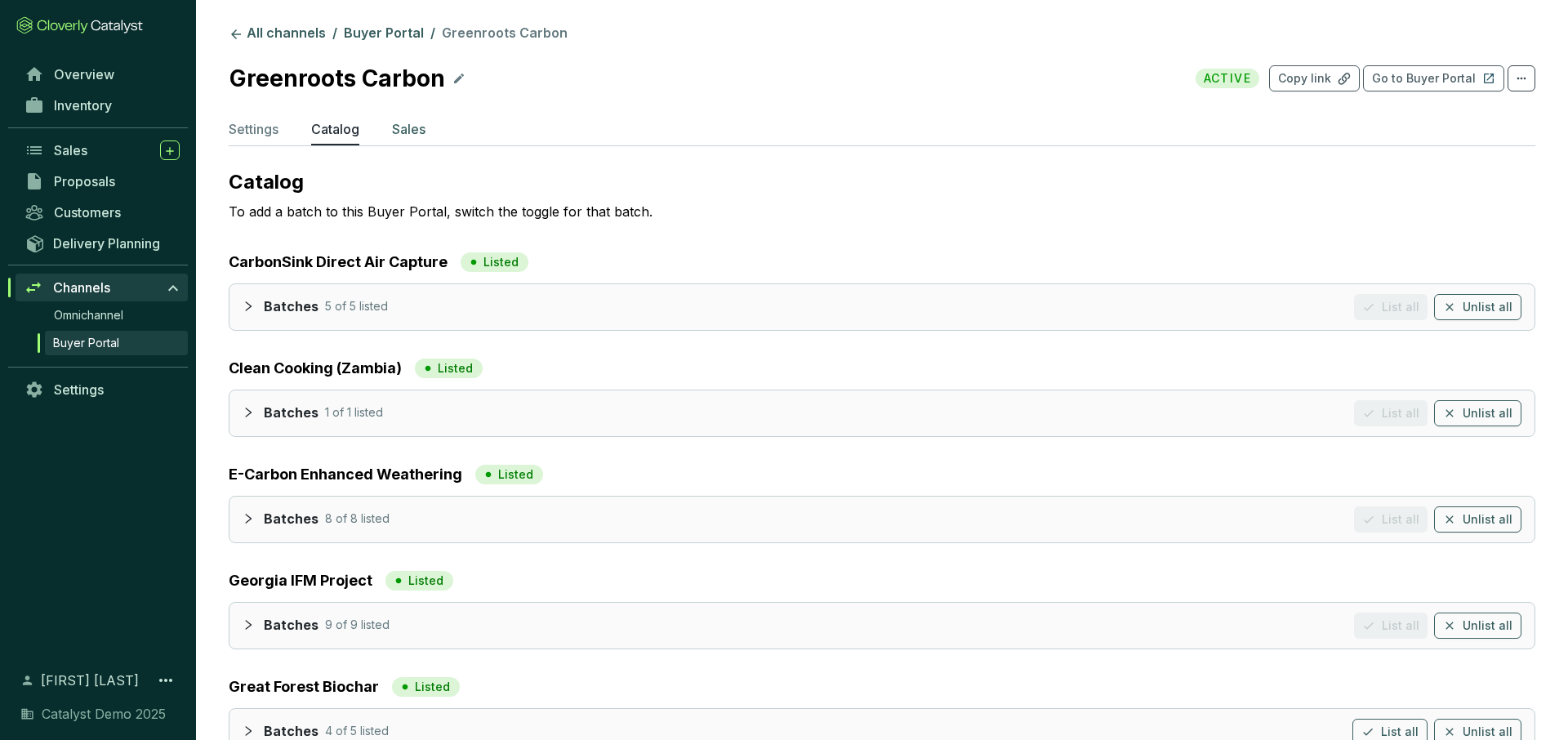 click on "Sales" at bounding box center [408, 129] 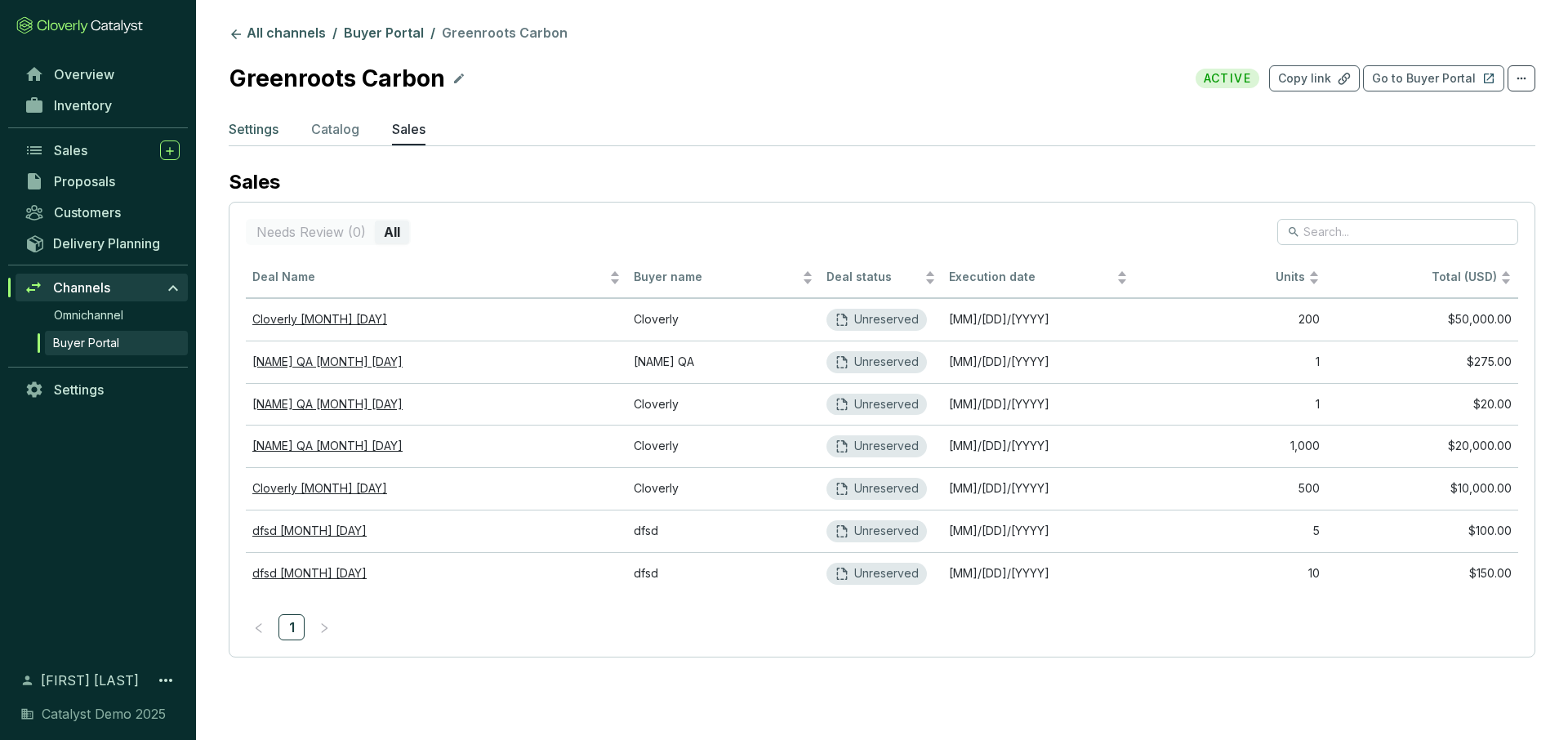 click on "Settings" at bounding box center [253, 129] 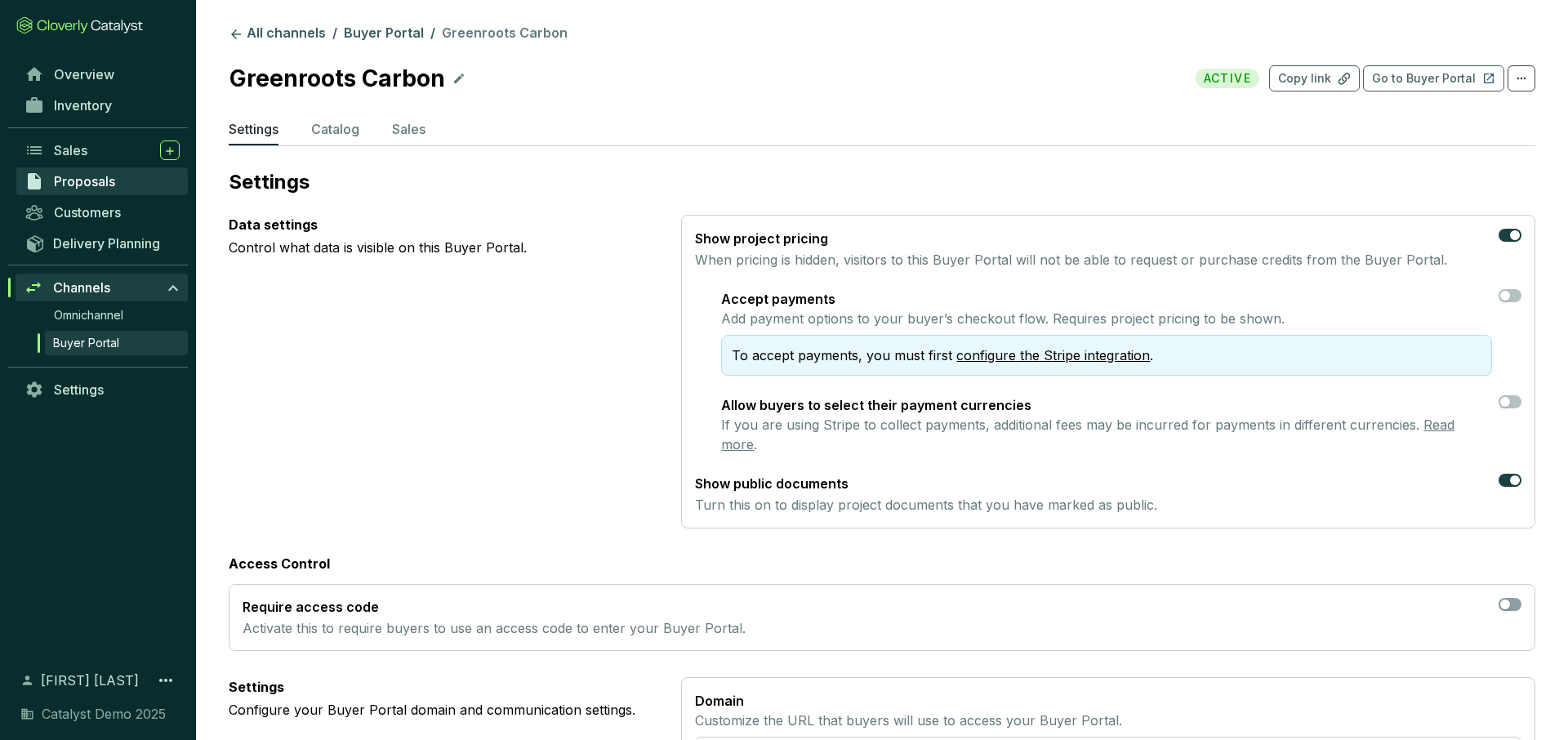 click on "Proposals" at bounding box center (84, 181) 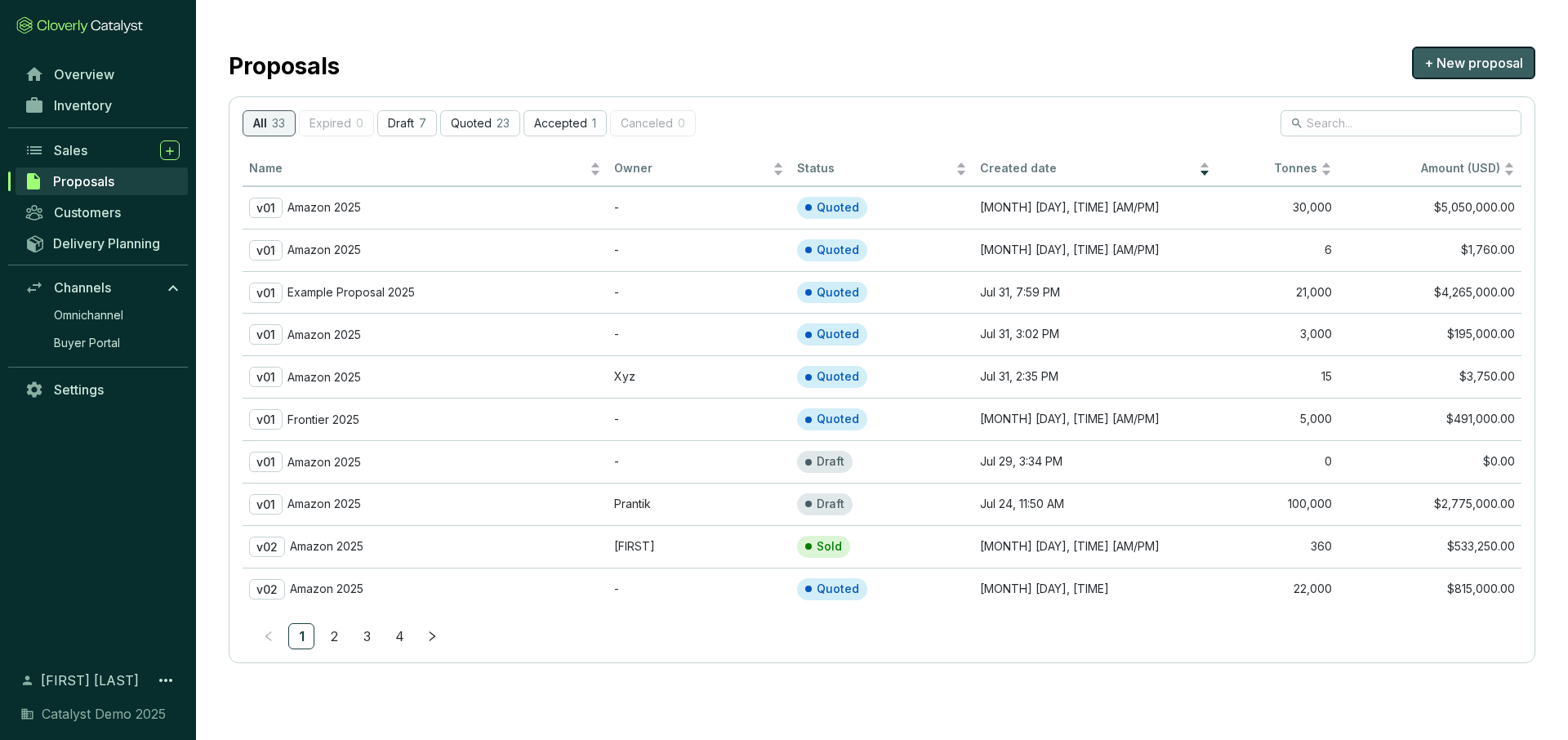 click on "+ New proposal" at bounding box center (1473, 63) 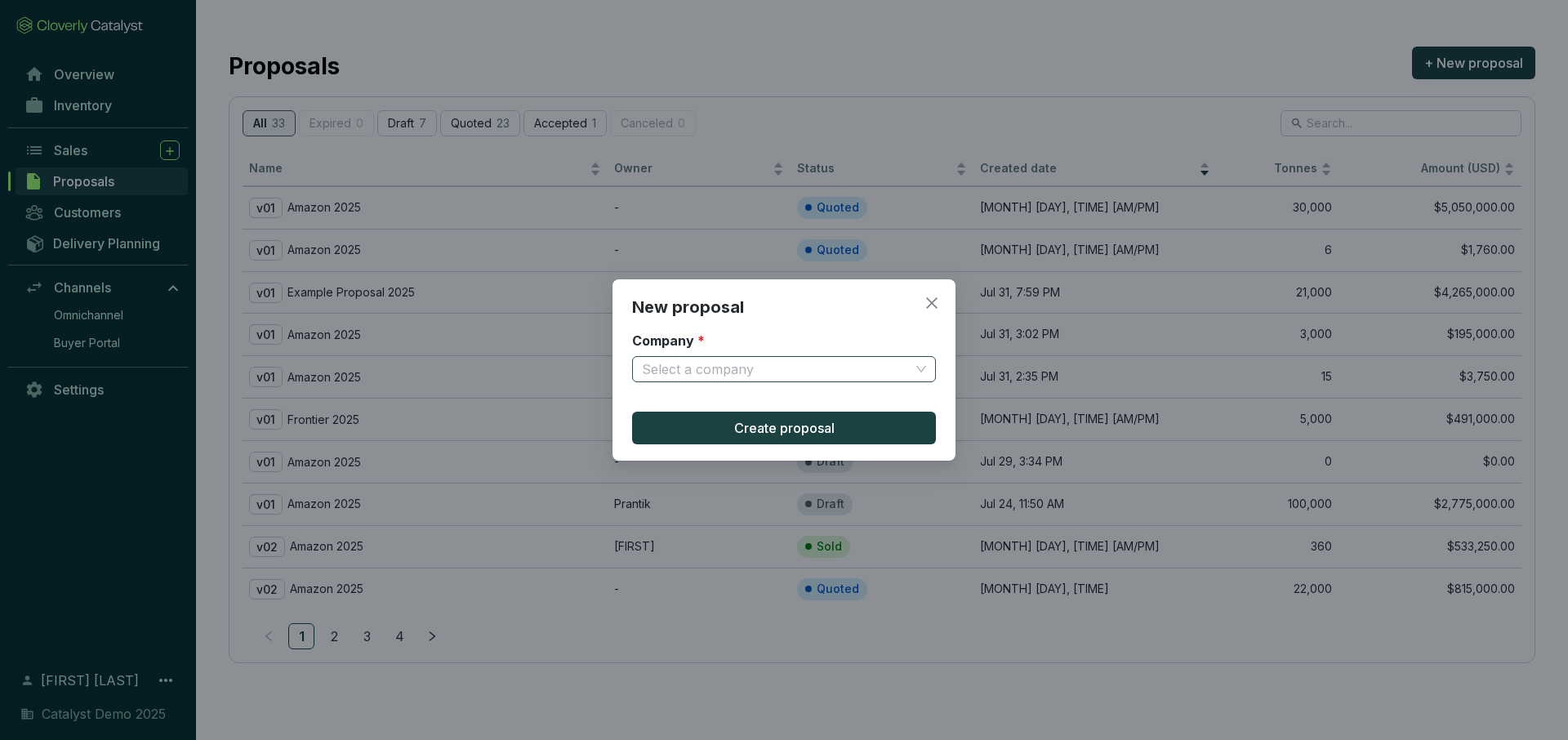 click on "Company   *" at bounding box center (776, 369) 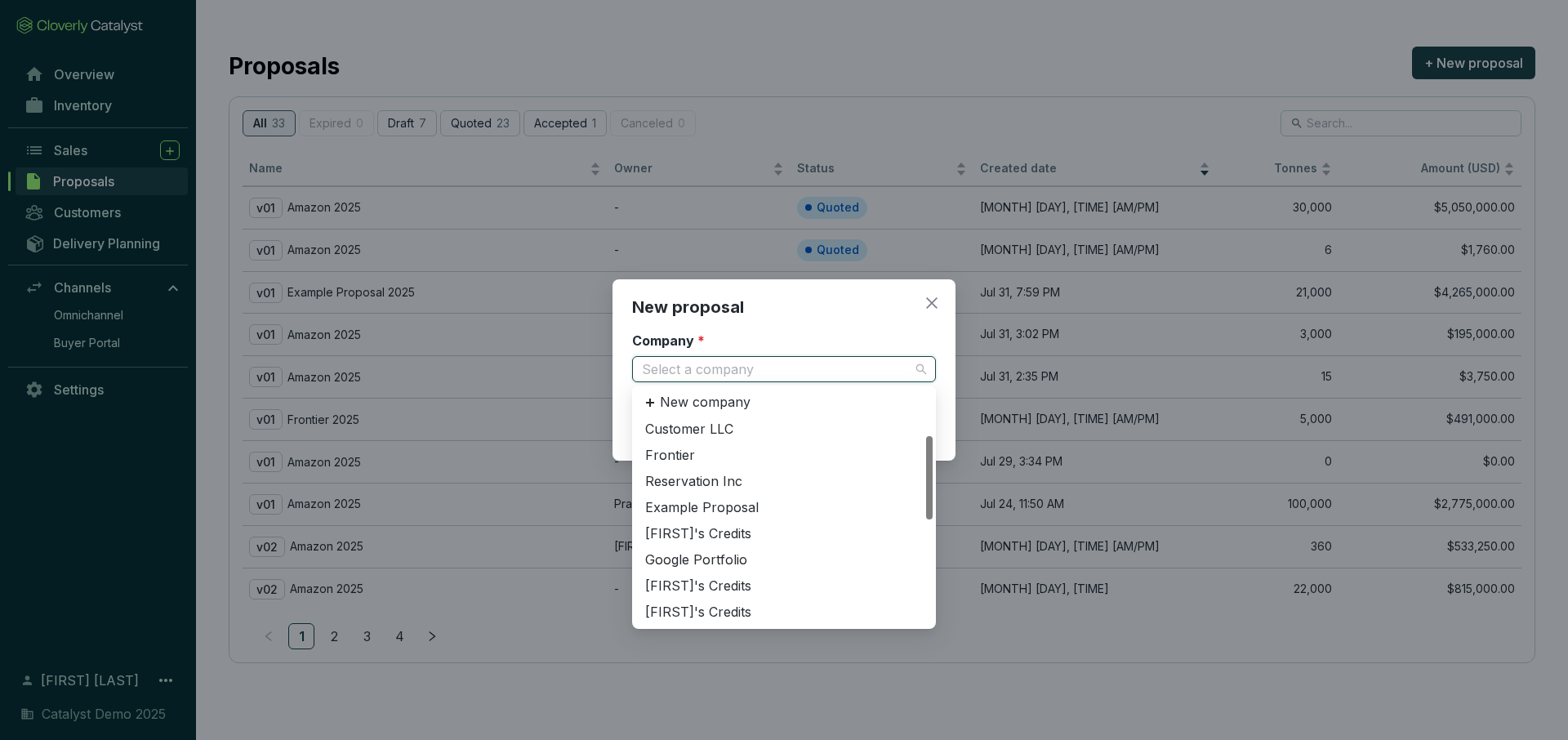 scroll, scrollTop: 0, scrollLeft: 0, axis: both 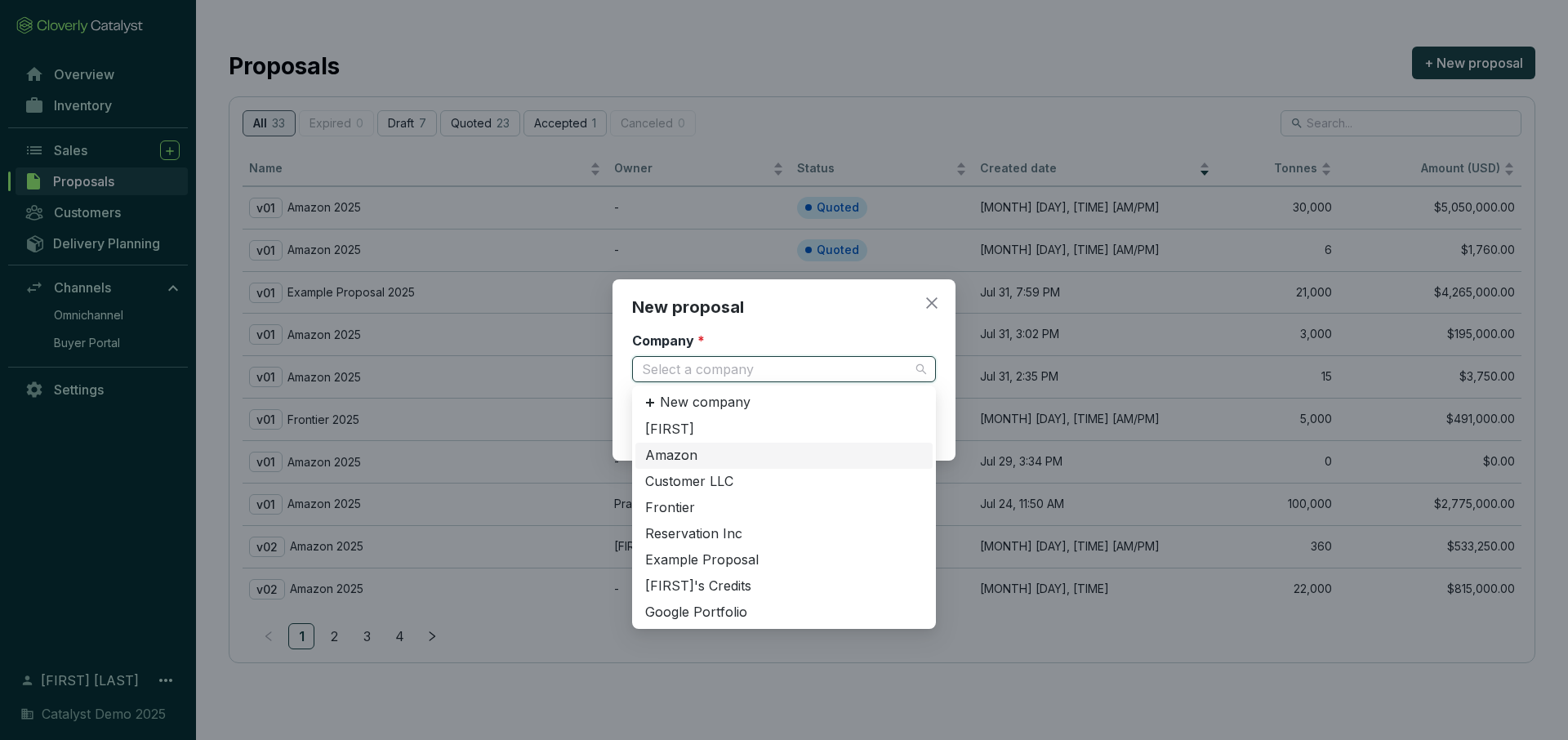 click on "Amazon" at bounding box center (784, 456) 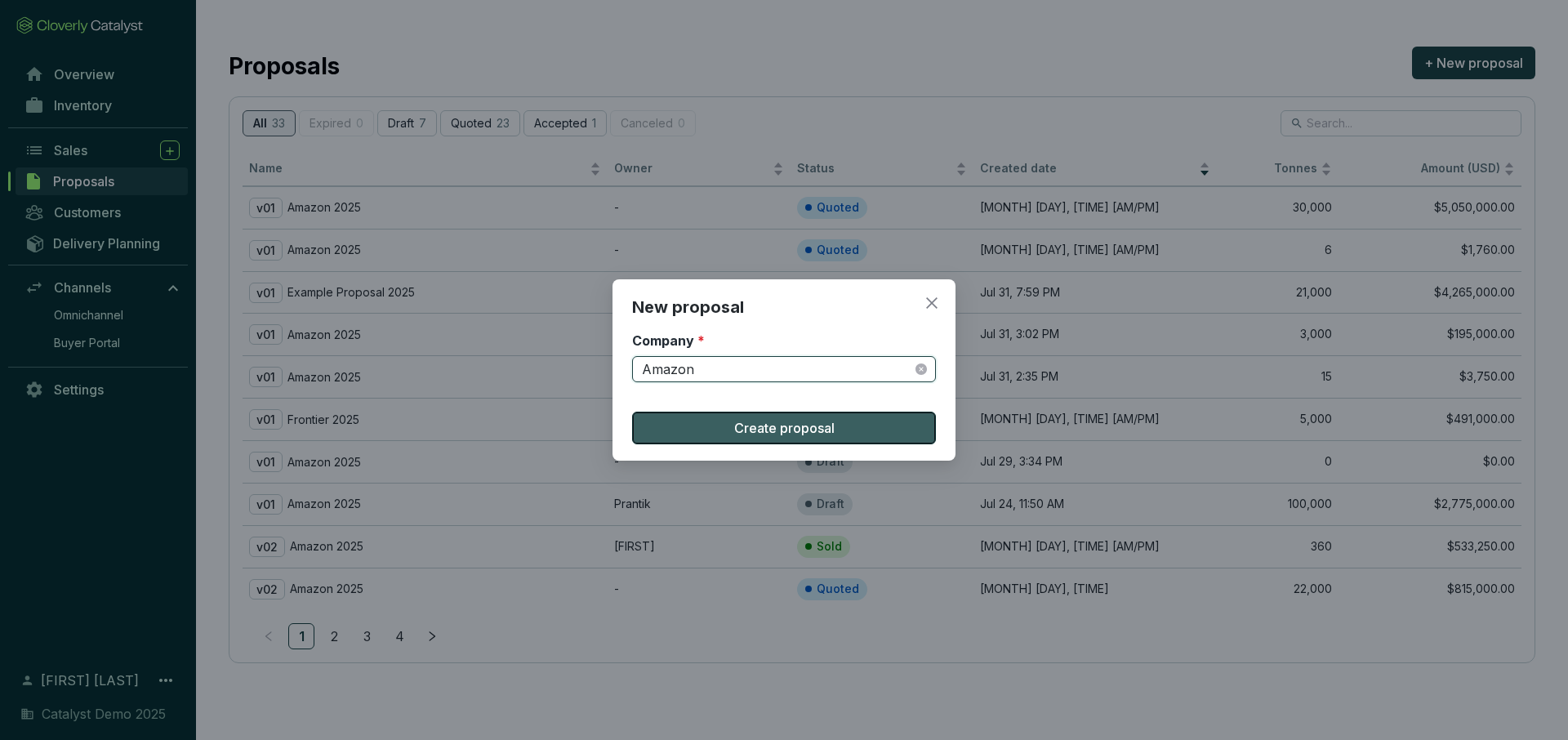 click on "Create proposal" at bounding box center [784, 428] 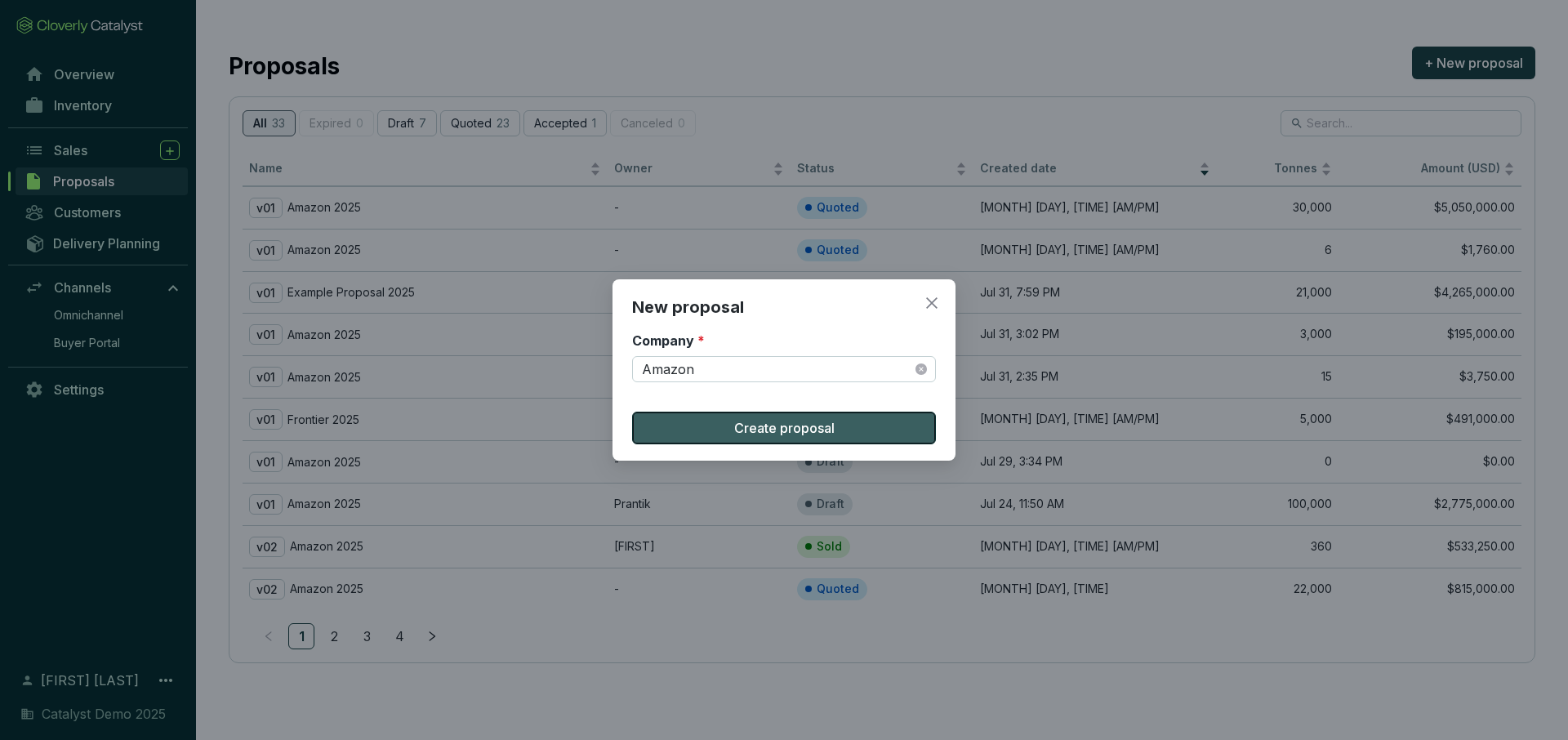 type 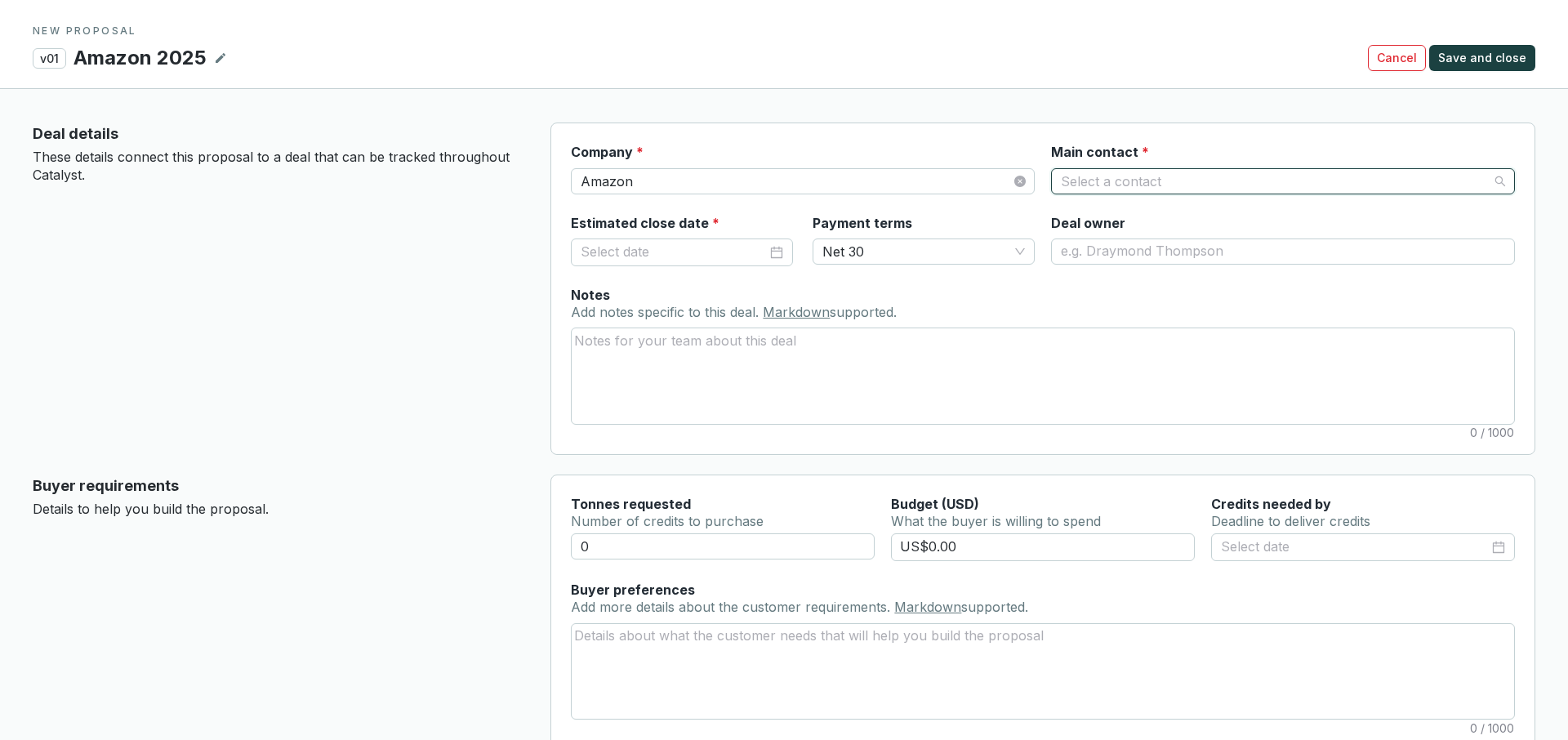 click on "Main contact   *" at bounding box center [1275, 181] 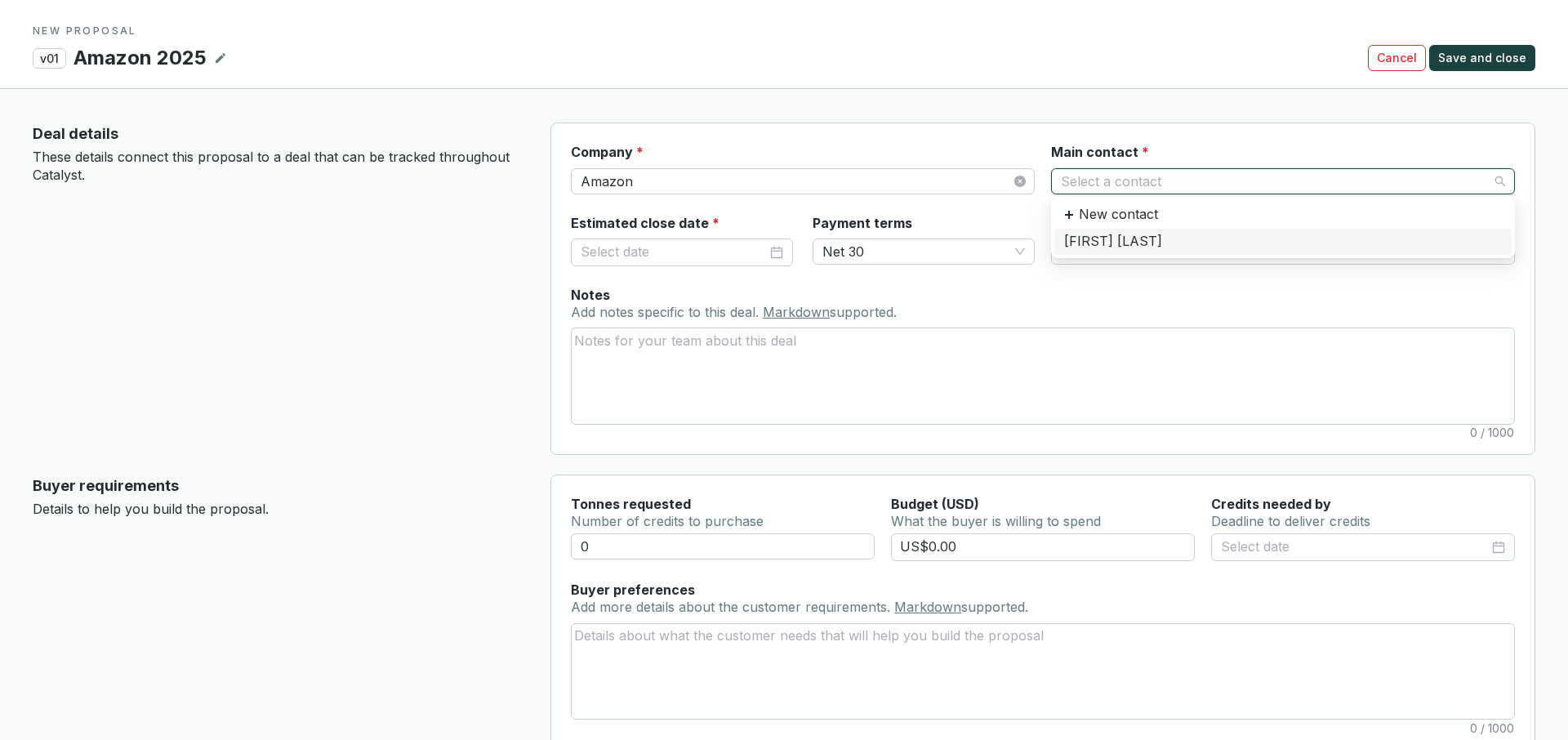 click on "[FIRST] [LAST]" at bounding box center (1283, 242) 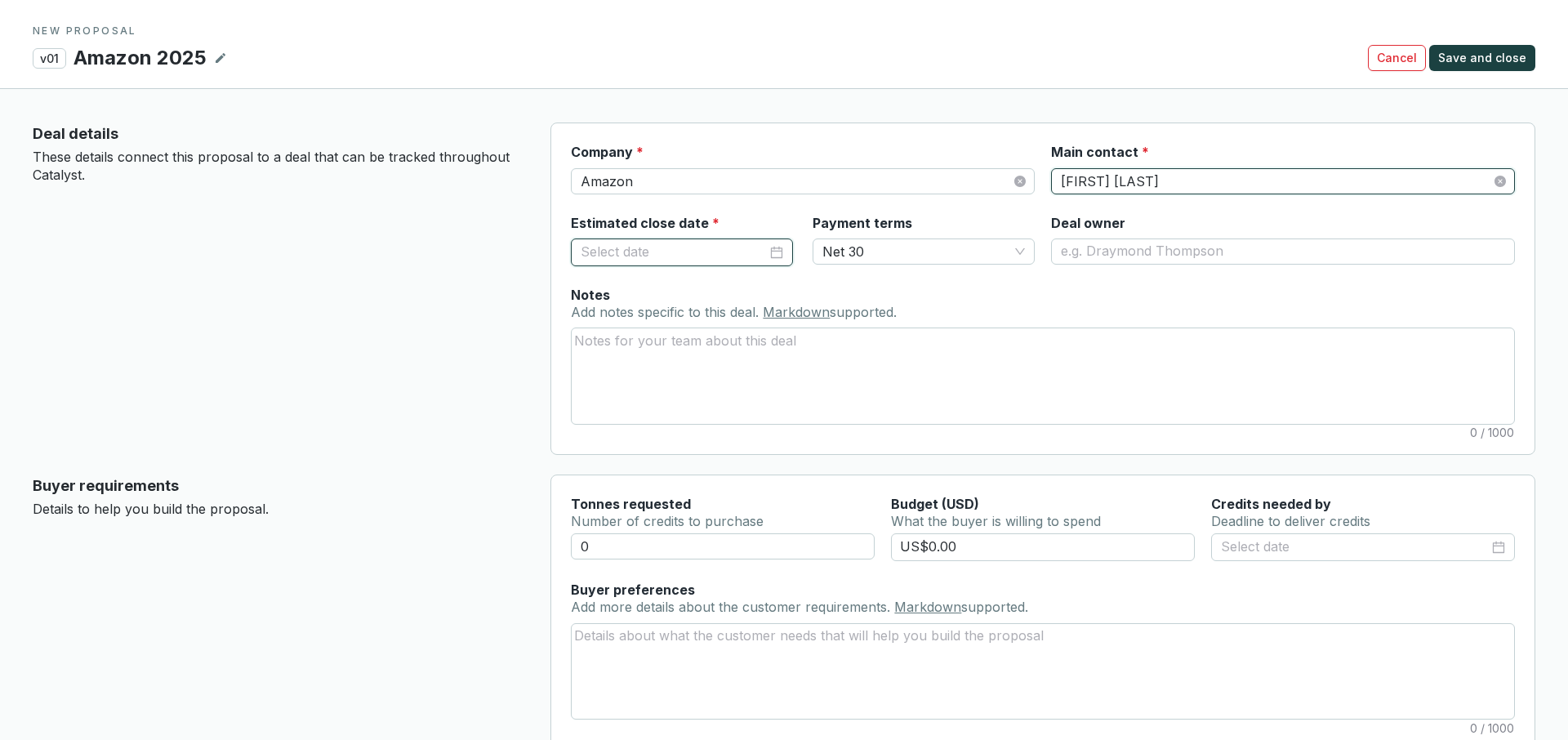 click on "[DATE_REFERENCE]   *" at bounding box center [674, 252] 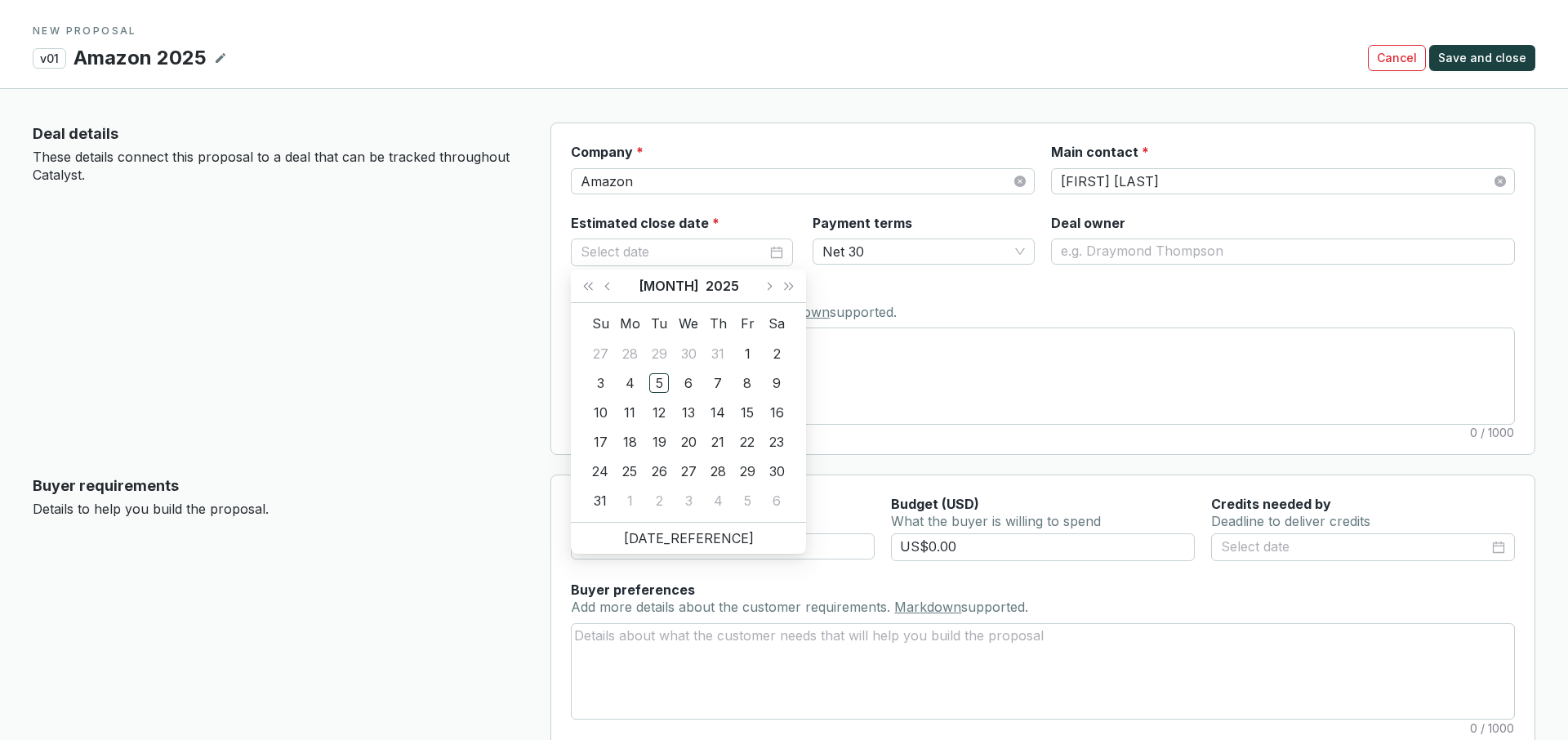 click on "Notes   Add notes specific to this deal.   Markdown  supported. 0 / 1000" at bounding box center (1043, 355) 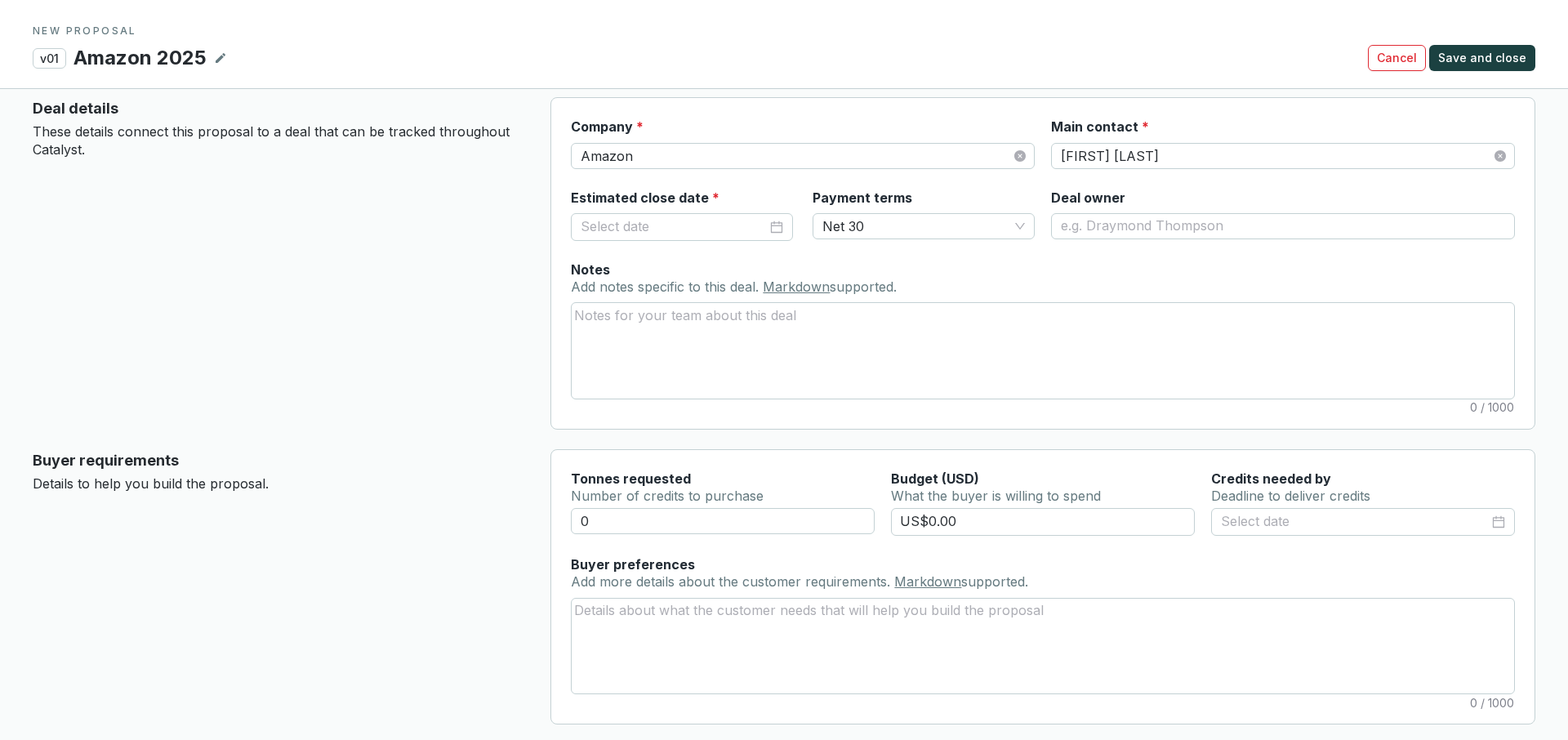 scroll, scrollTop: 0, scrollLeft: 0, axis: both 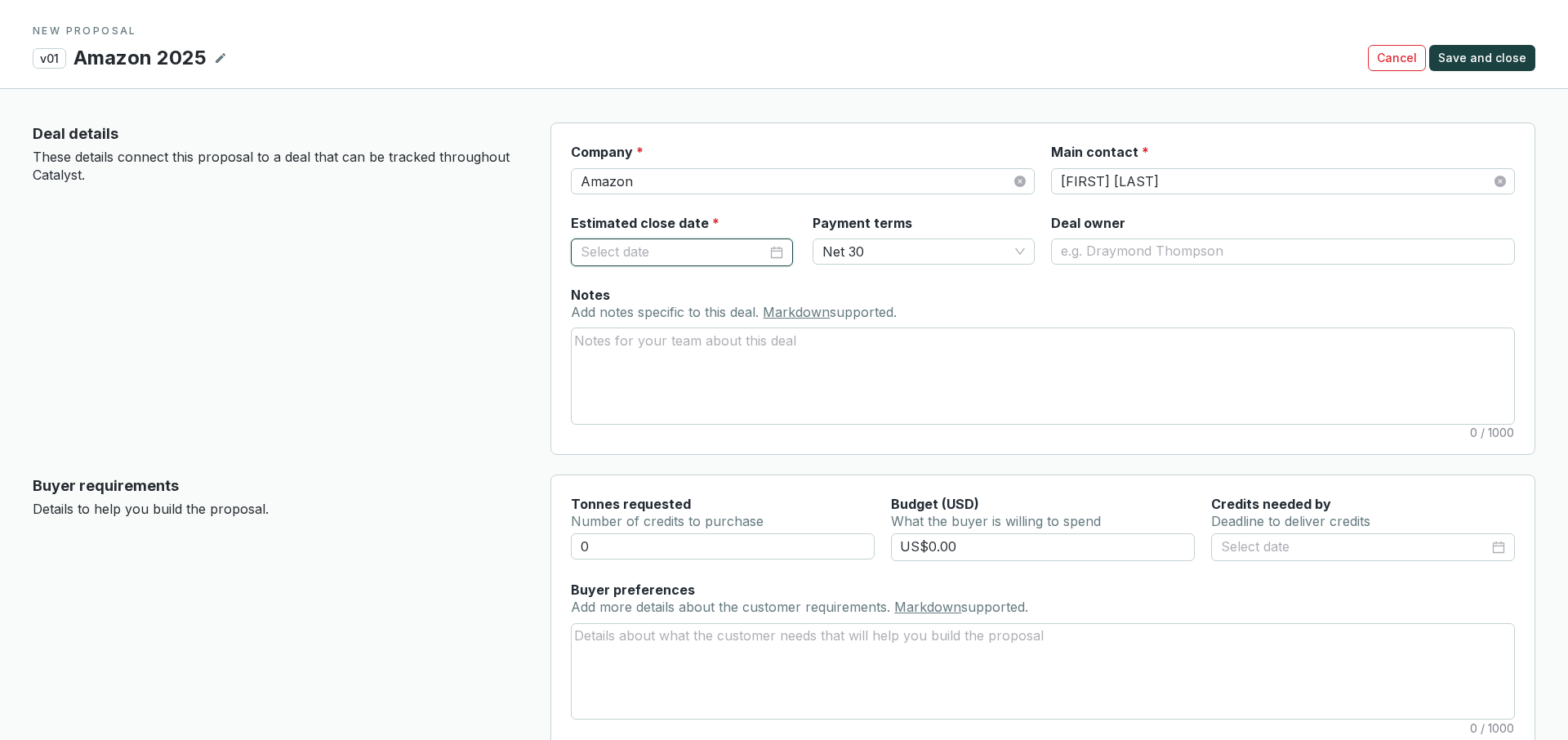 click on "[DATE_REFERENCE]   *" at bounding box center [674, 252] 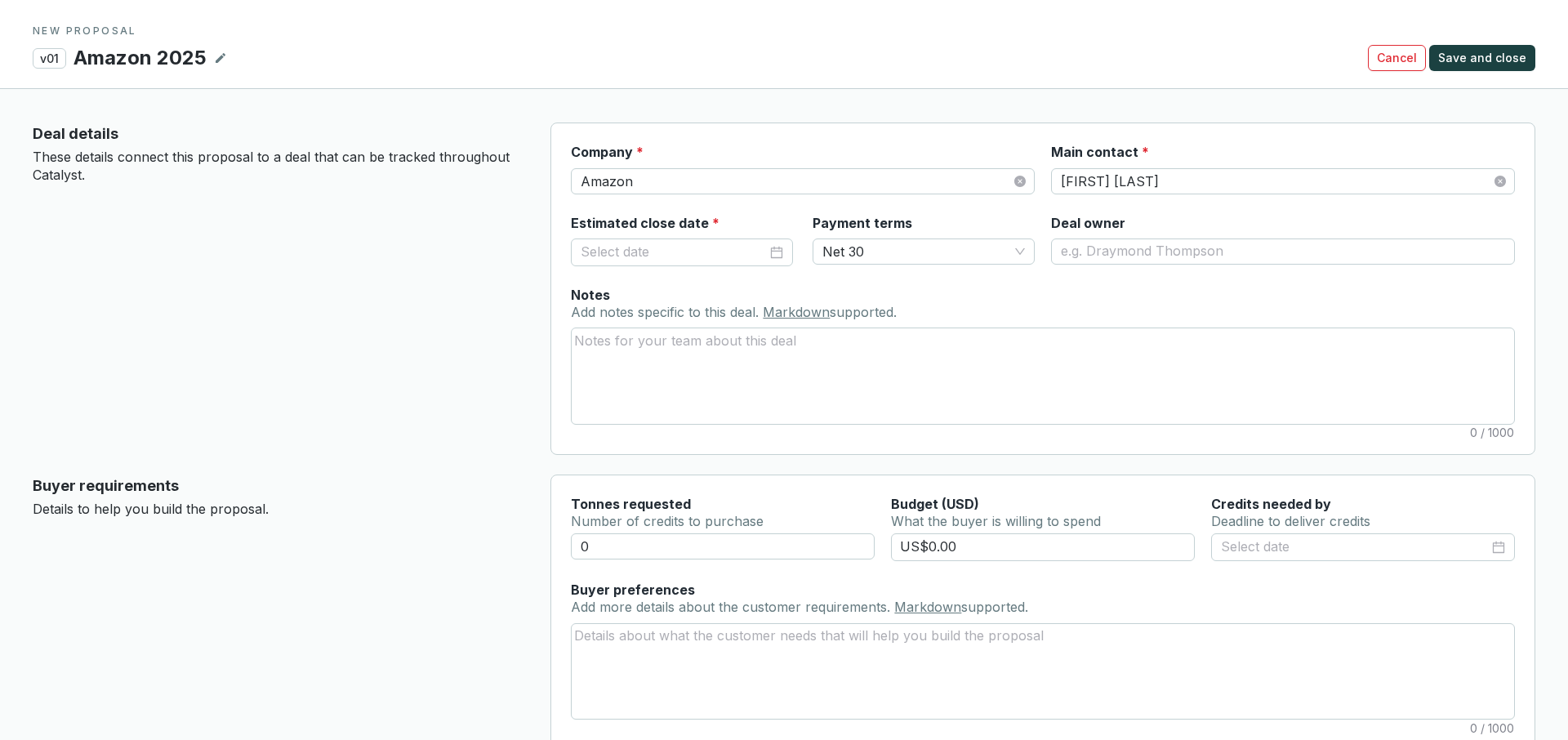 click on "Deal details These details connect this proposal to a deal that can be tracked throughout Catalyst." at bounding box center [278, 288] 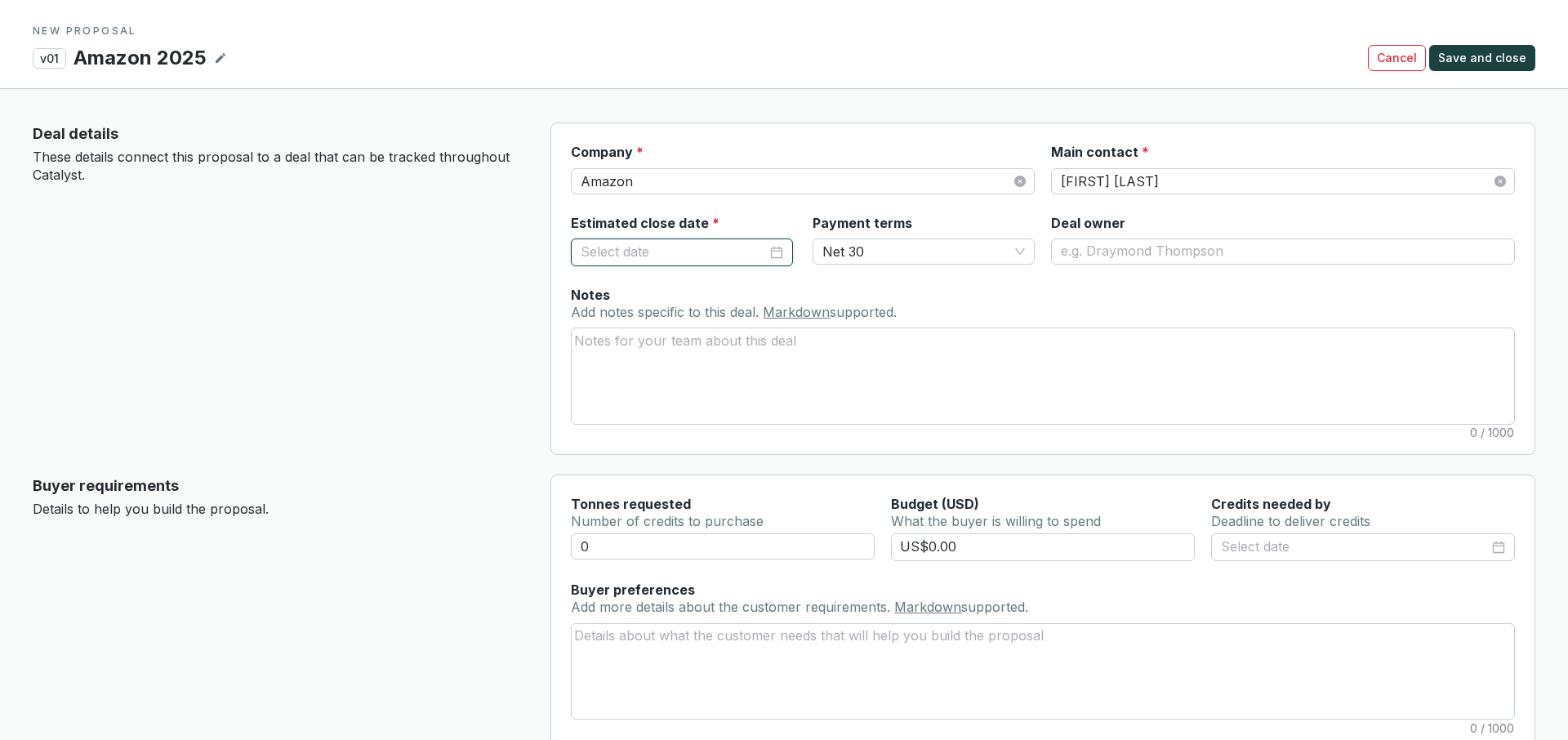 click on "[DATE_REFERENCE]   *" at bounding box center (674, 252) 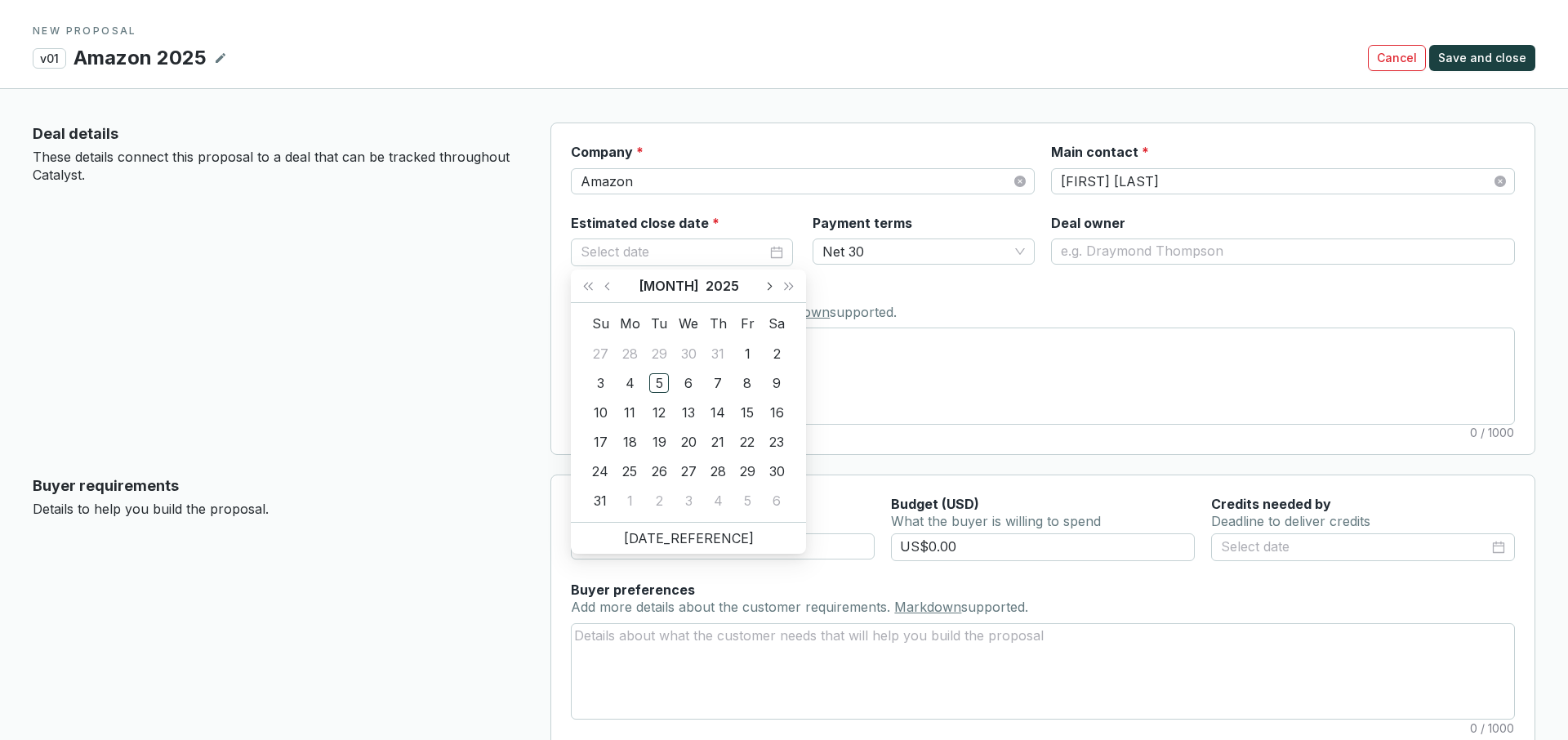 click at bounding box center (768, 286) 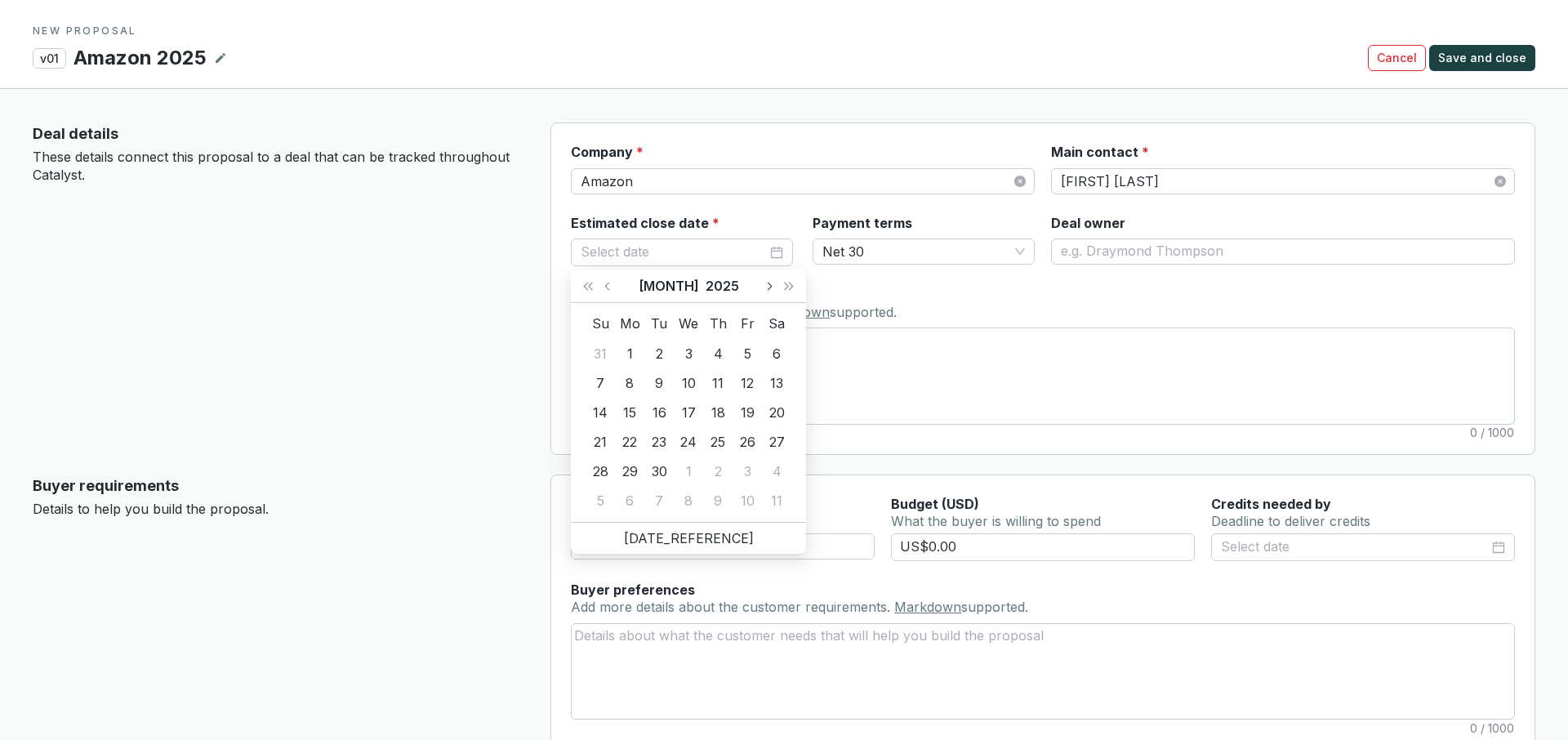 click at bounding box center [768, 286] 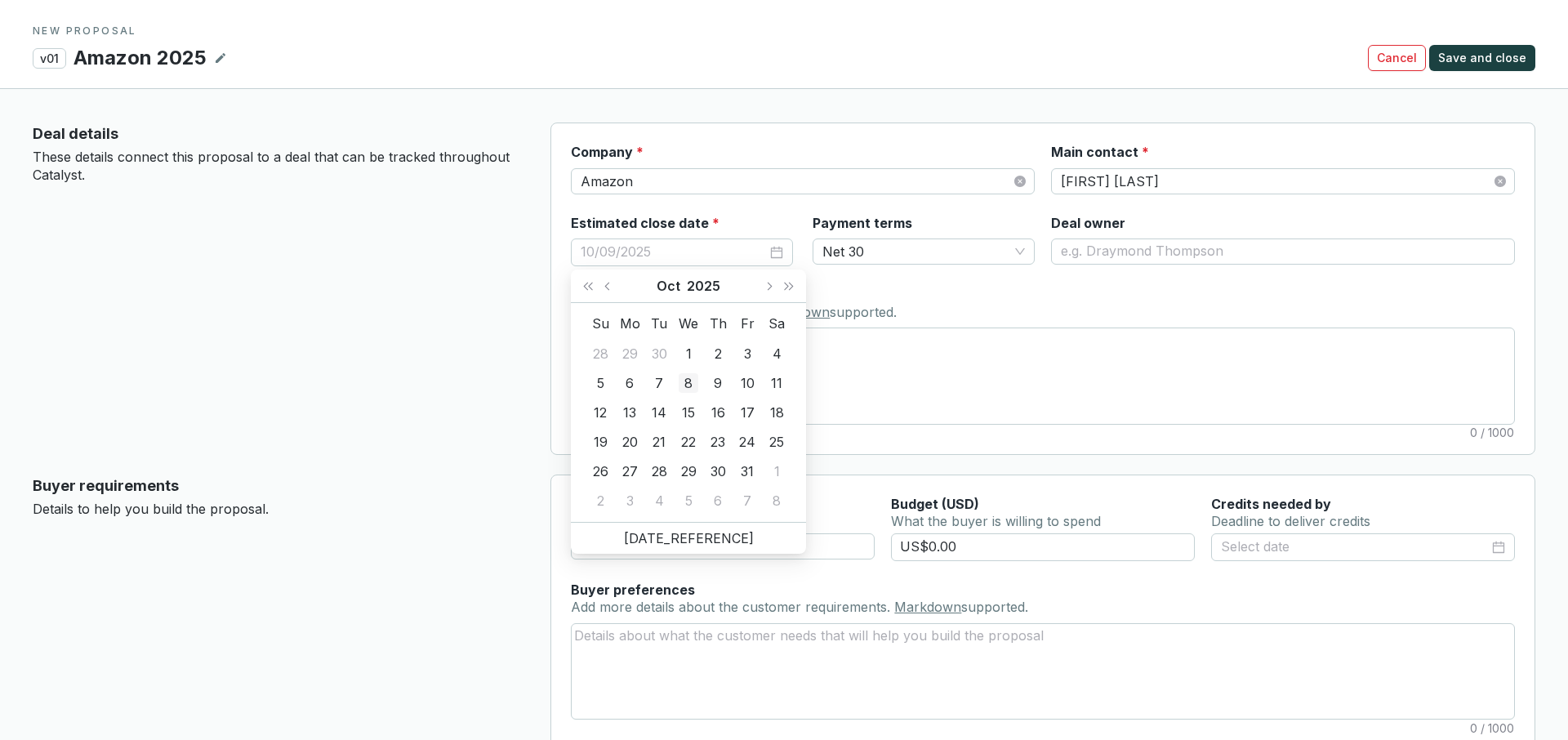 type on "[MM]/[DD]/[YYYY]" 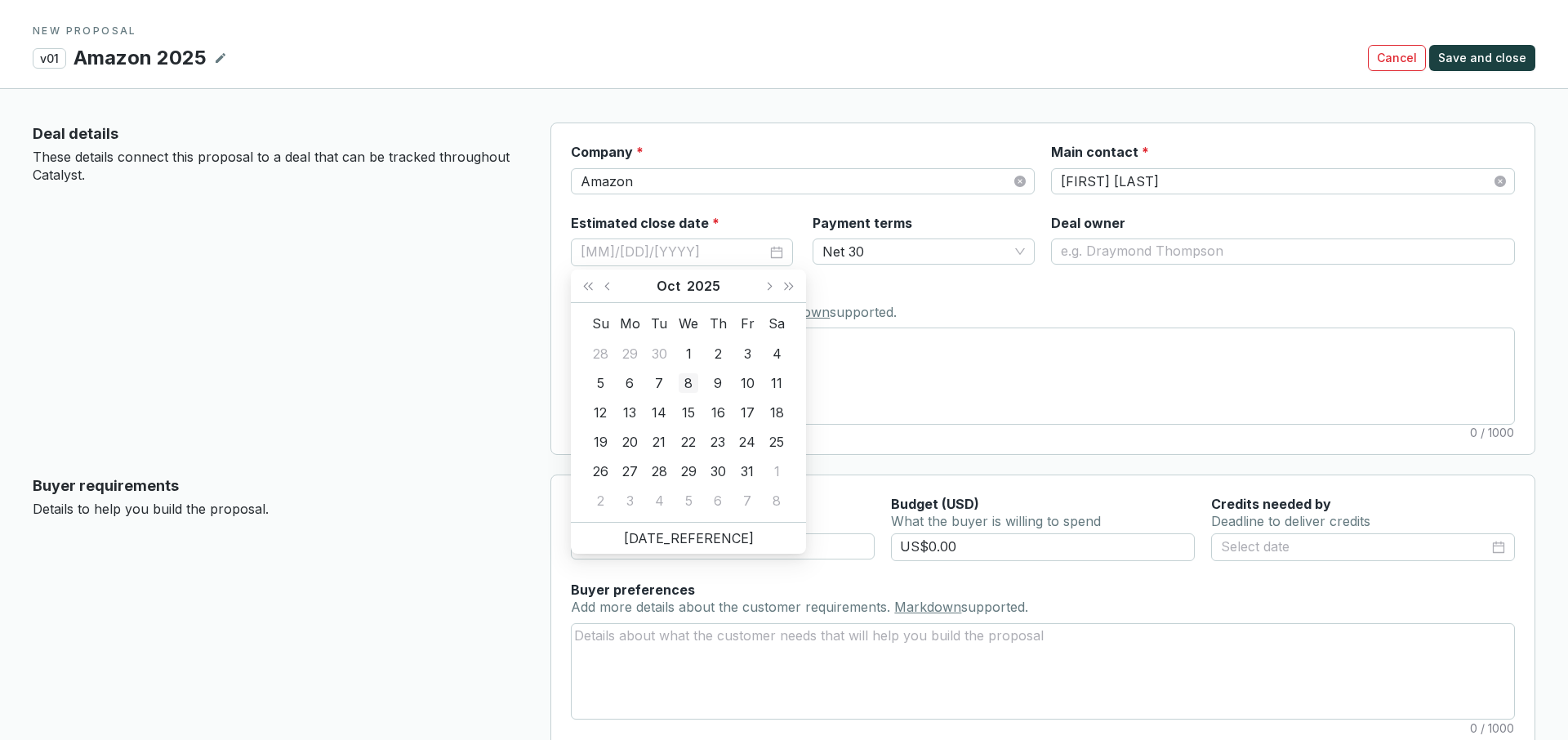 click on "8" at bounding box center [688, 383] 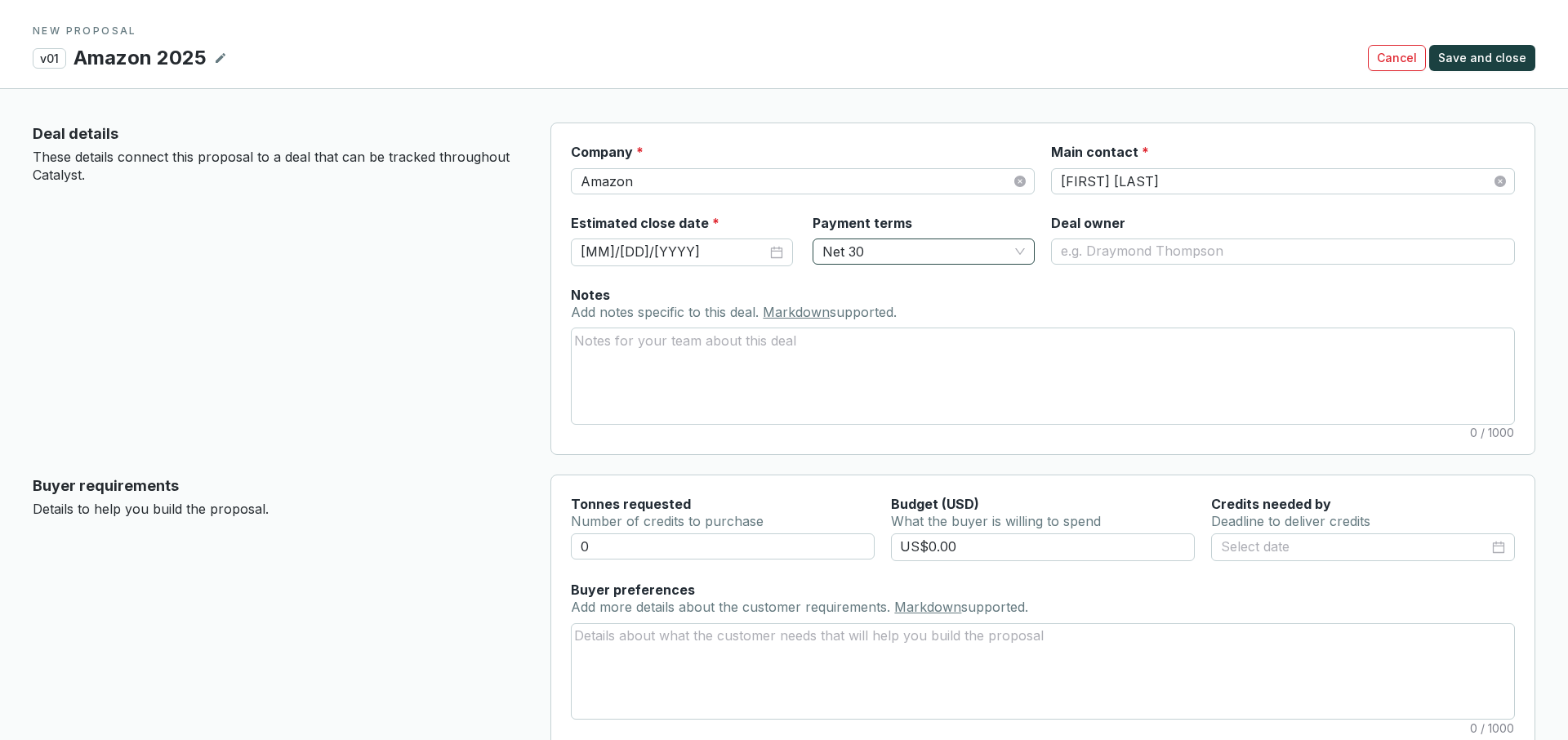 click on "Net 30" at bounding box center [924, 252] 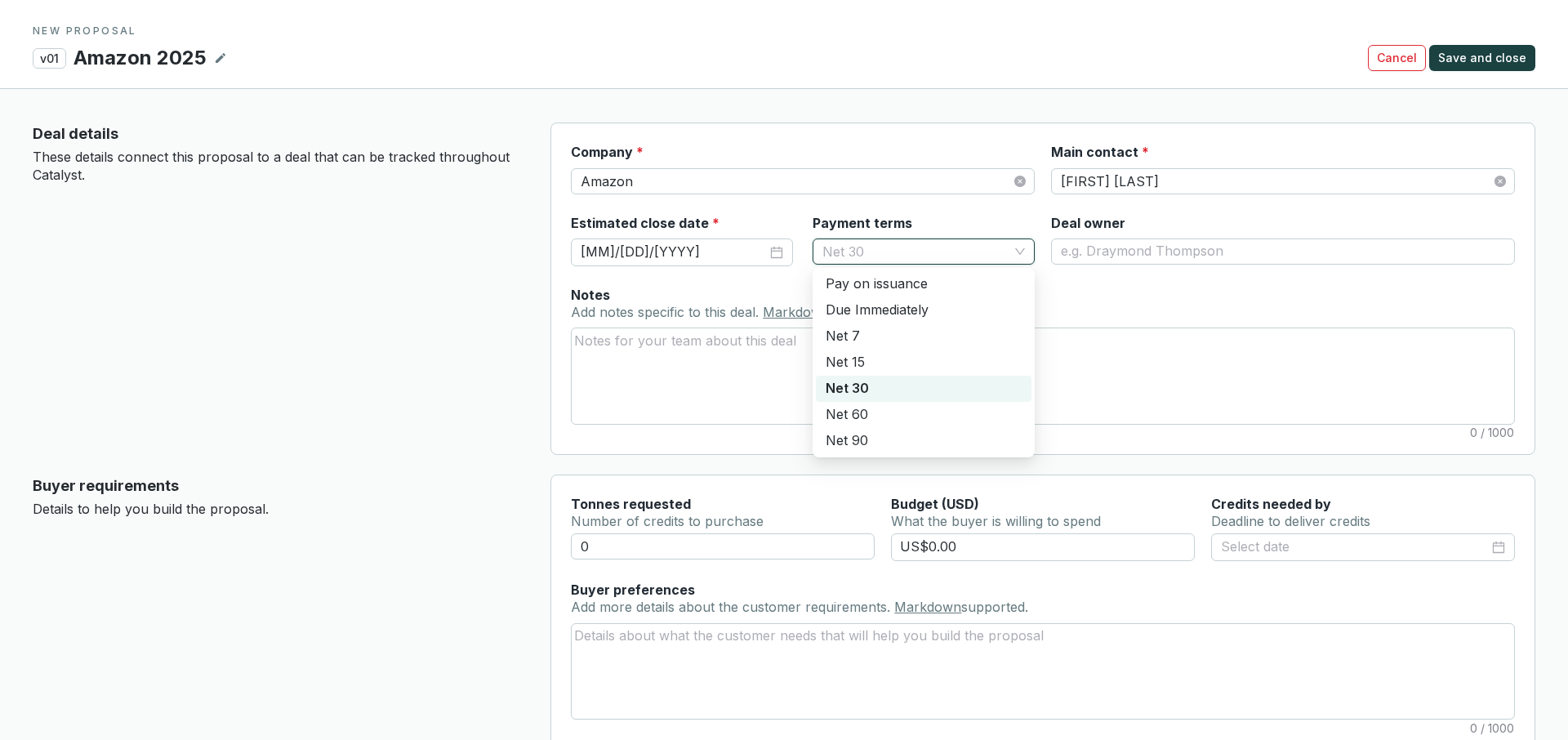 click on "Net 30" at bounding box center (924, 252) 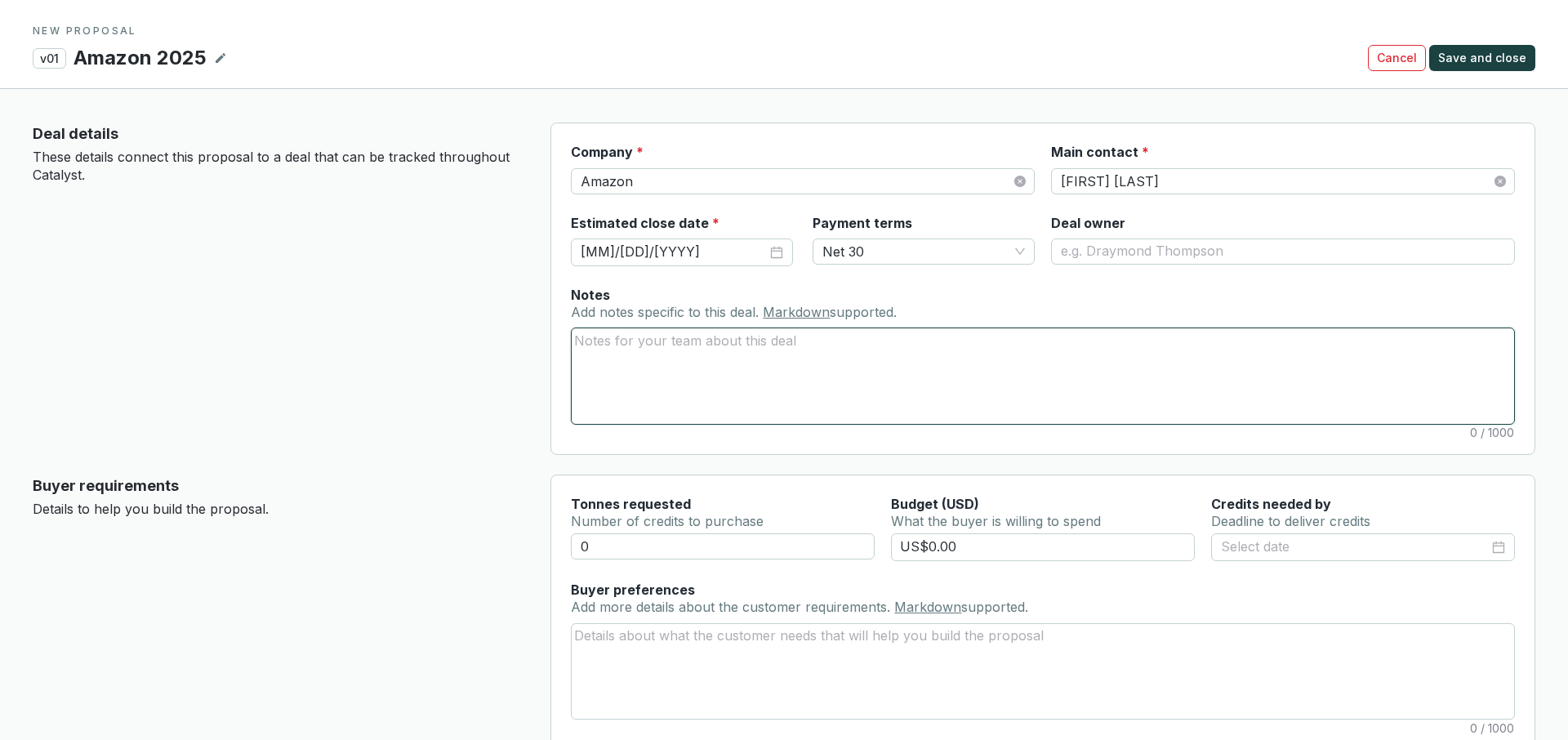 click on "Notes   Add notes specific to this deal.   Markdown  supported." at bounding box center [1043, 376] 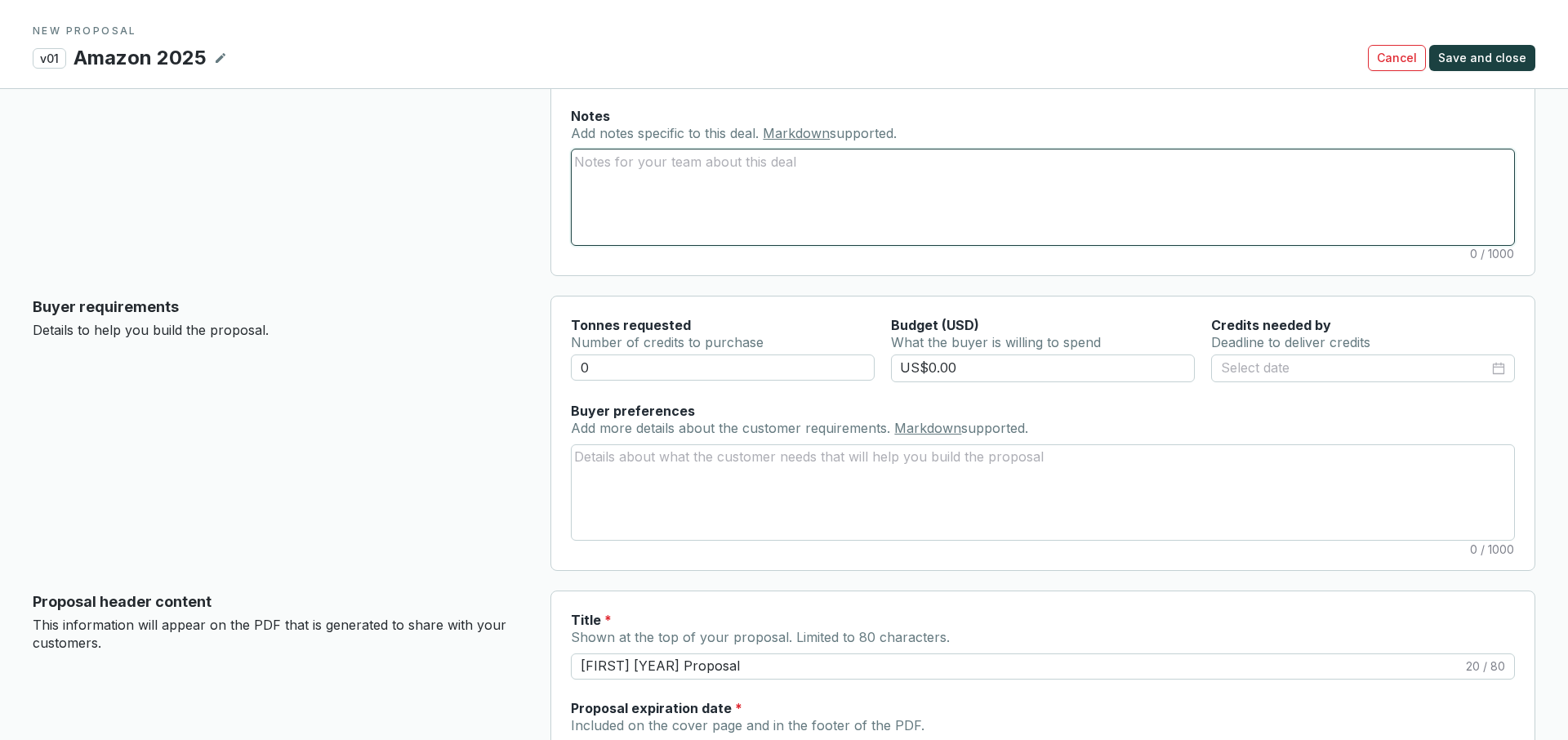 scroll, scrollTop: 197, scrollLeft: 0, axis: vertical 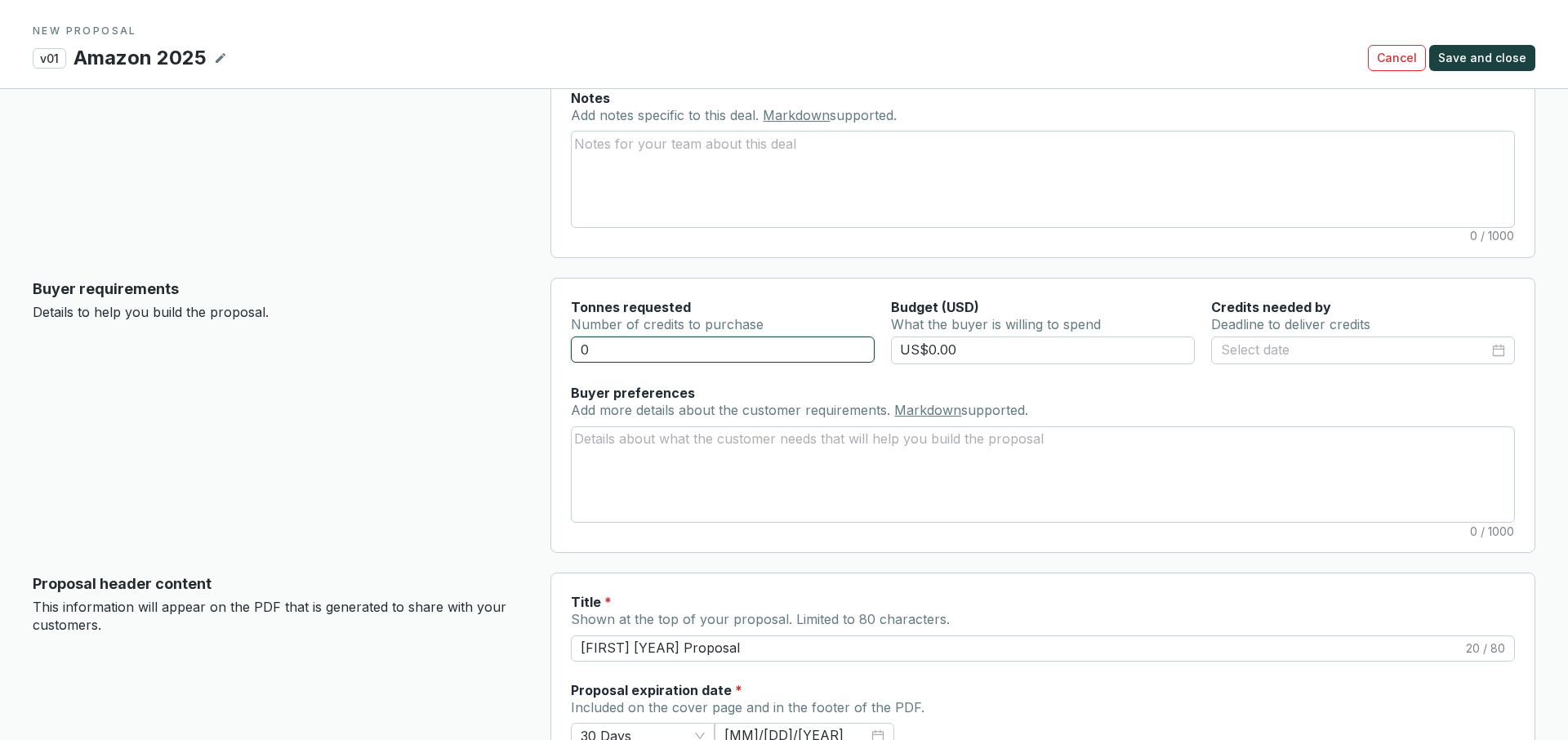 click on "0" at bounding box center (723, 350) 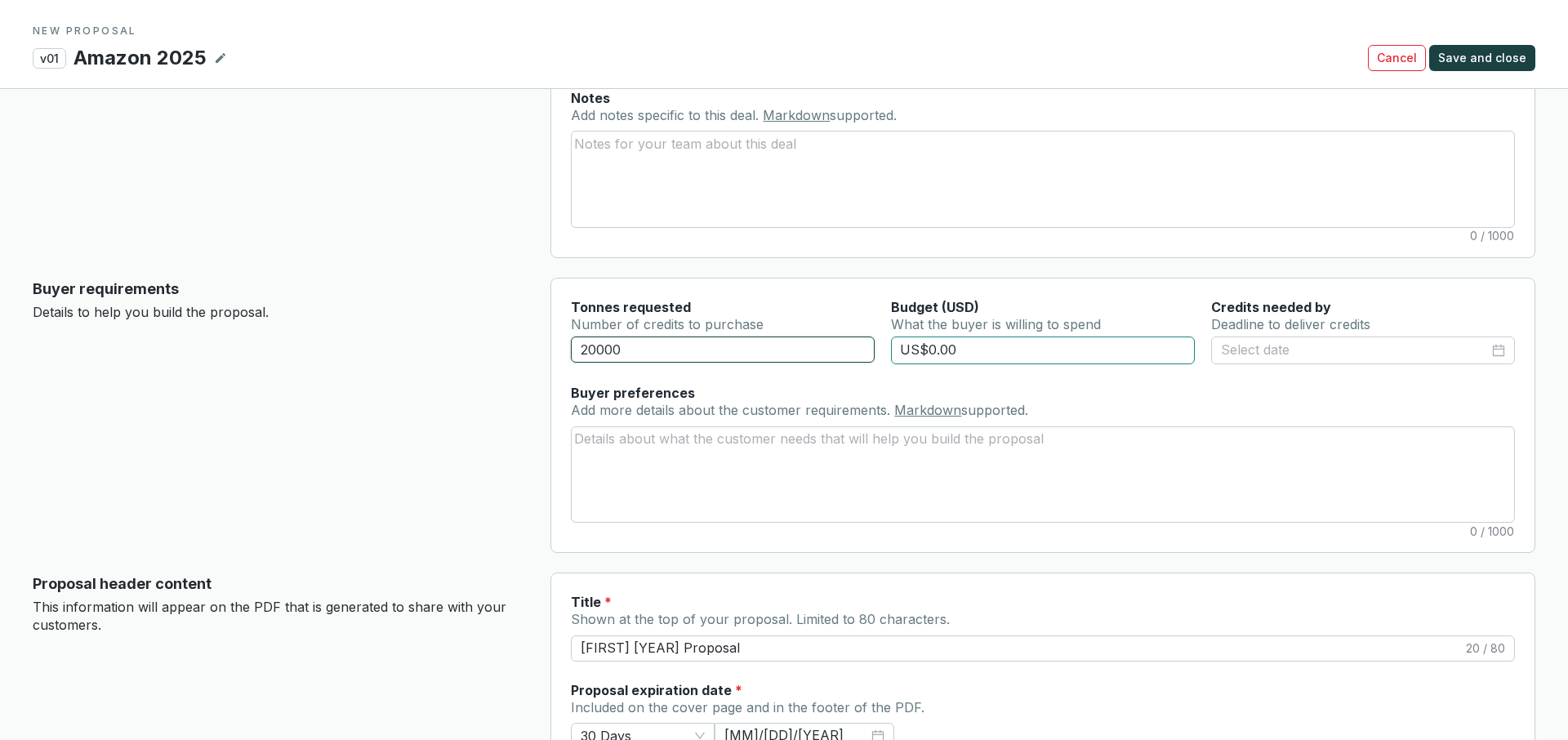 type on "20000" 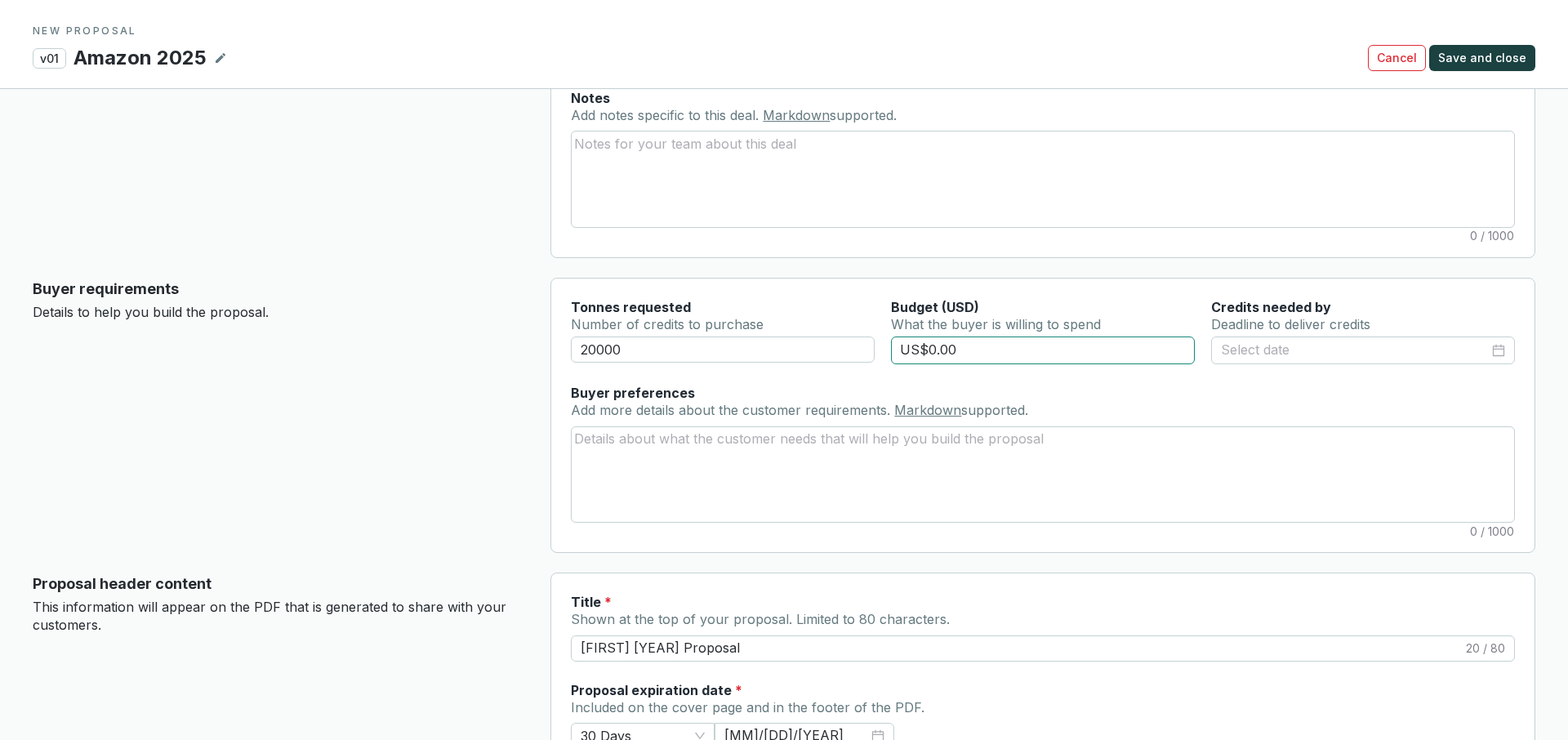 click on "US$0.00" at bounding box center (1043, 350) 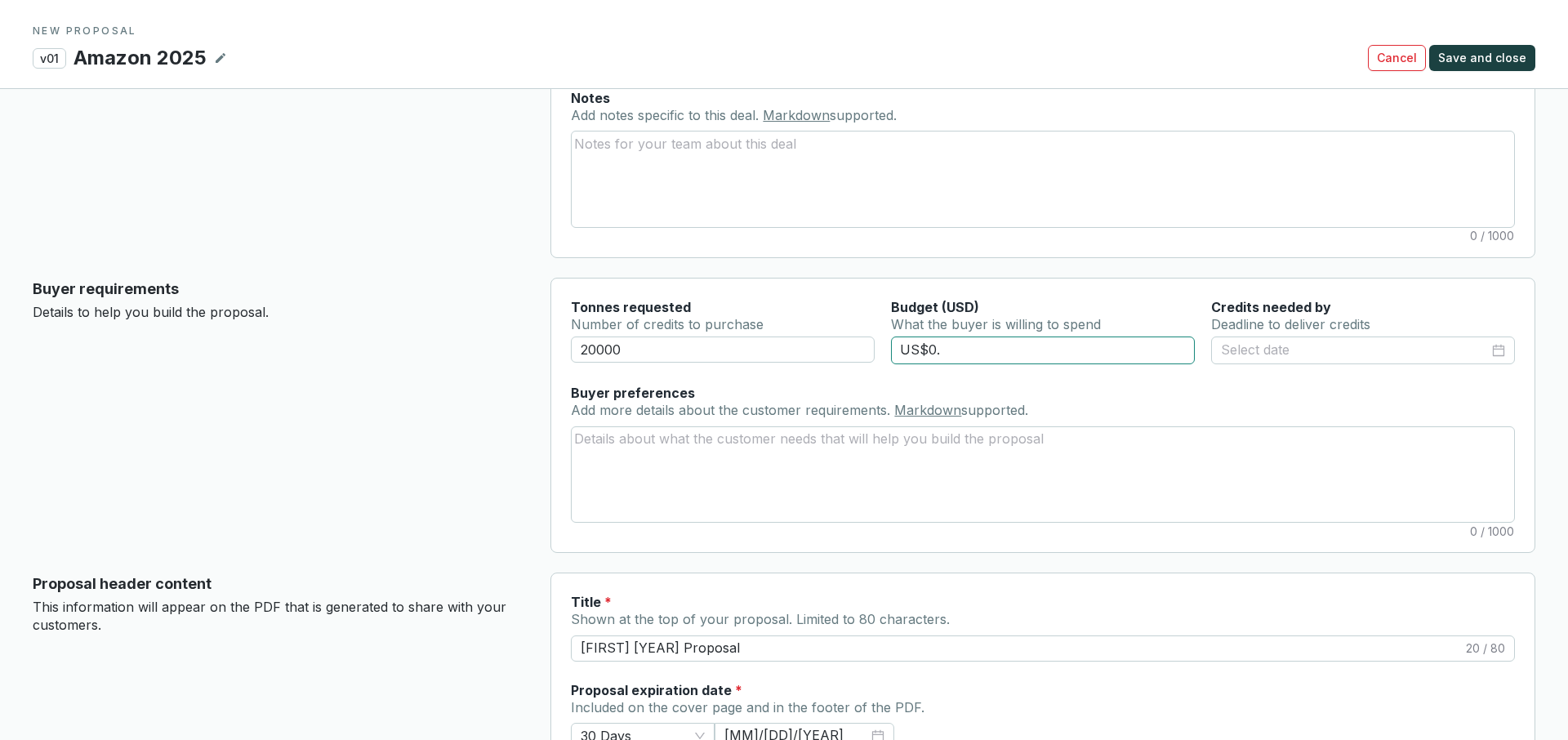 type on "US$0" 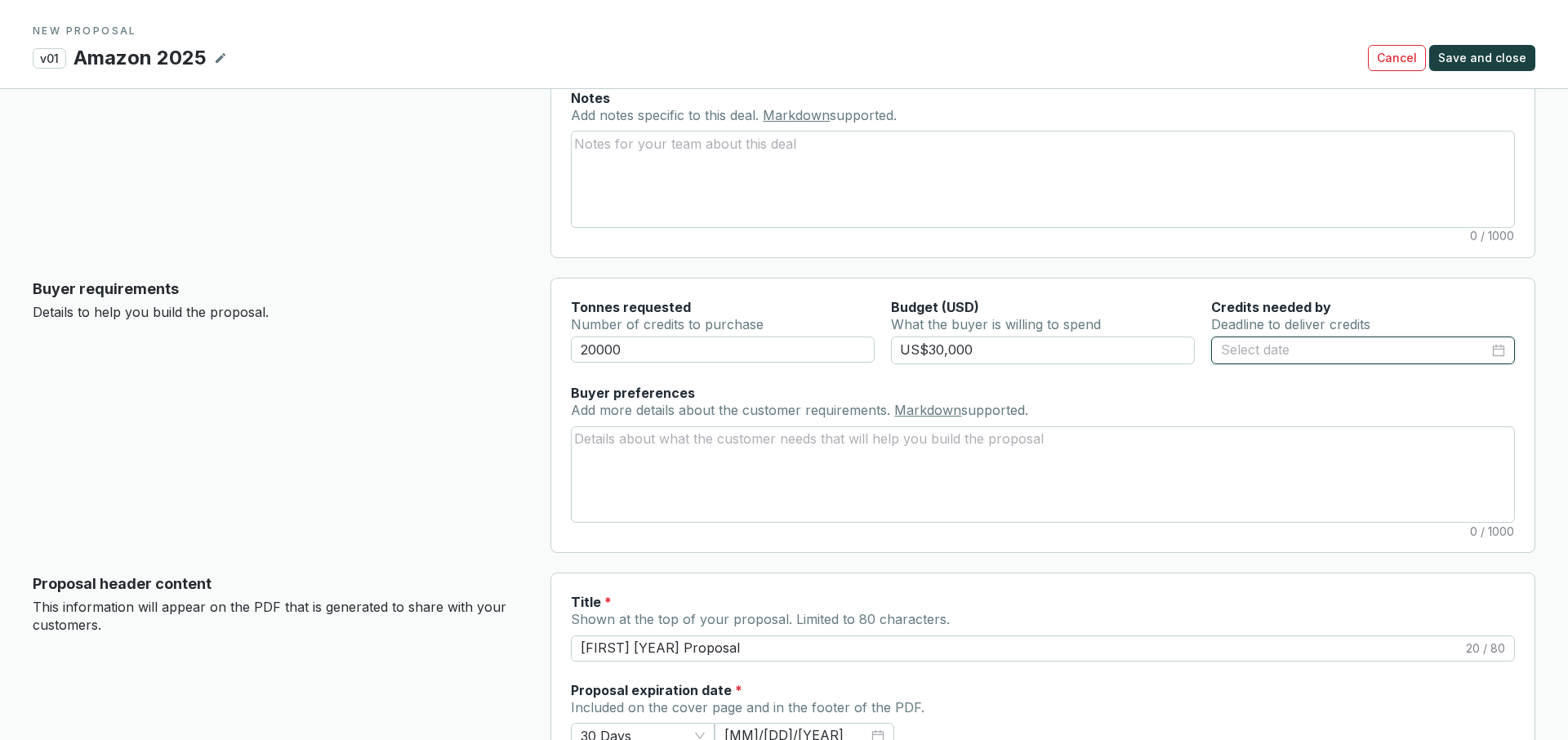 type on "US$30,000.00" 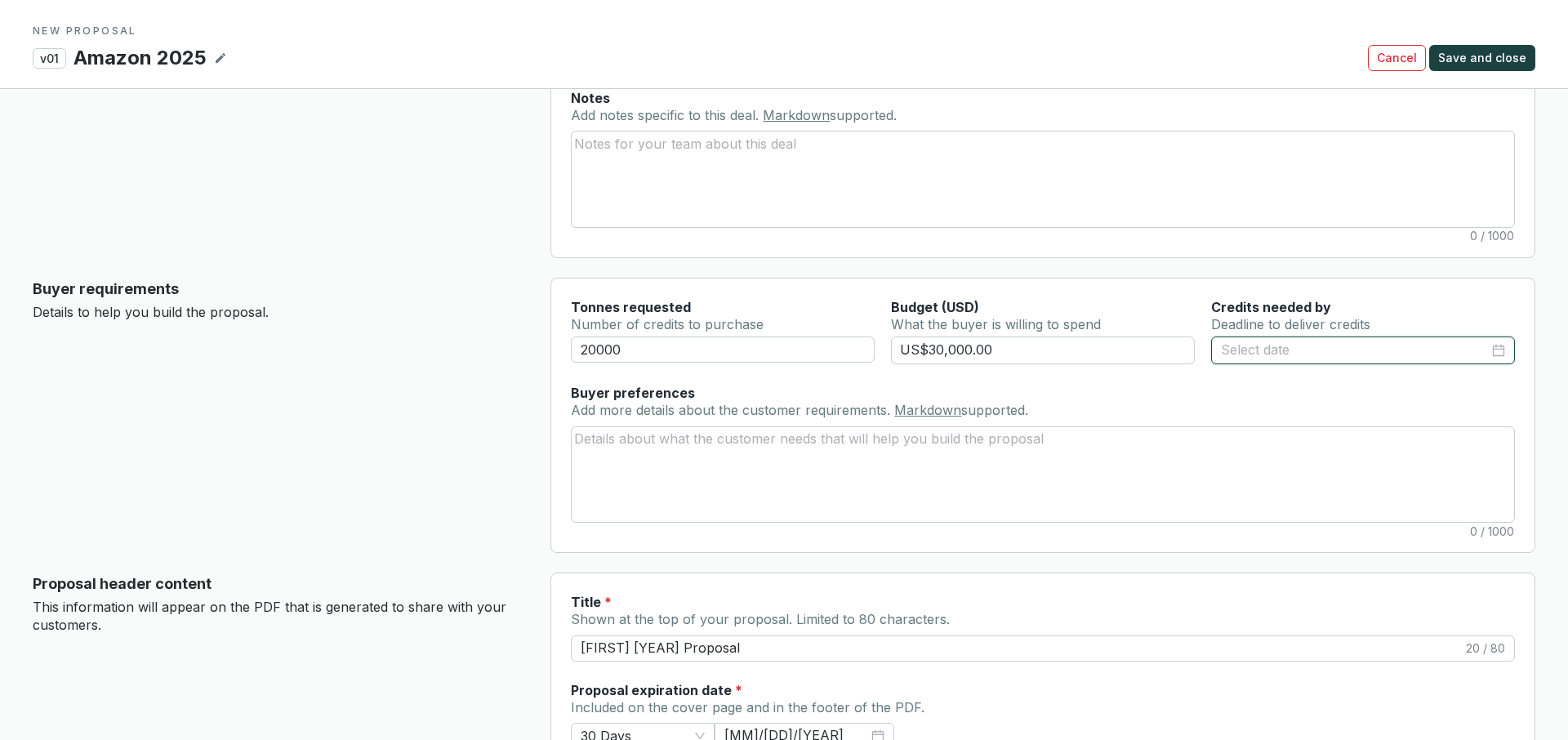 click at bounding box center (1355, 350) 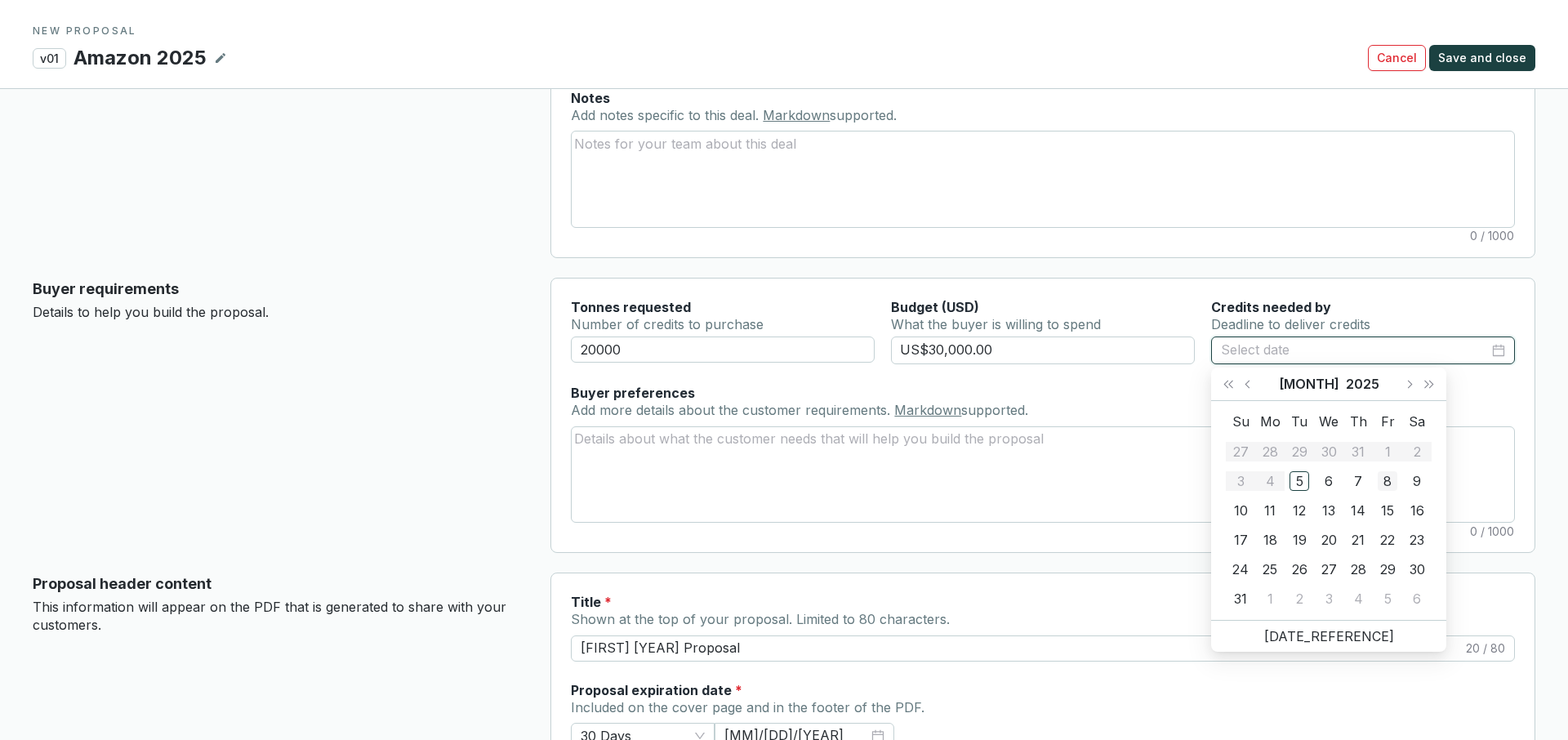 type on "08/08/2025" 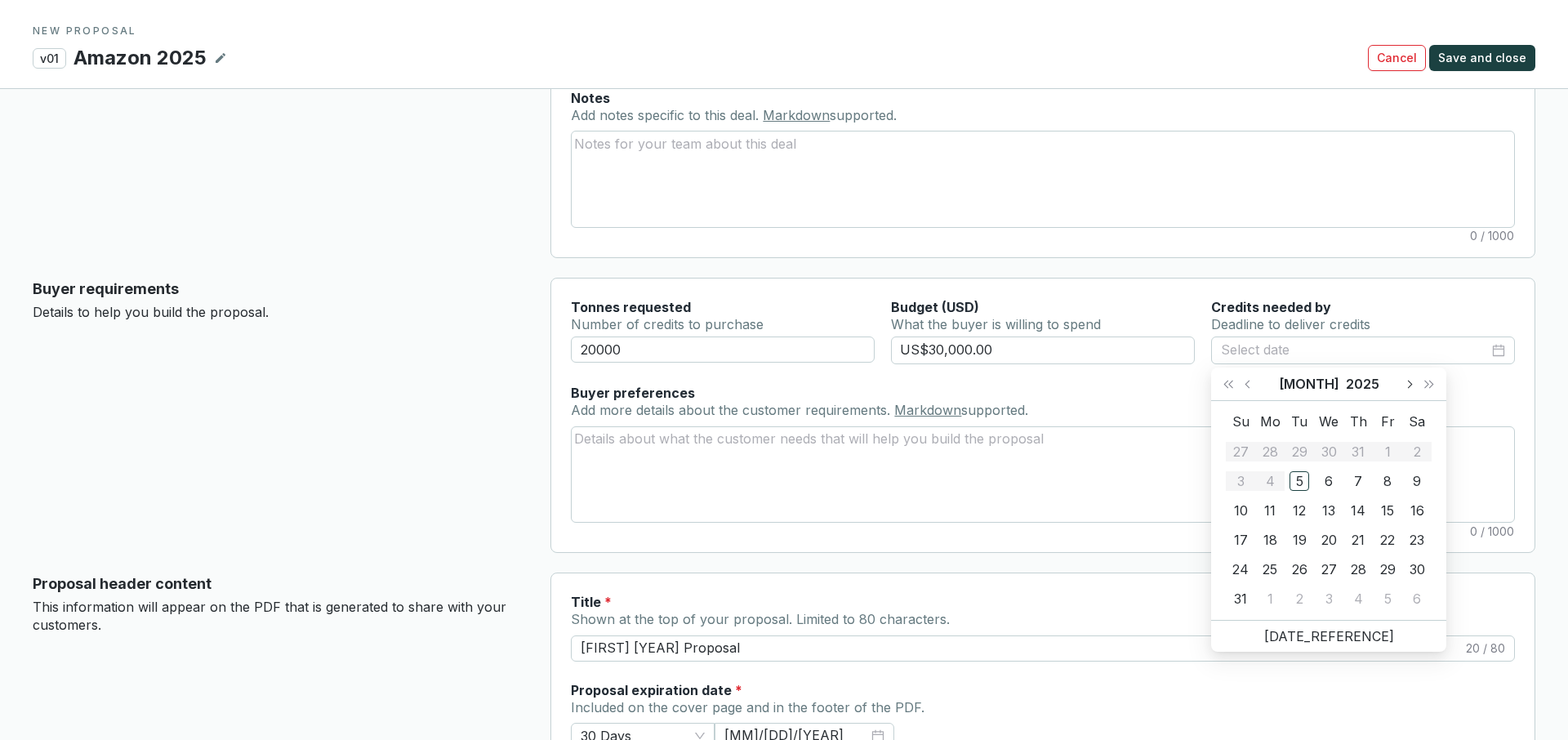 click at bounding box center (1409, 384) 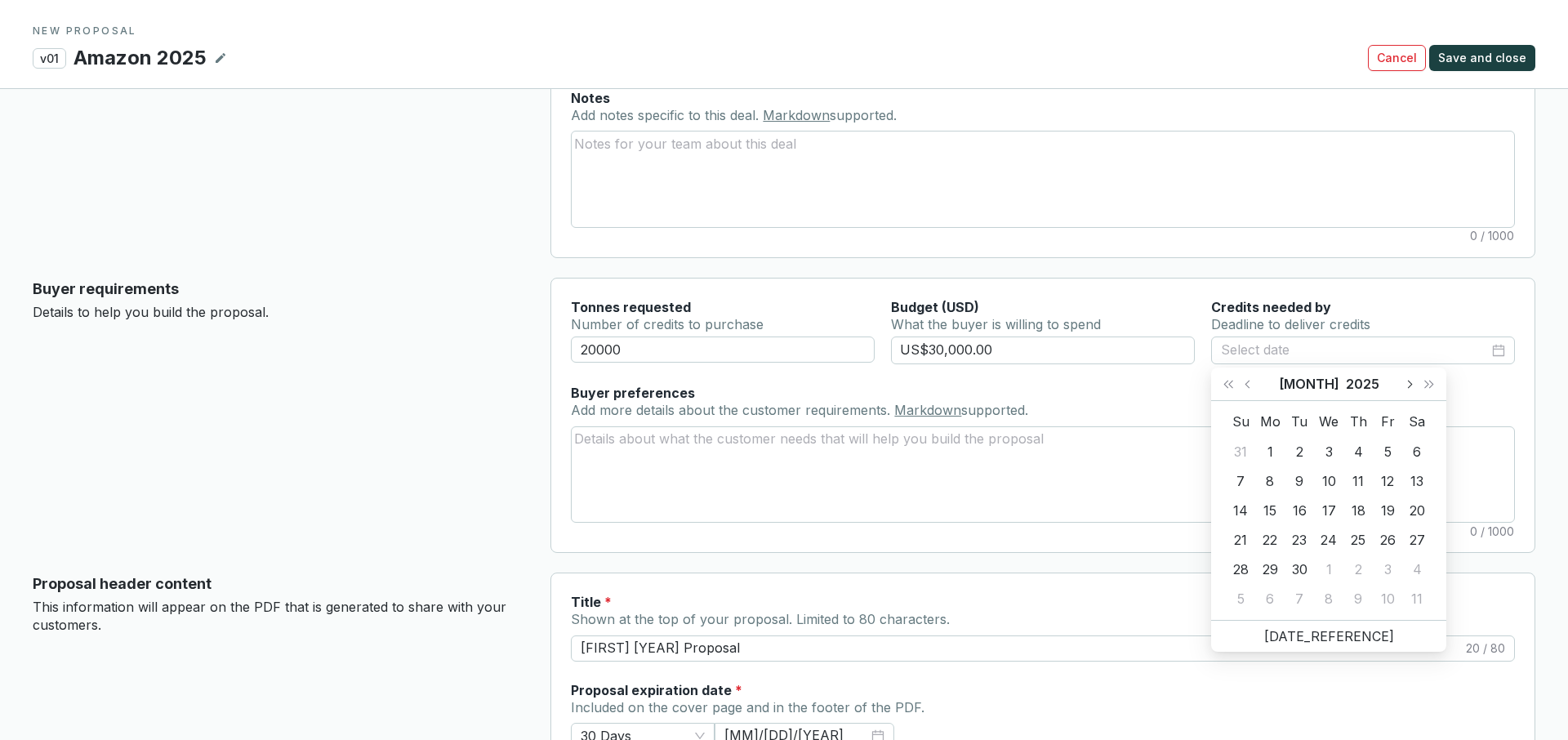 click at bounding box center (1409, 384) 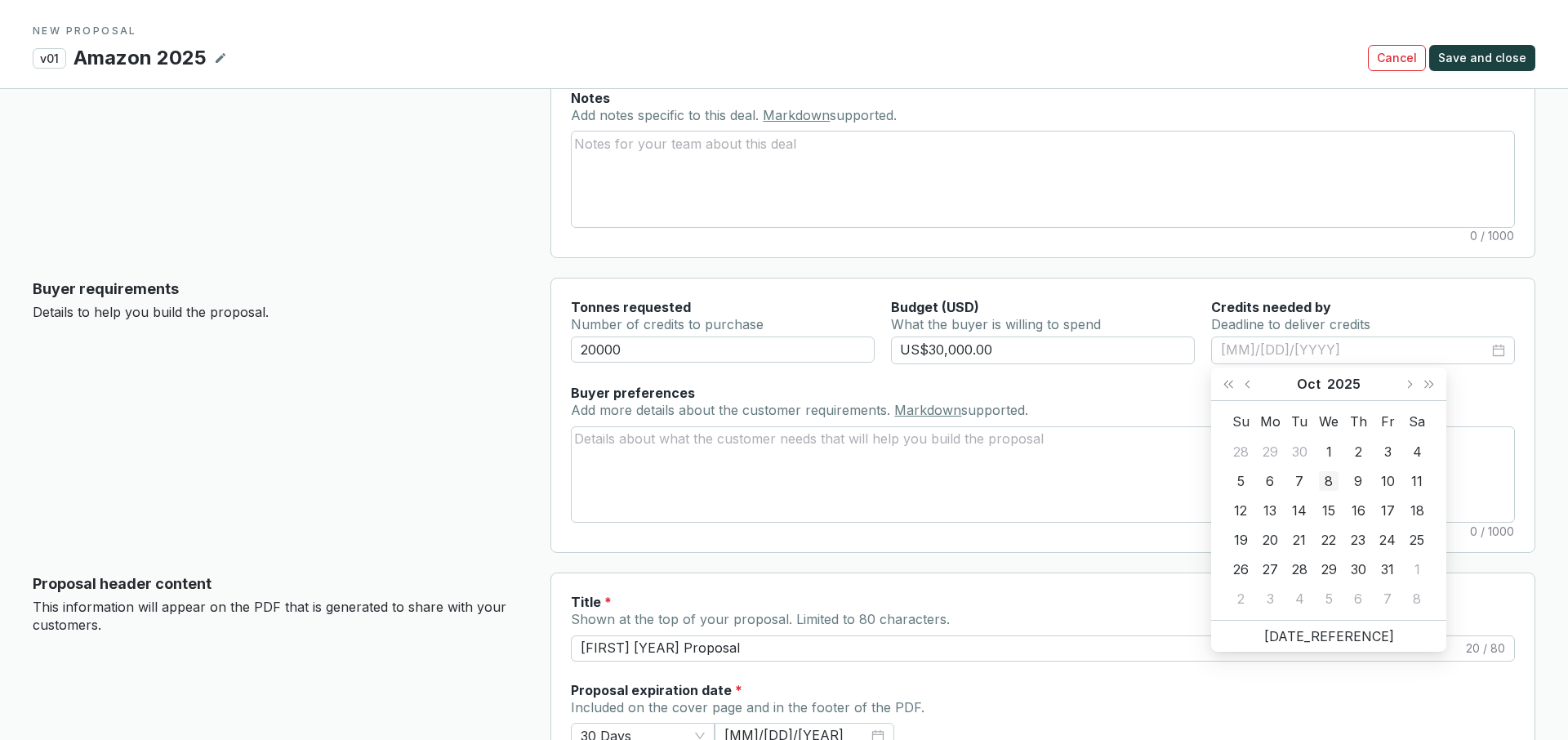 type on "[MM]/[DD]/[YYYY]" 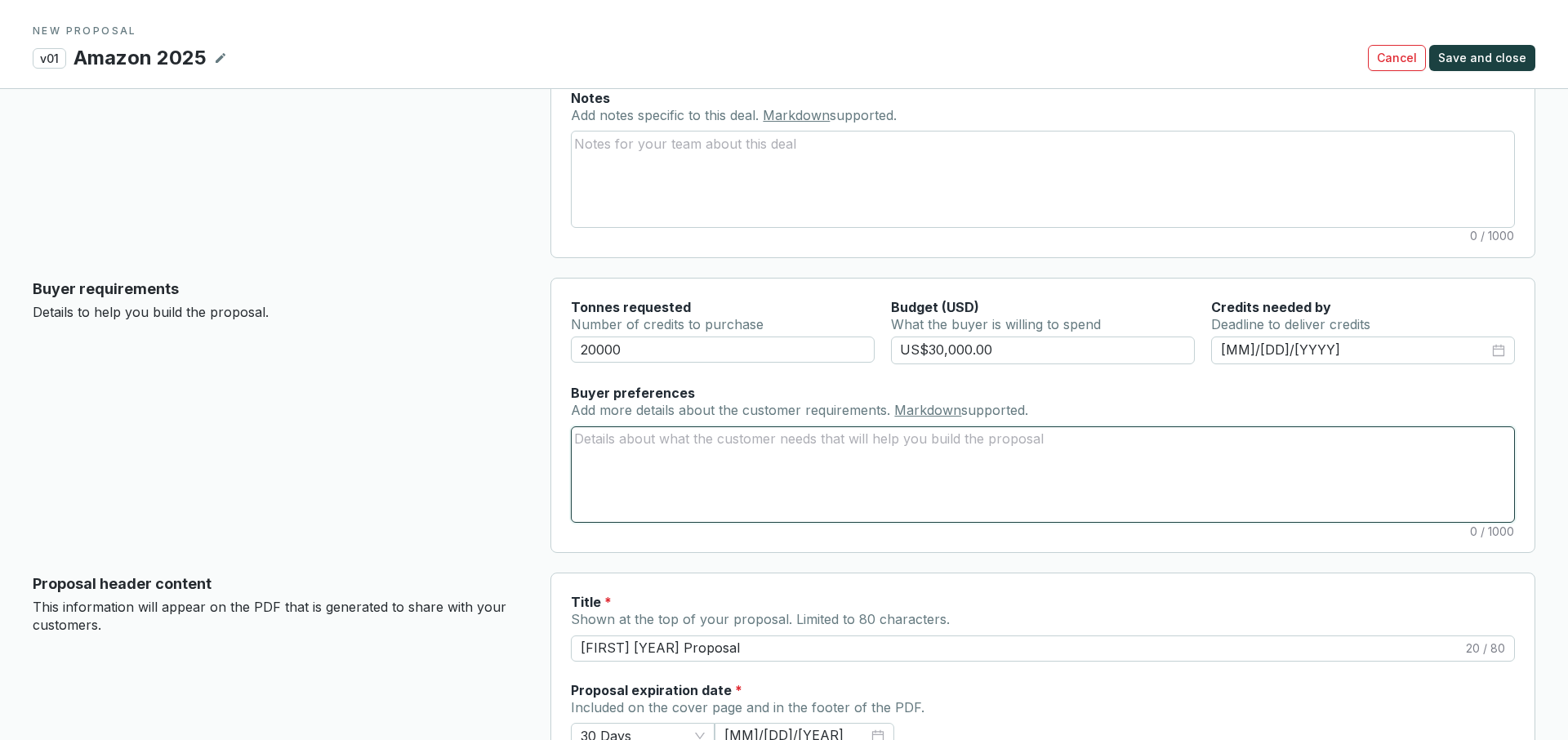 click on "Buyer preferences   Add more details about the customer requirements.   Markdown  supported." at bounding box center [1043, 475] 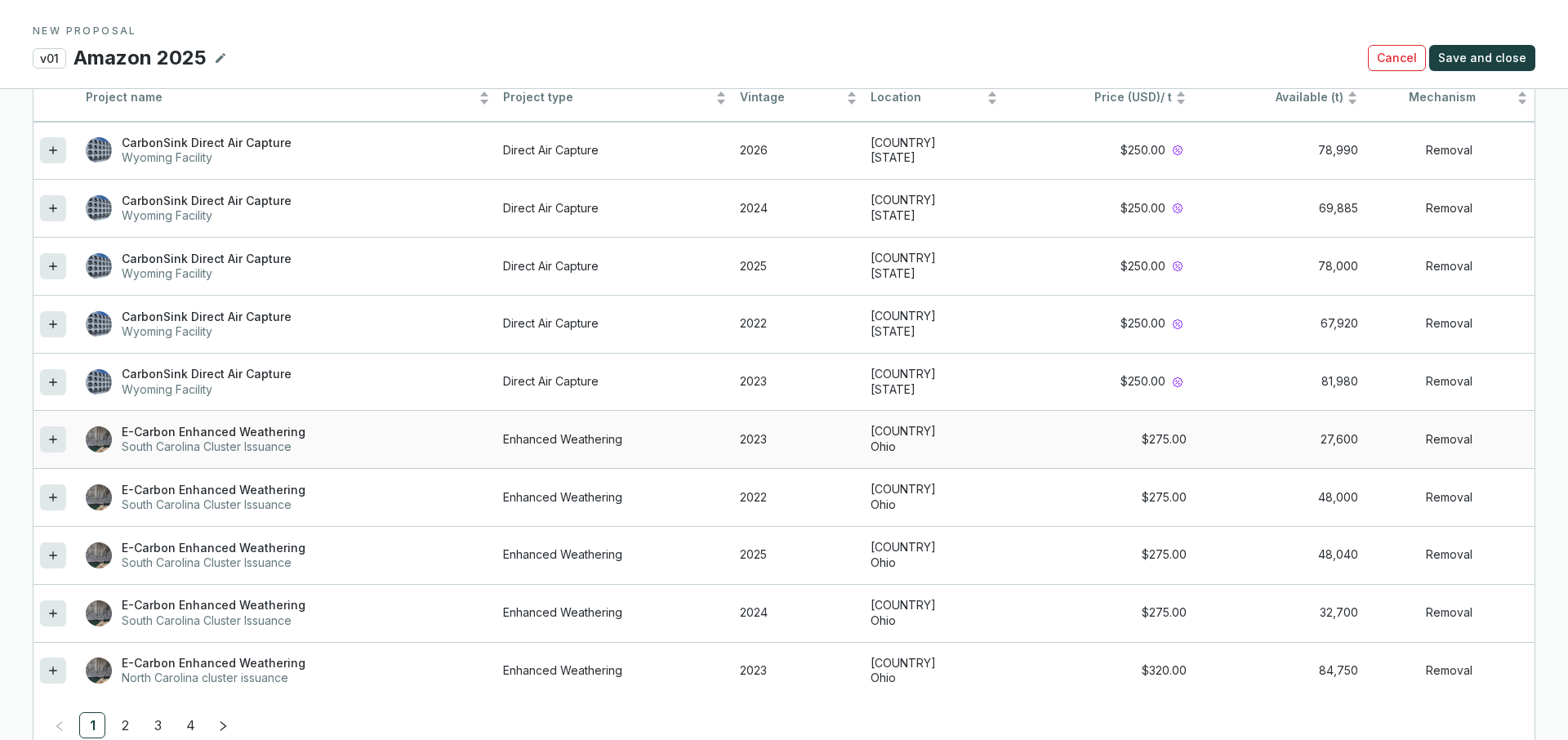 scroll, scrollTop: 1586, scrollLeft: 0, axis: vertical 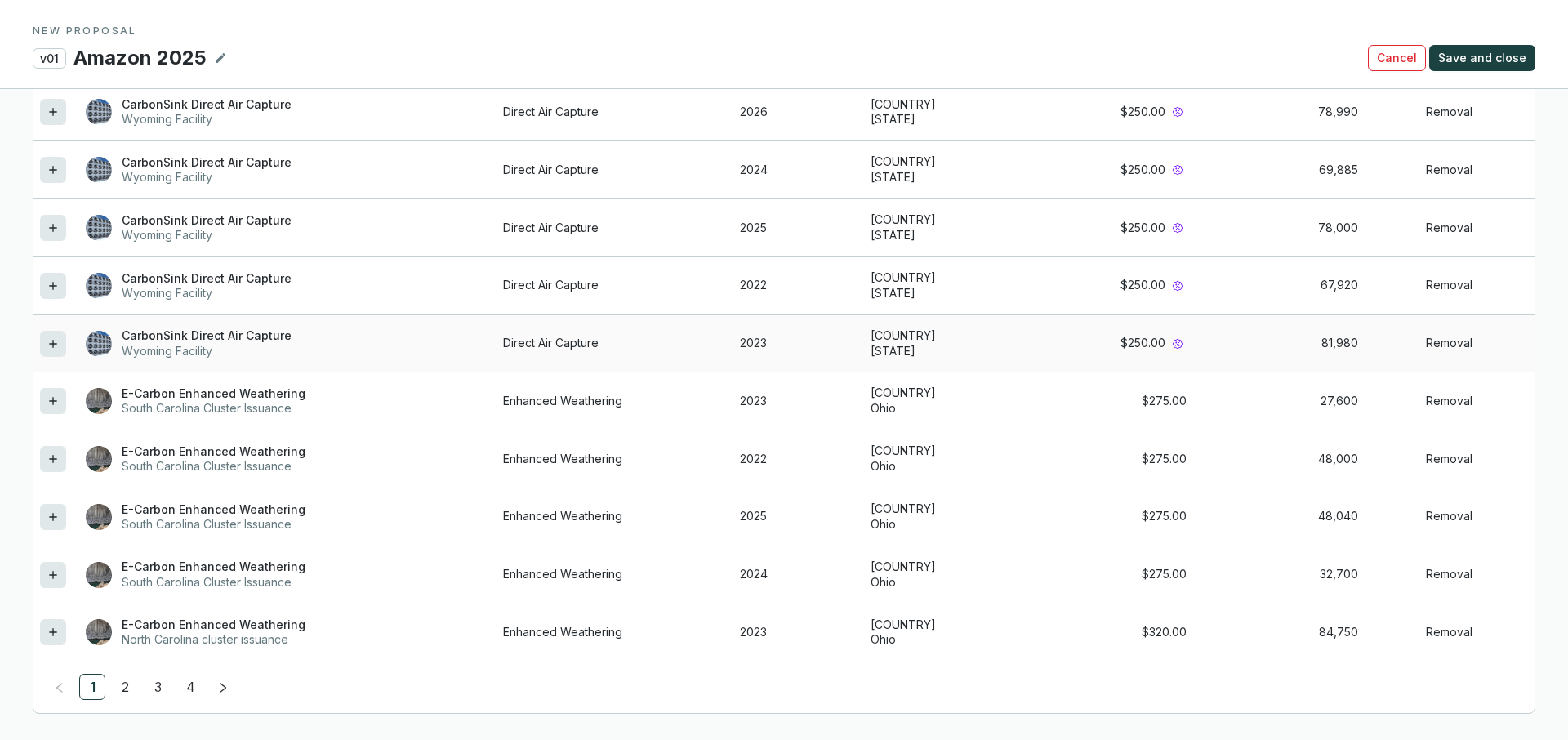 click 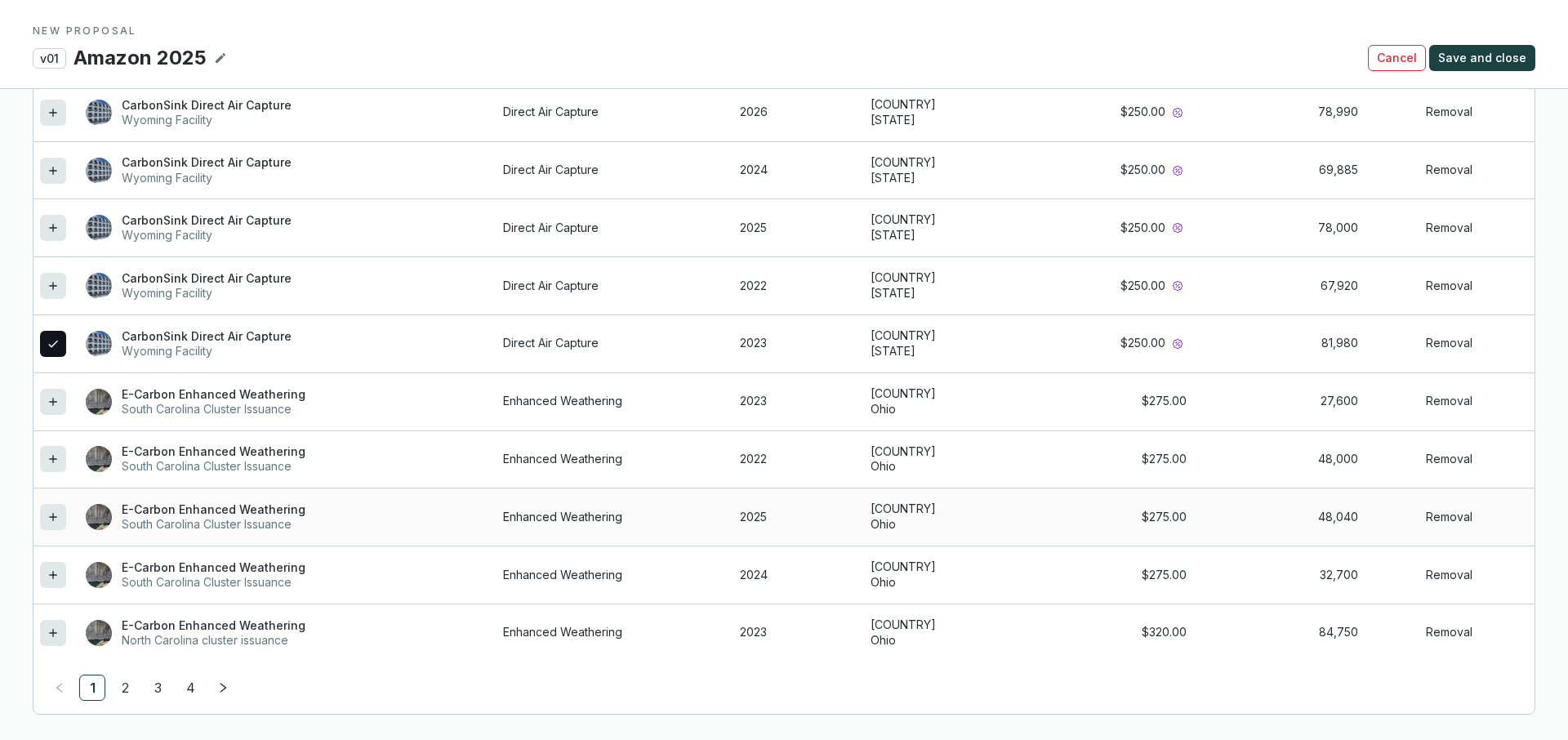 click 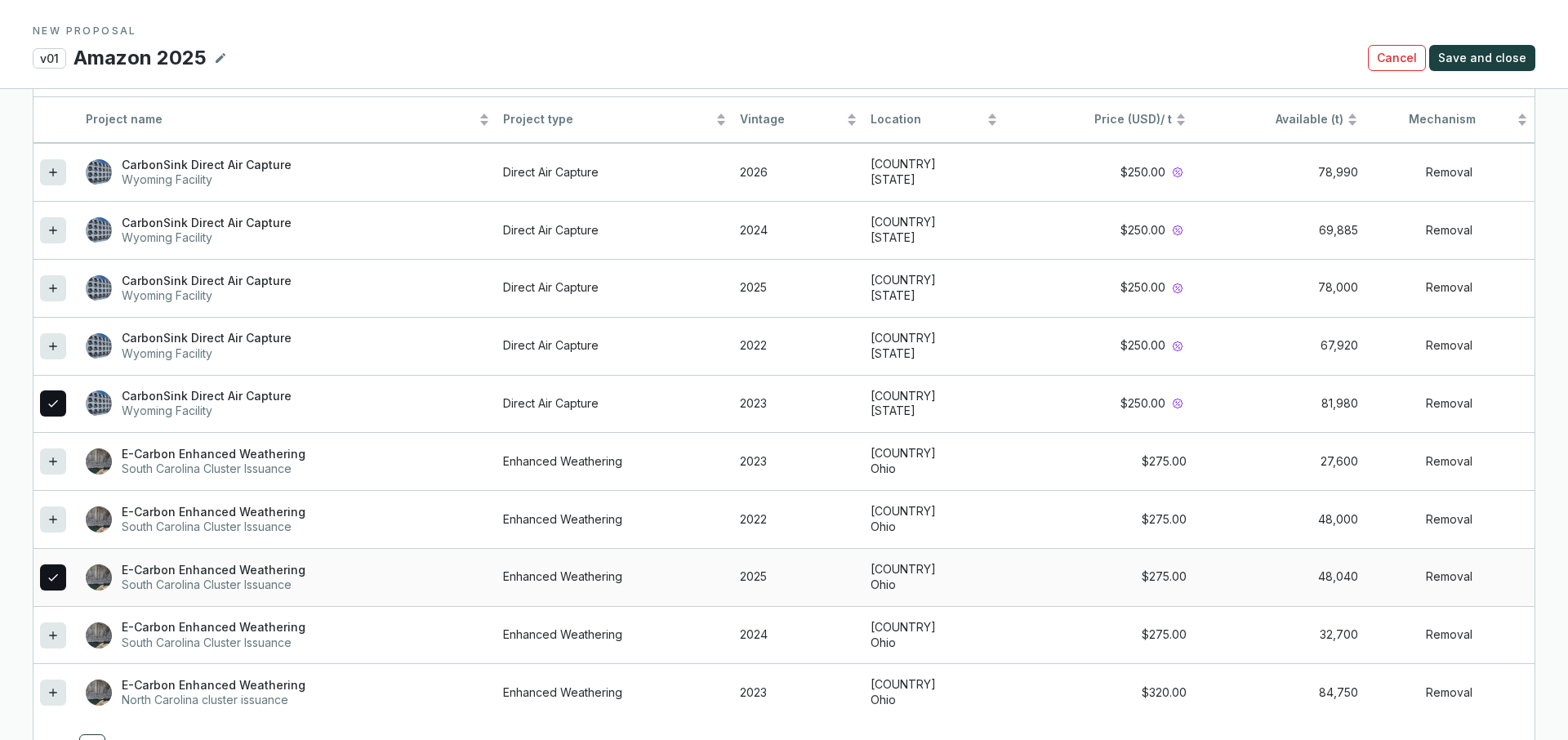 scroll, scrollTop: 1624, scrollLeft: 0, axis: vertical 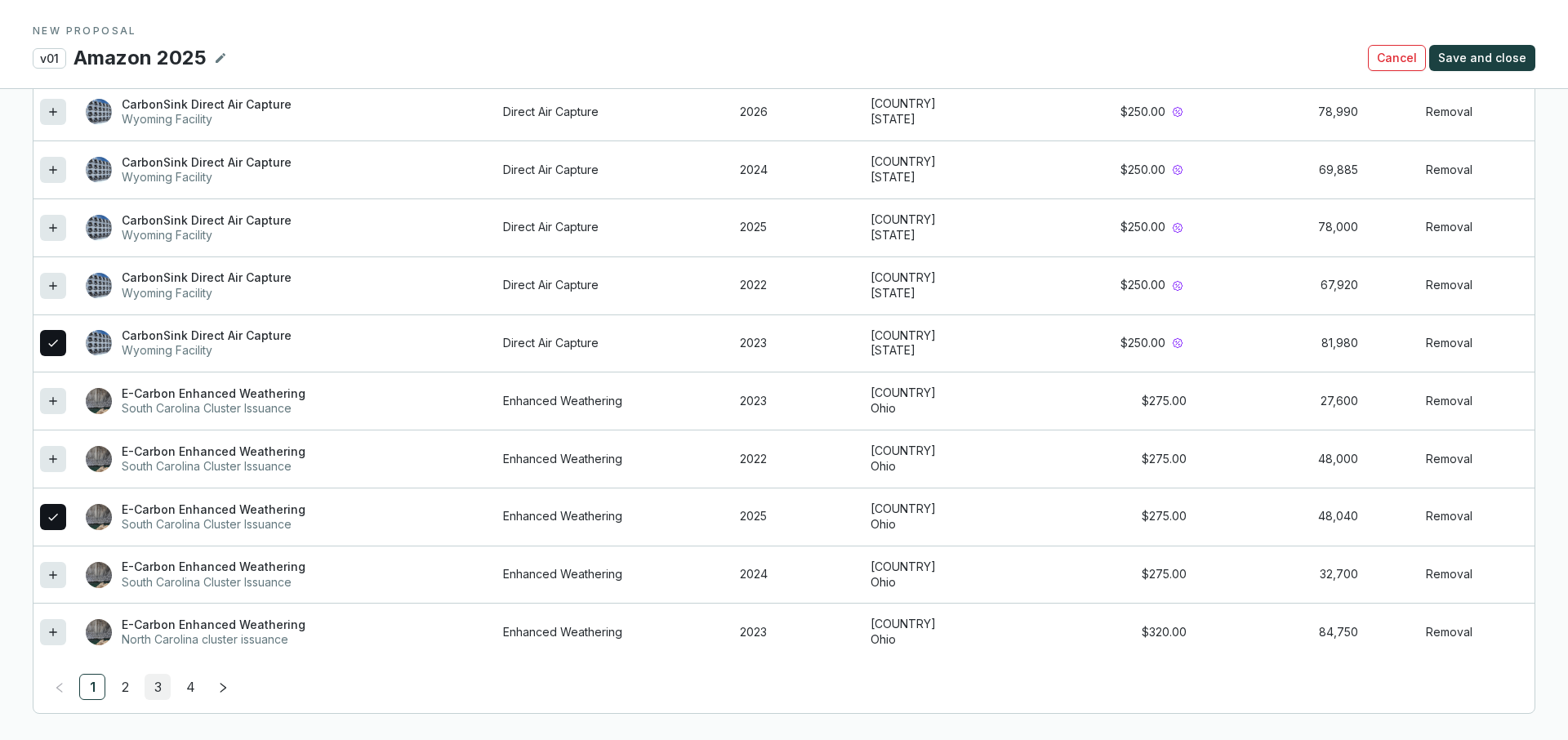 click on "3" at bounding box center [158, 687] 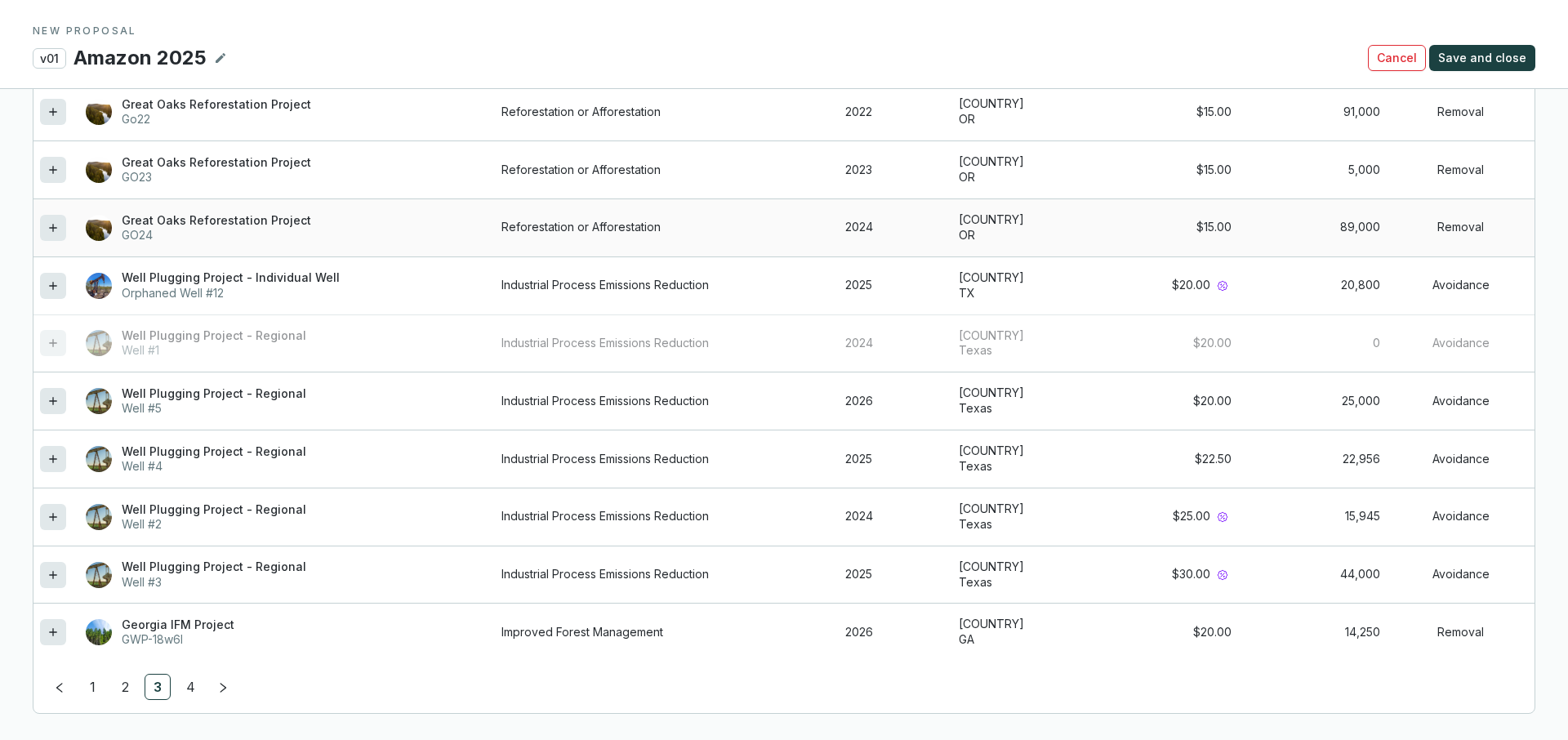 click 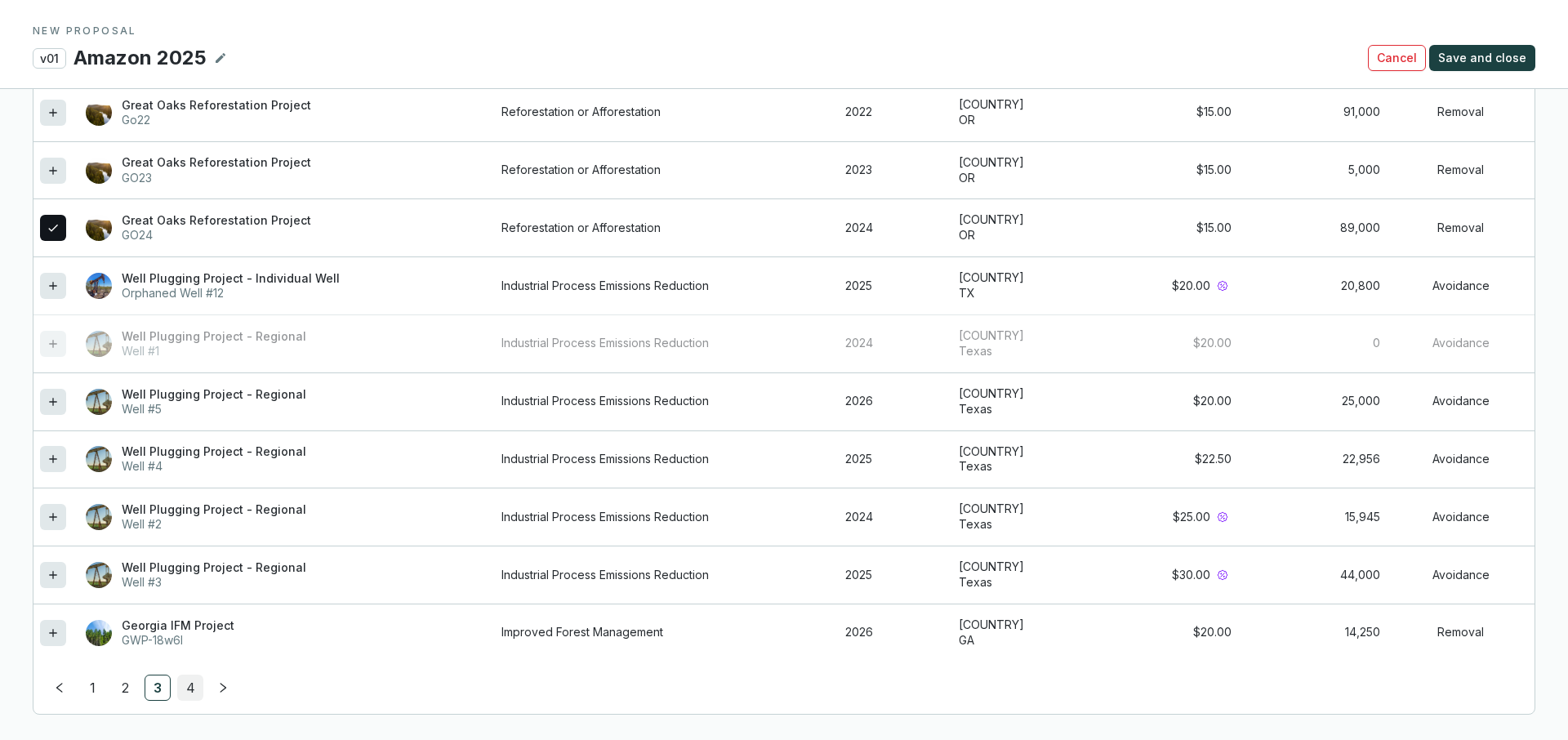 click on "4" at bounding box center (190, 688) 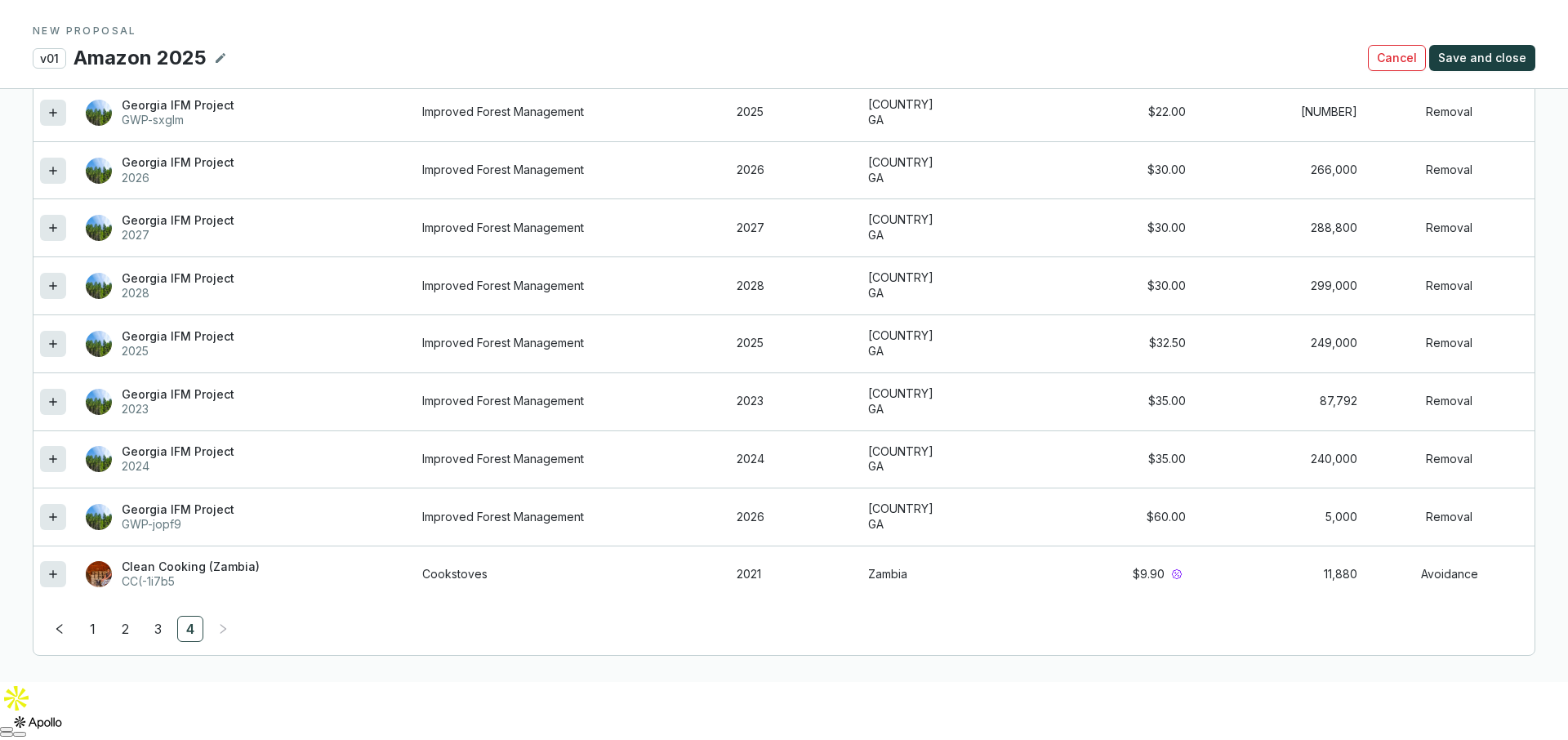 scroll, scrollTop: 1625, scrollLeft: 0, axis: vertical 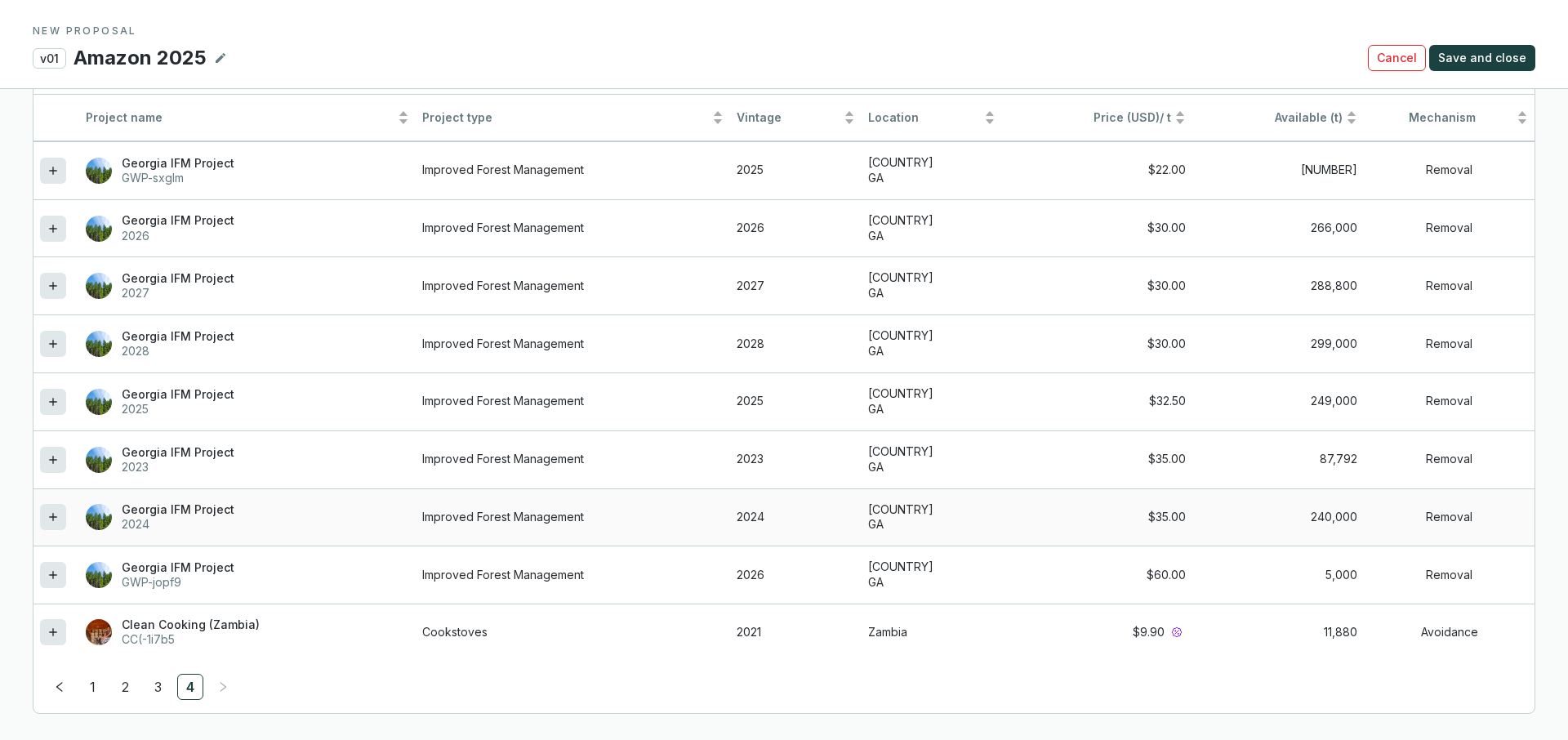 click 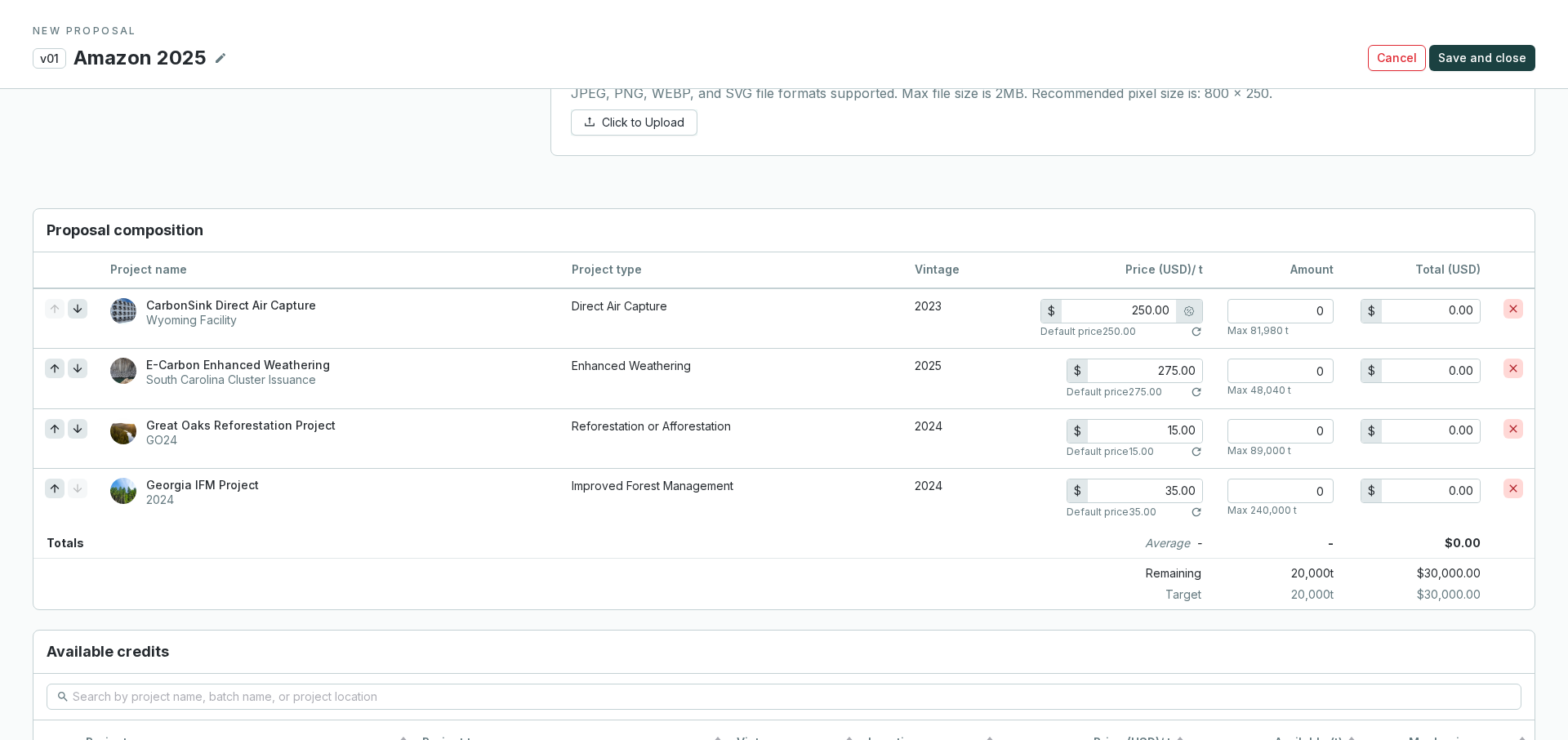 scroll, scrollTop: 1056, scrollLeft: 0, axis: vertical 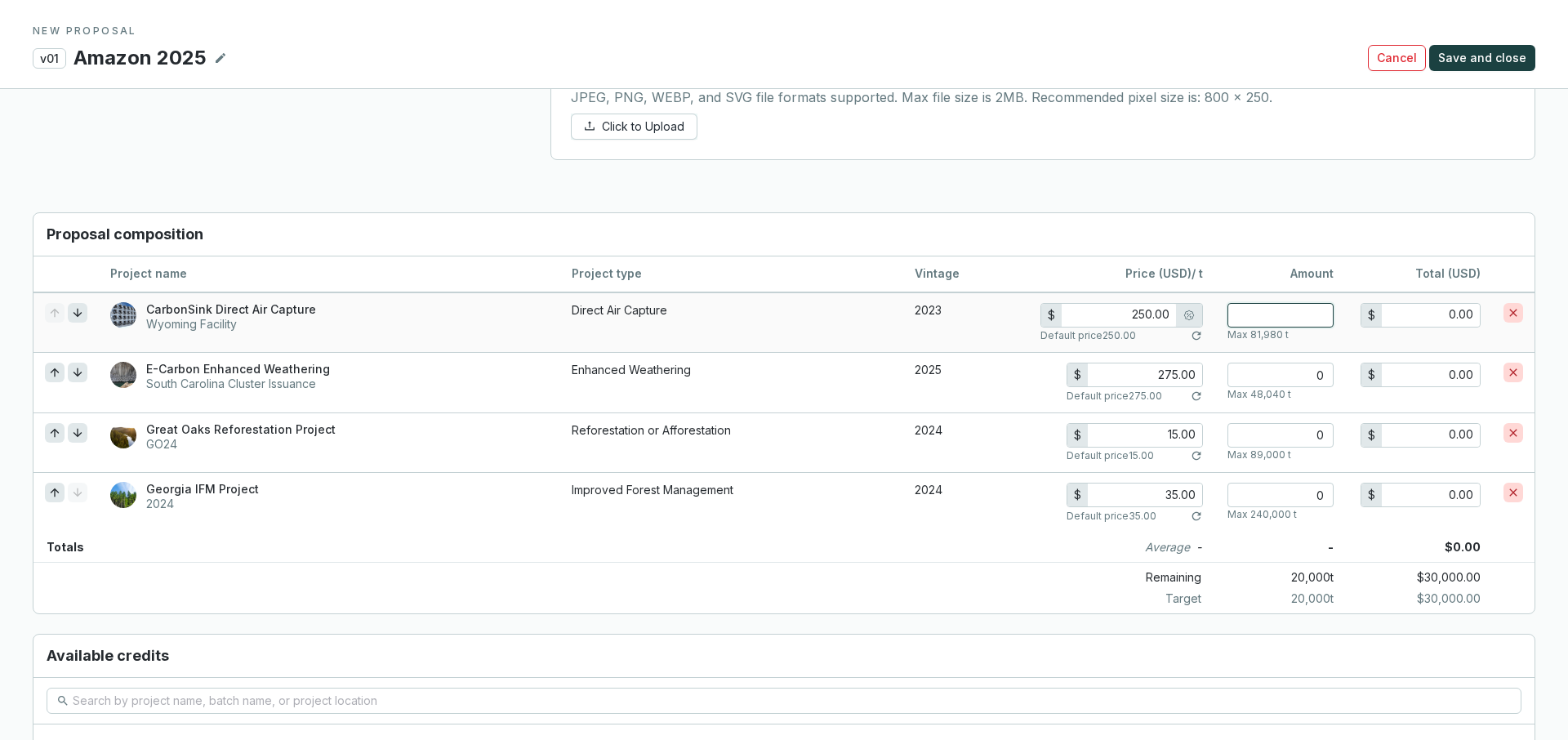 click at bounding box center (1281, 315) 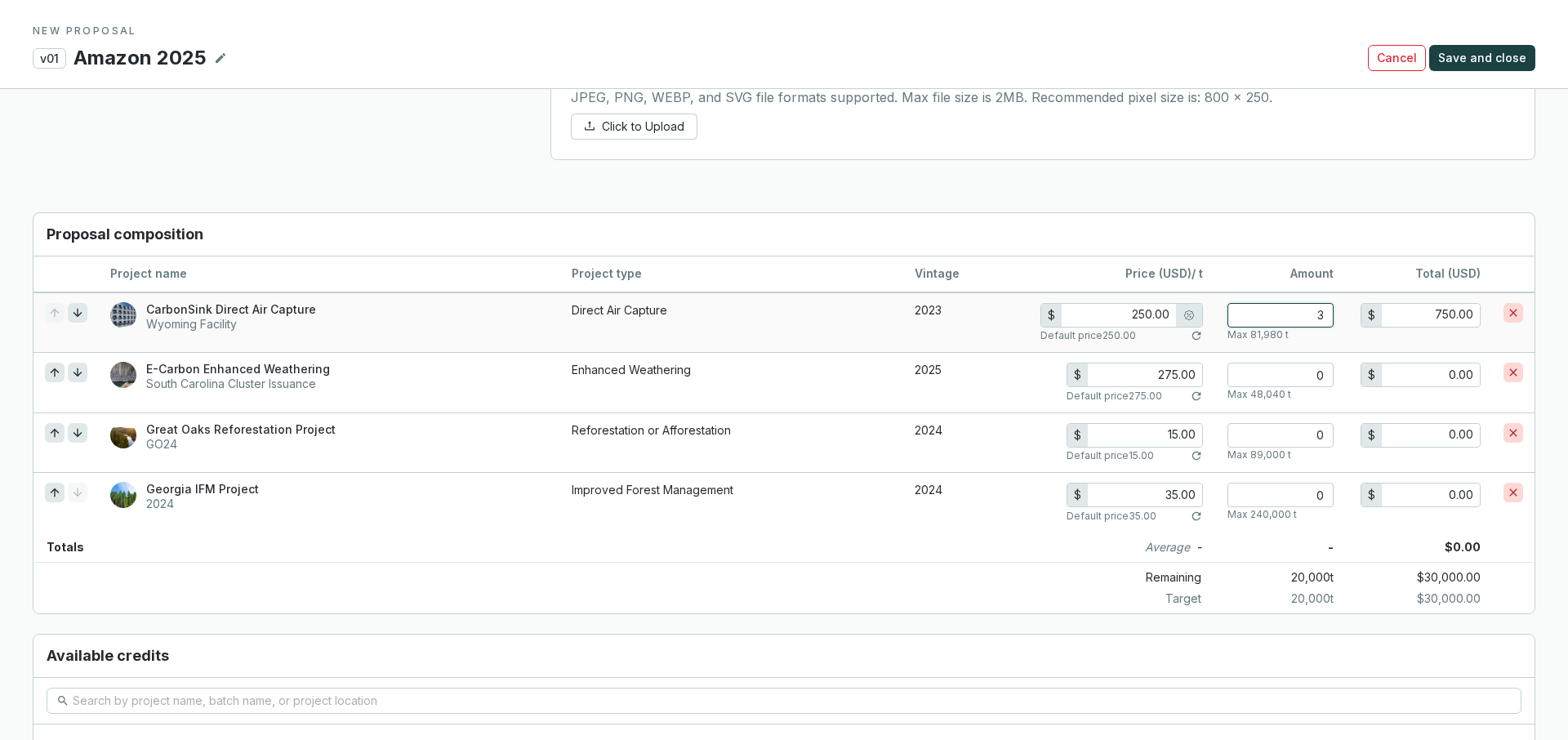 type on "30" 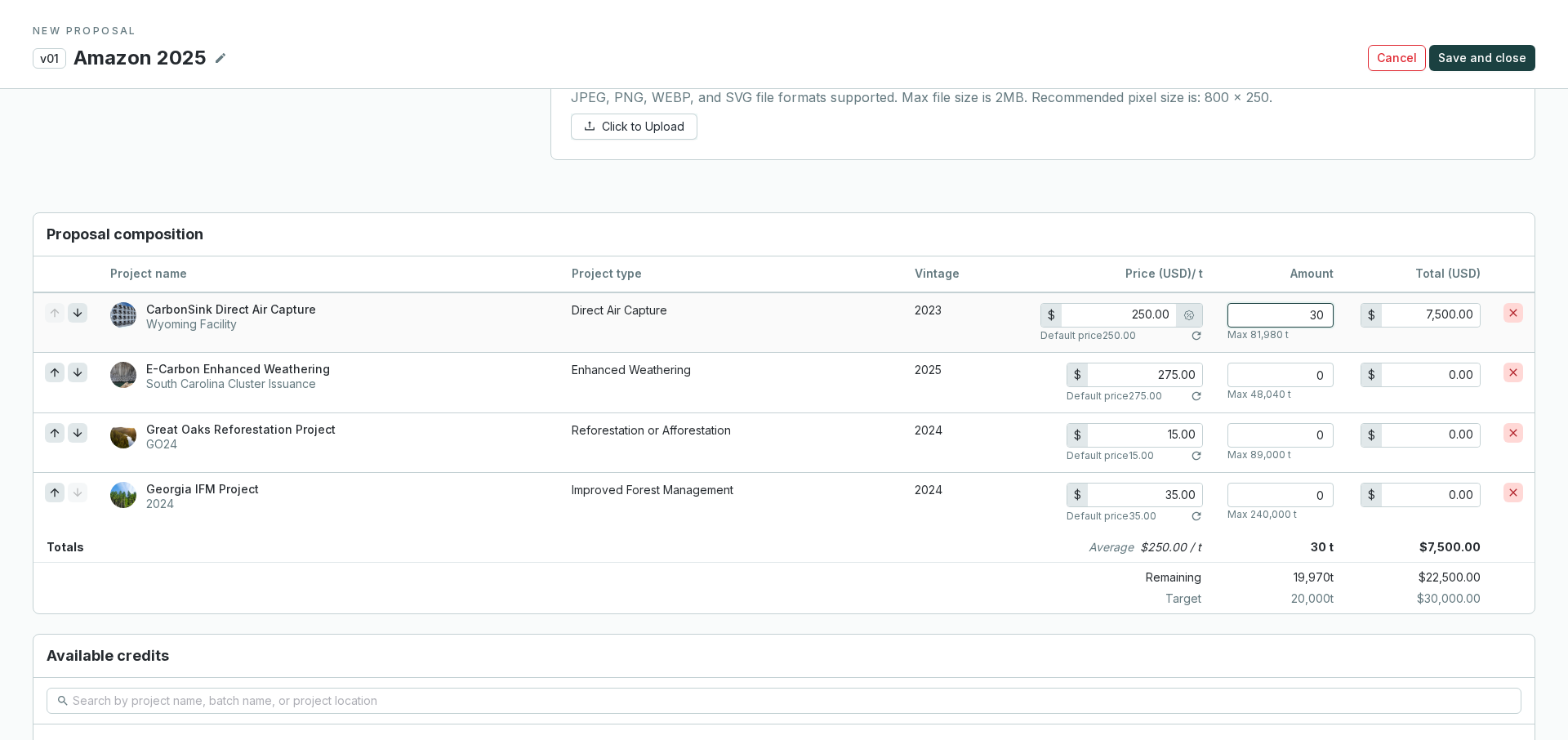 type on "300" 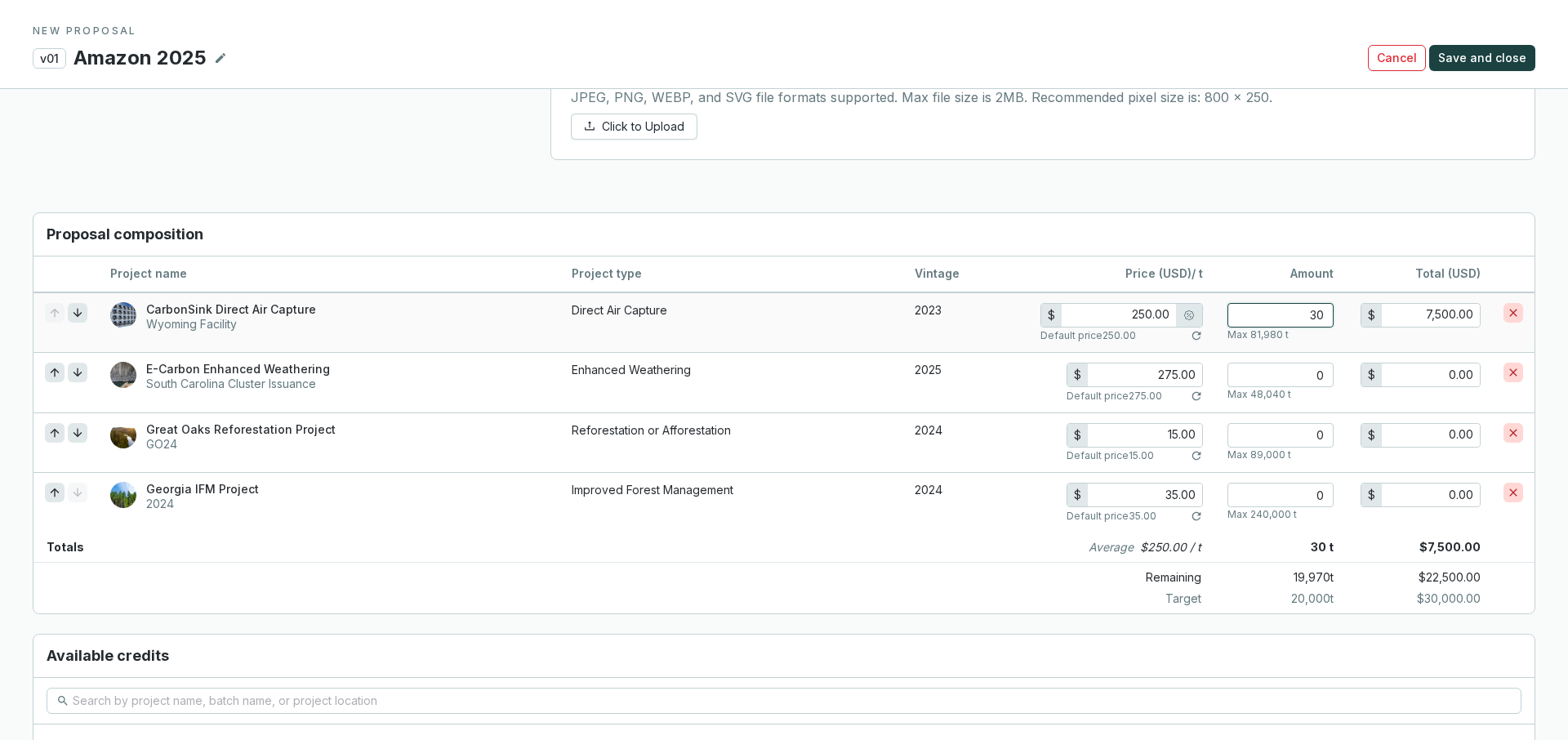 type on "75,000.00" 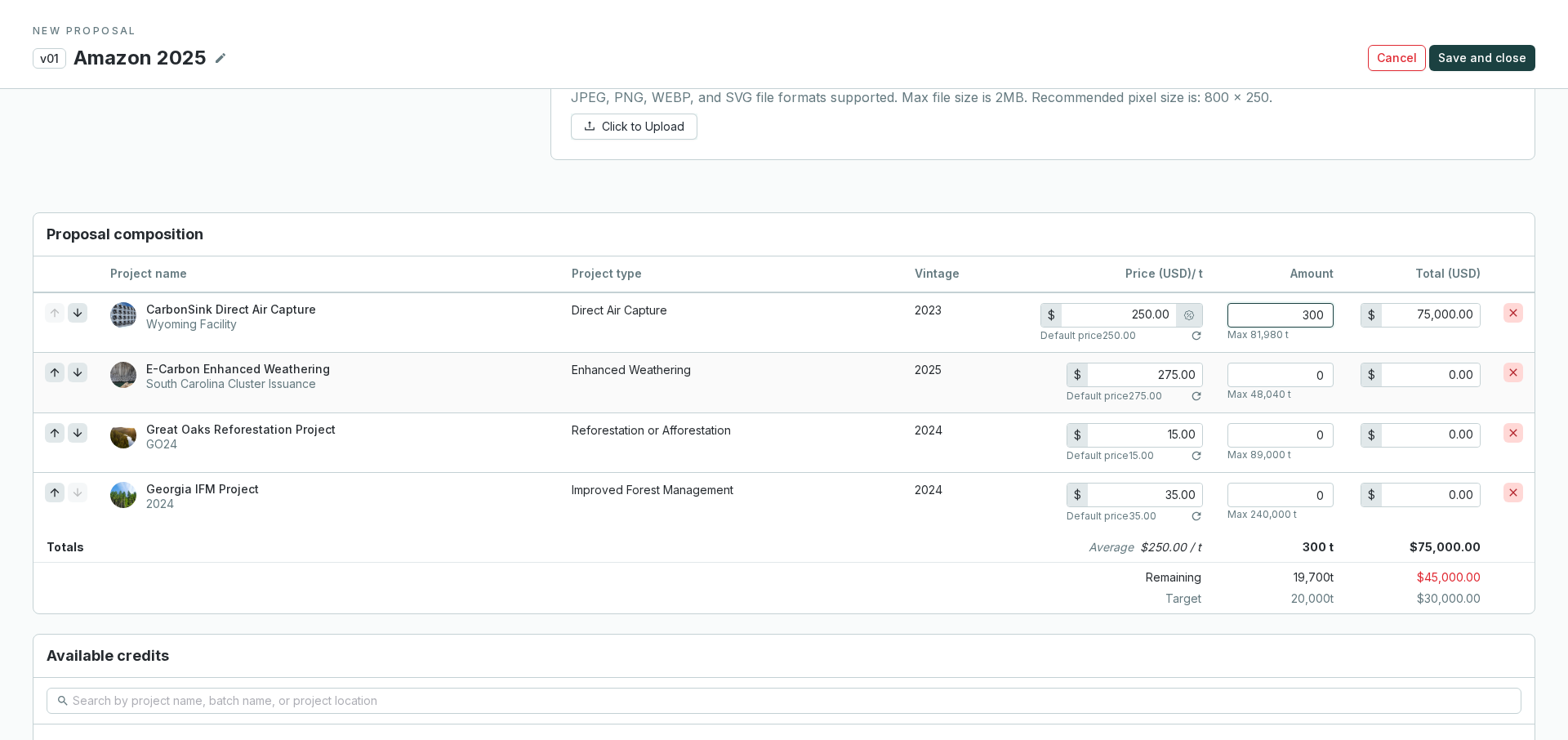 type on "300" 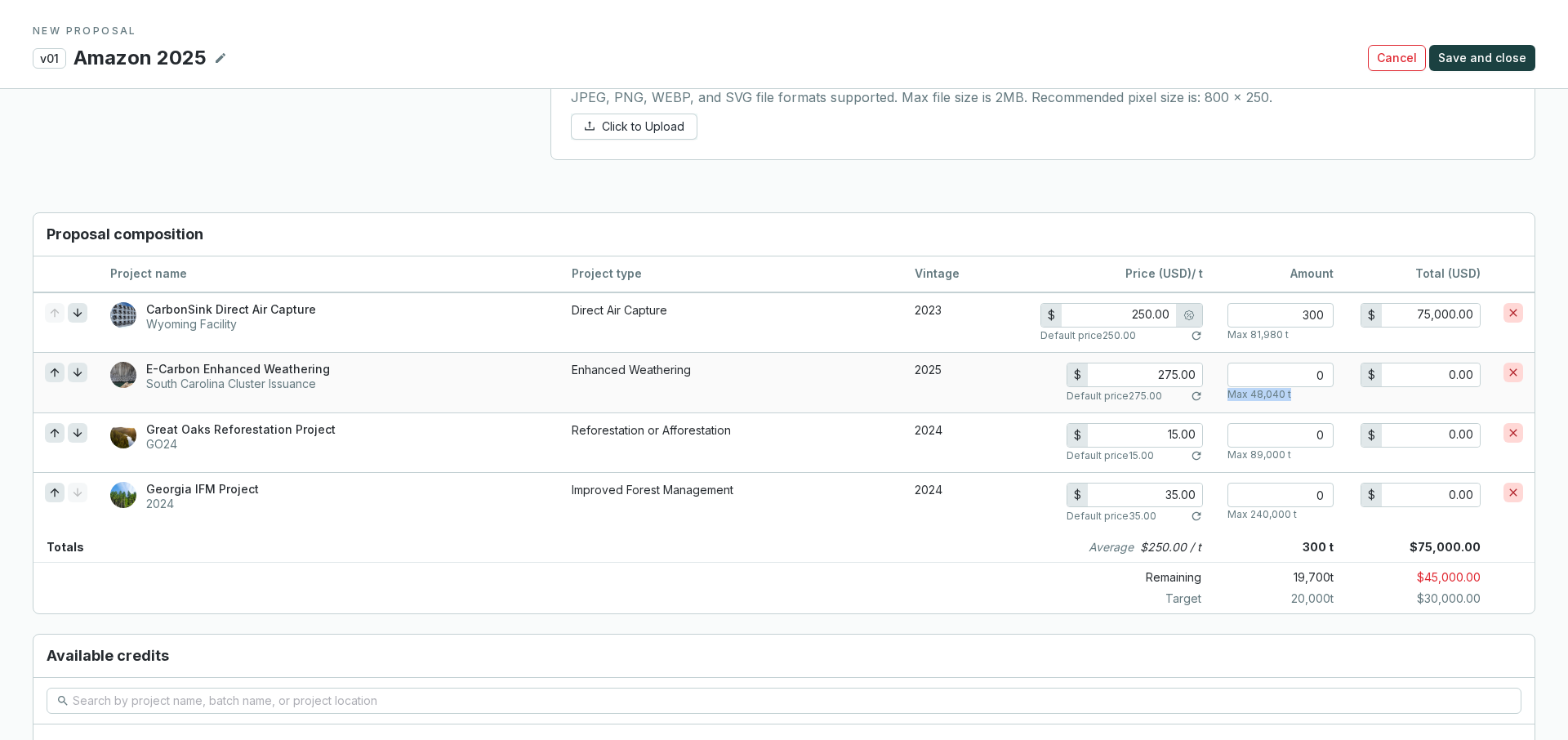 drag, startPoint x: 1298, startPoint y: 399, endPoint x: 1228, endPoint y: 397, distance: 70.02857 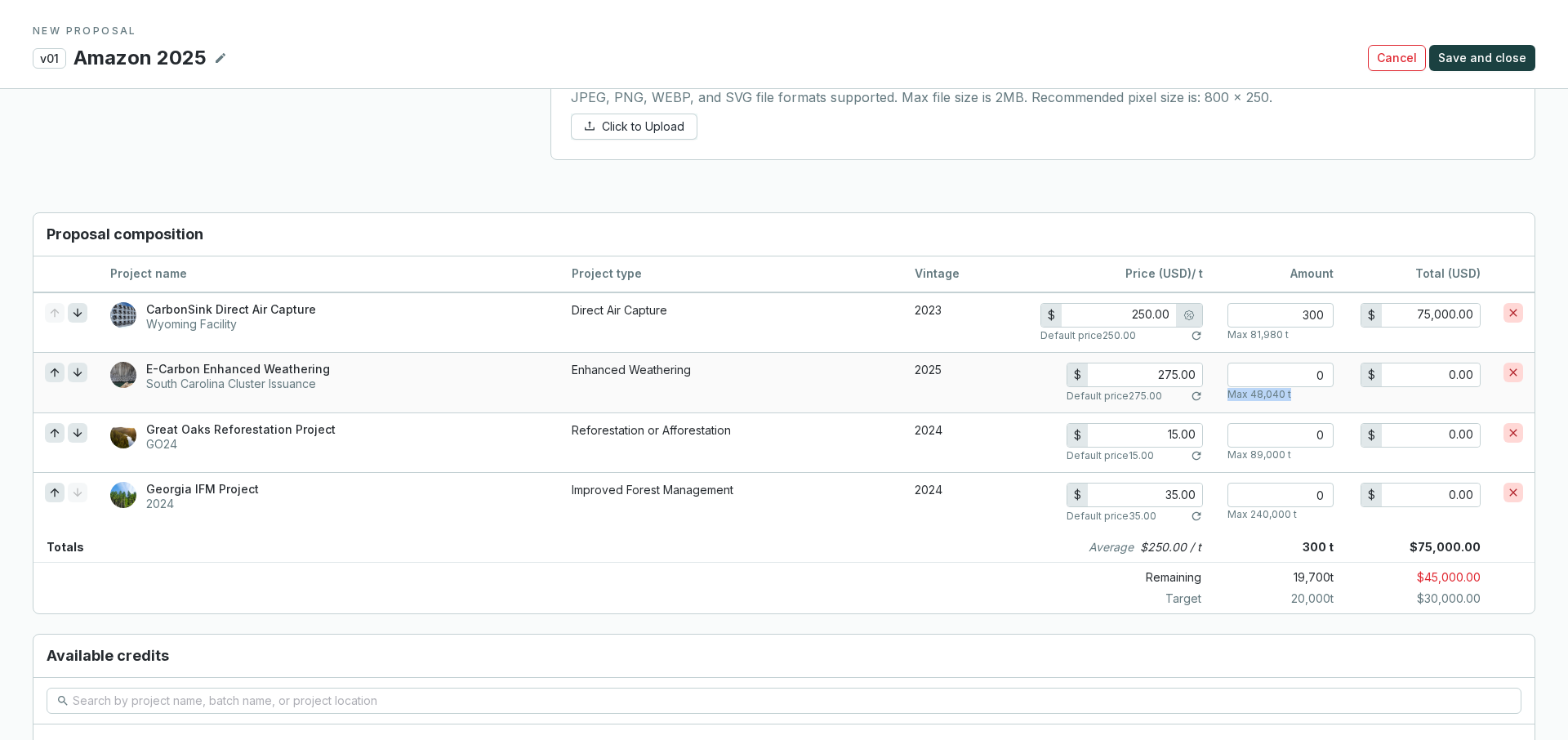 click on "Max   48,040   t" at bounding box center (1281, 395) 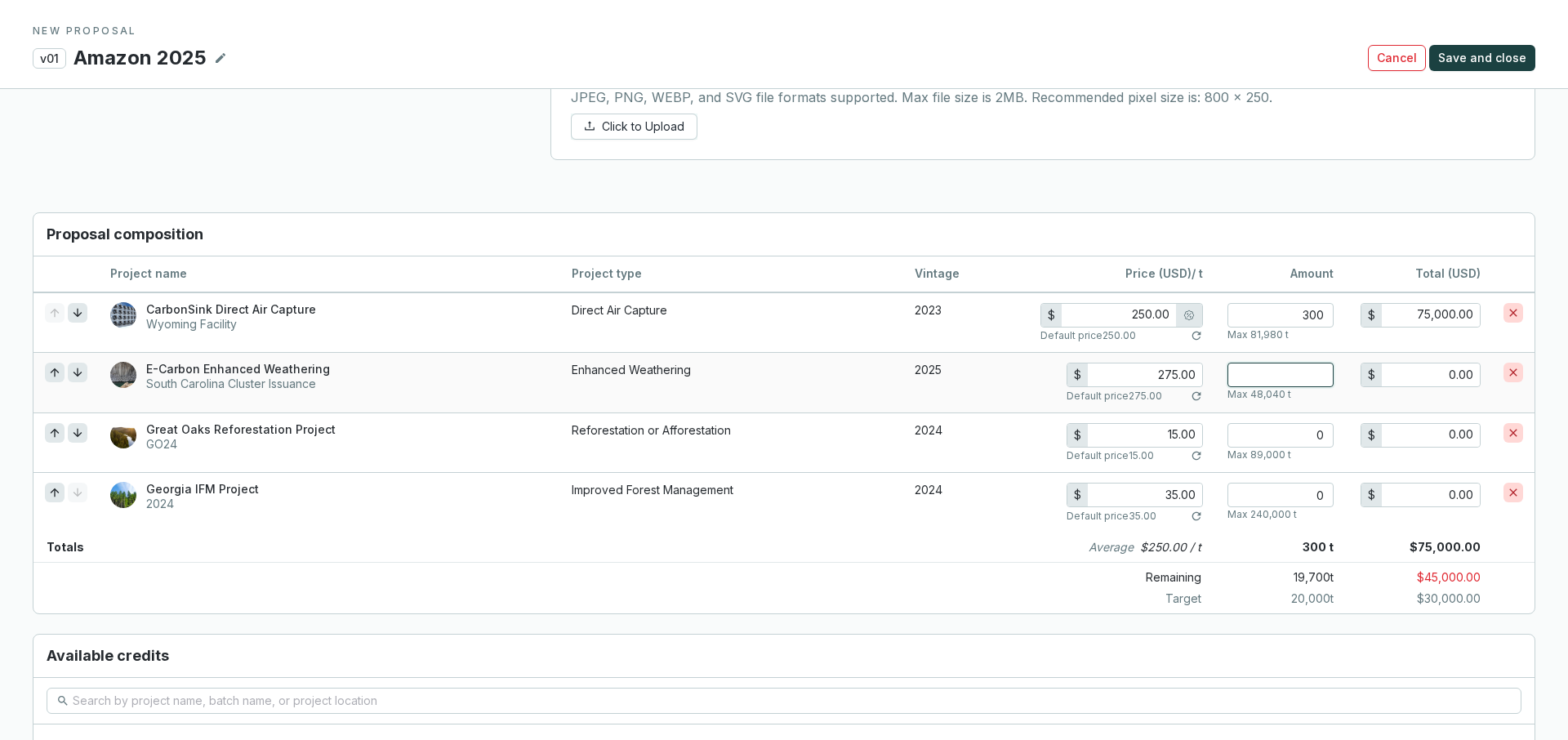 click at bounding box center [1281, 375] 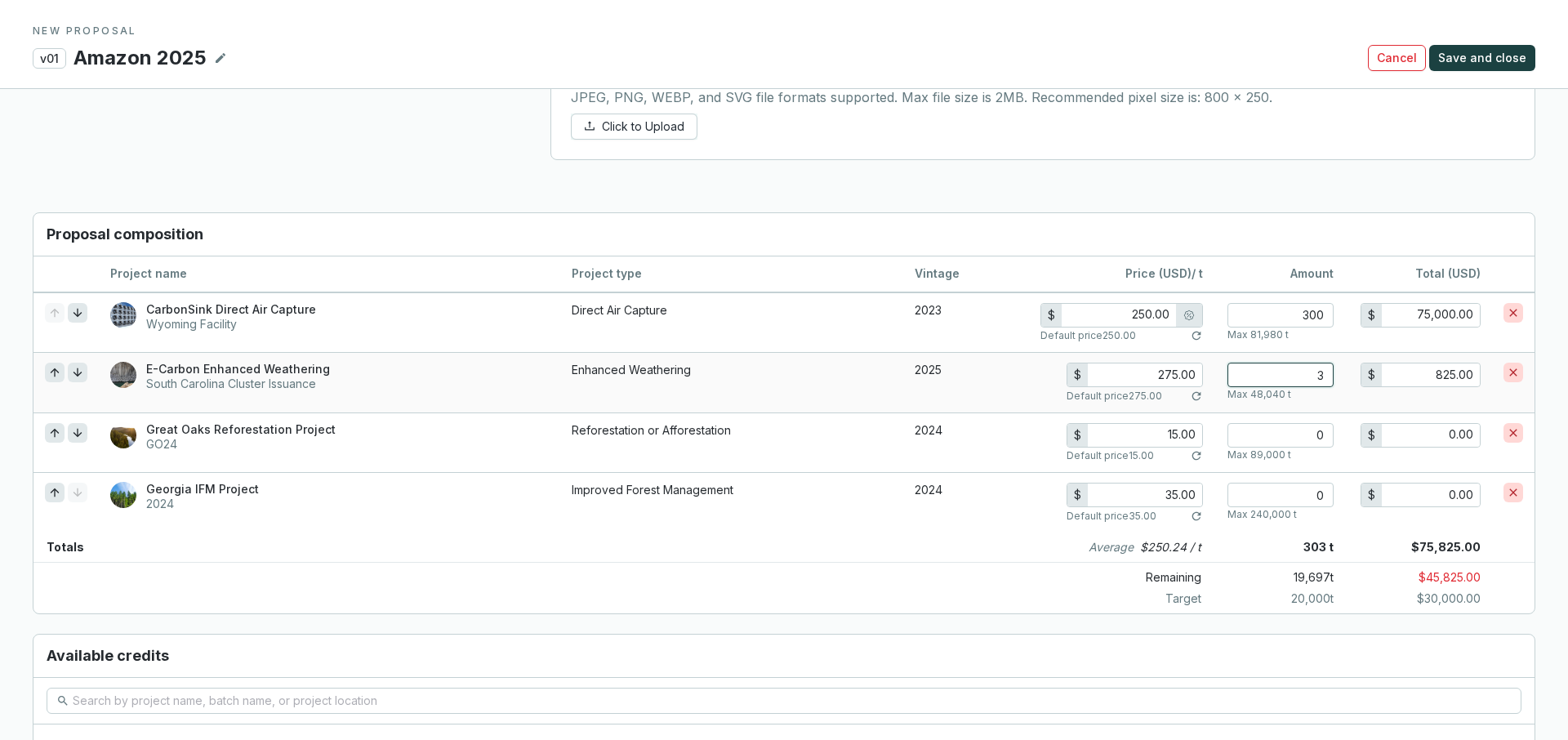 type on "30" 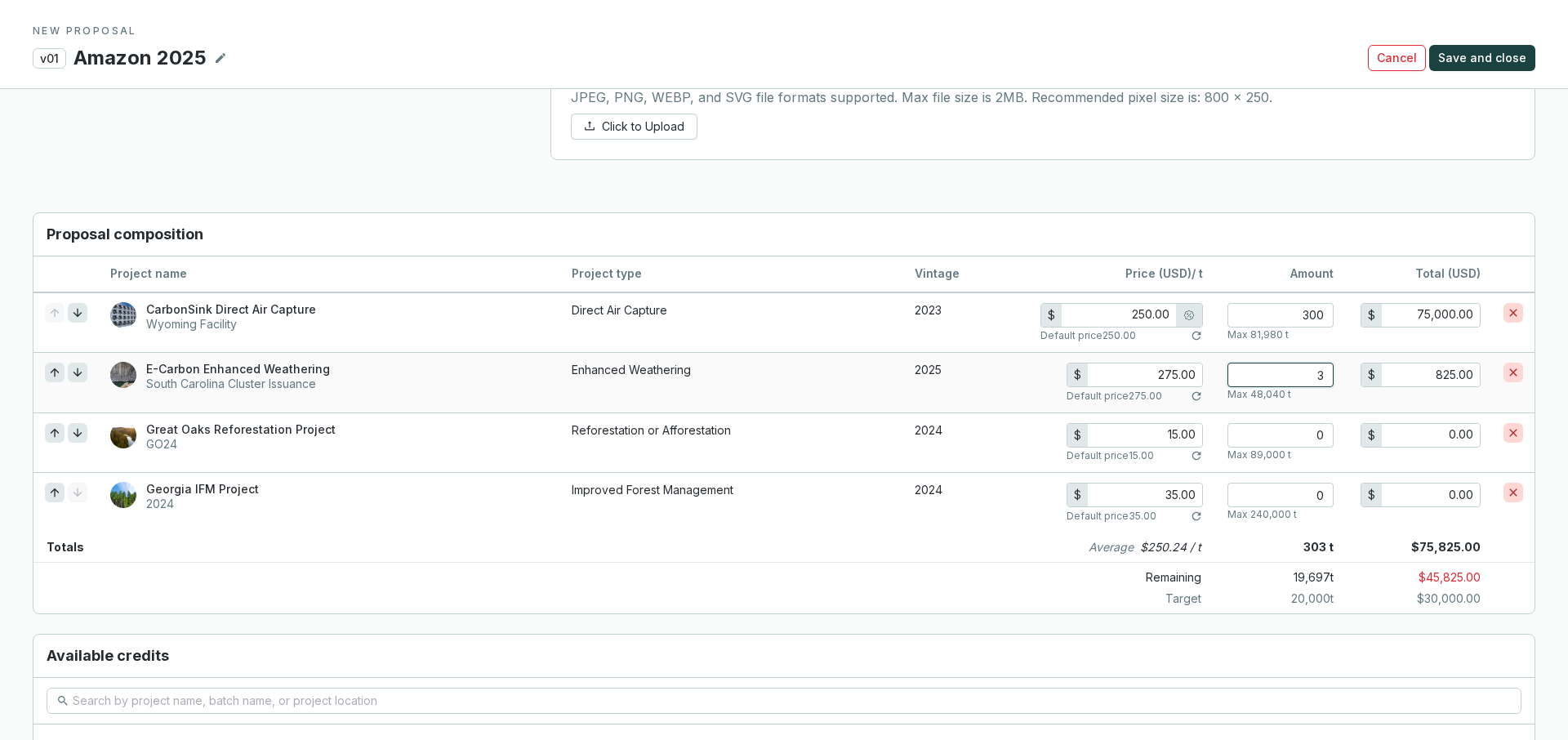 type on "8,250.00" 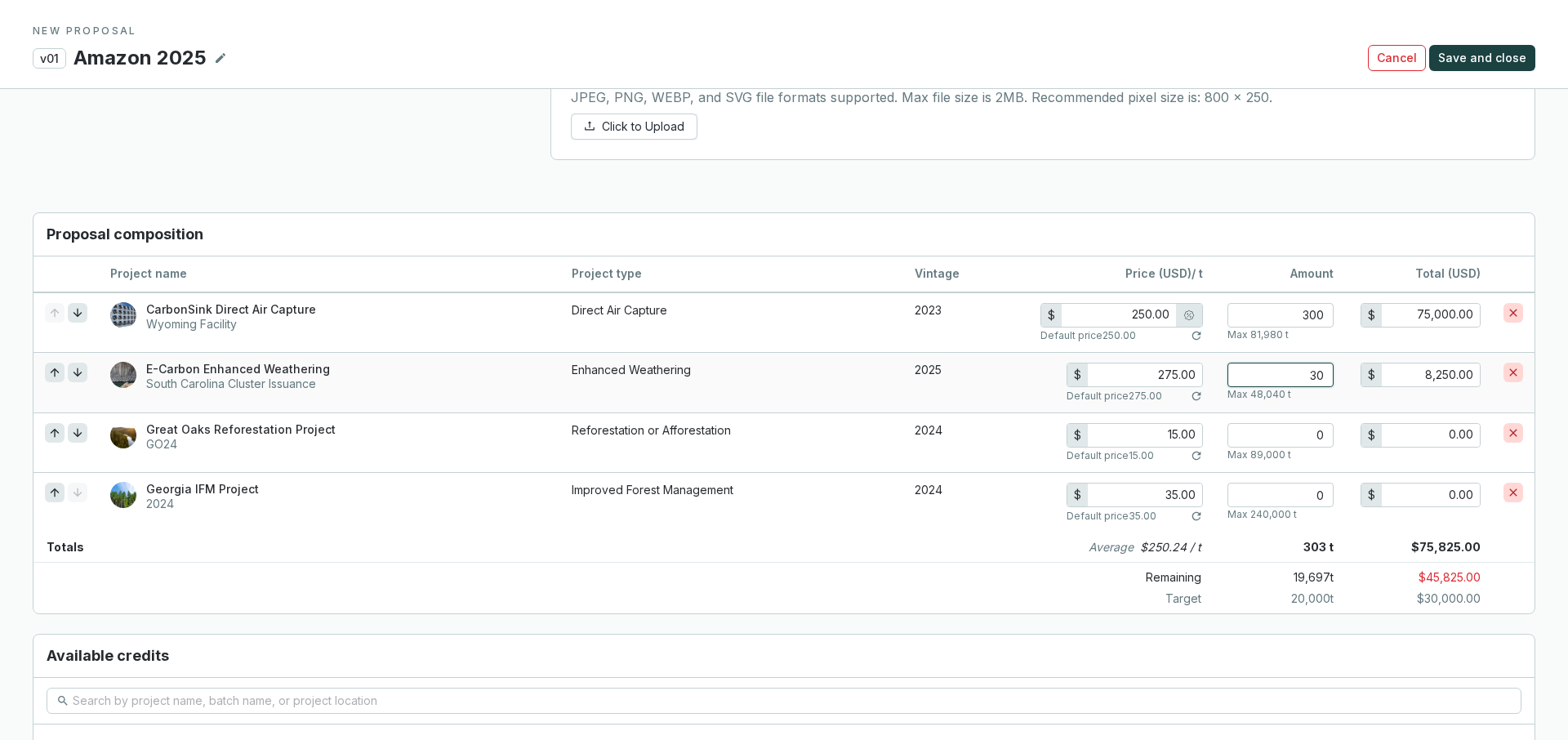 type on "300" 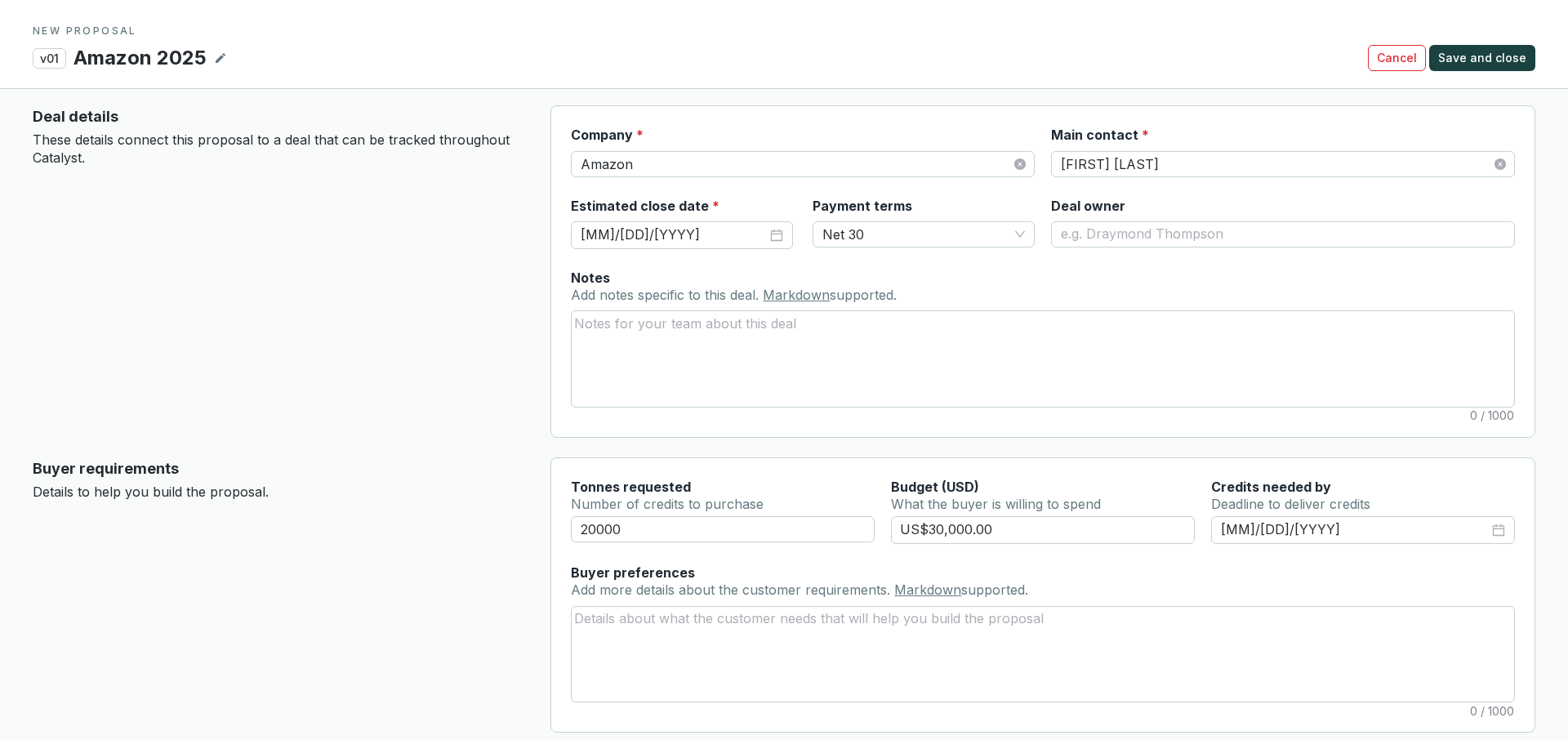 scroll, scrollTop: 0, scrollLeft: 0, axis: both 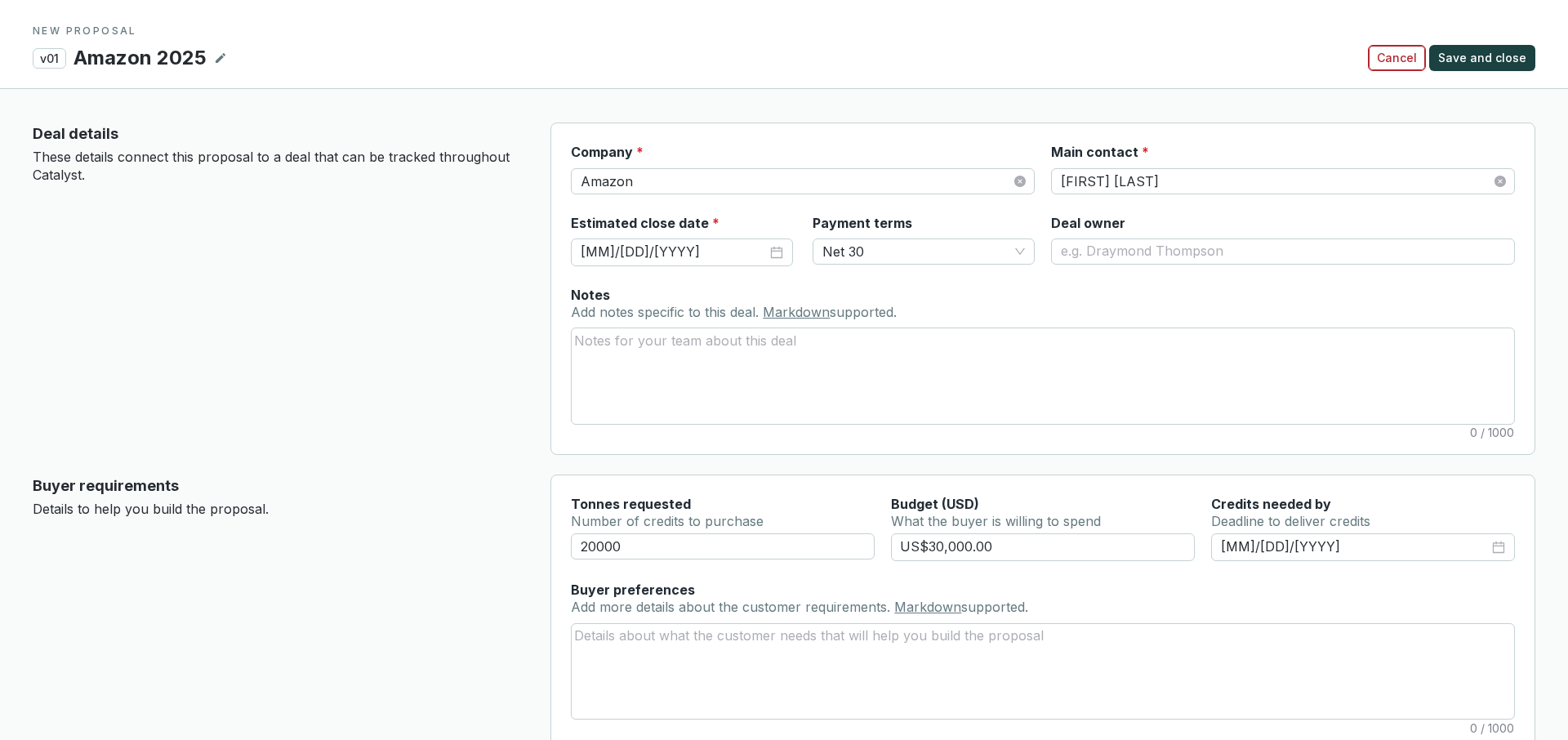 type on "300" 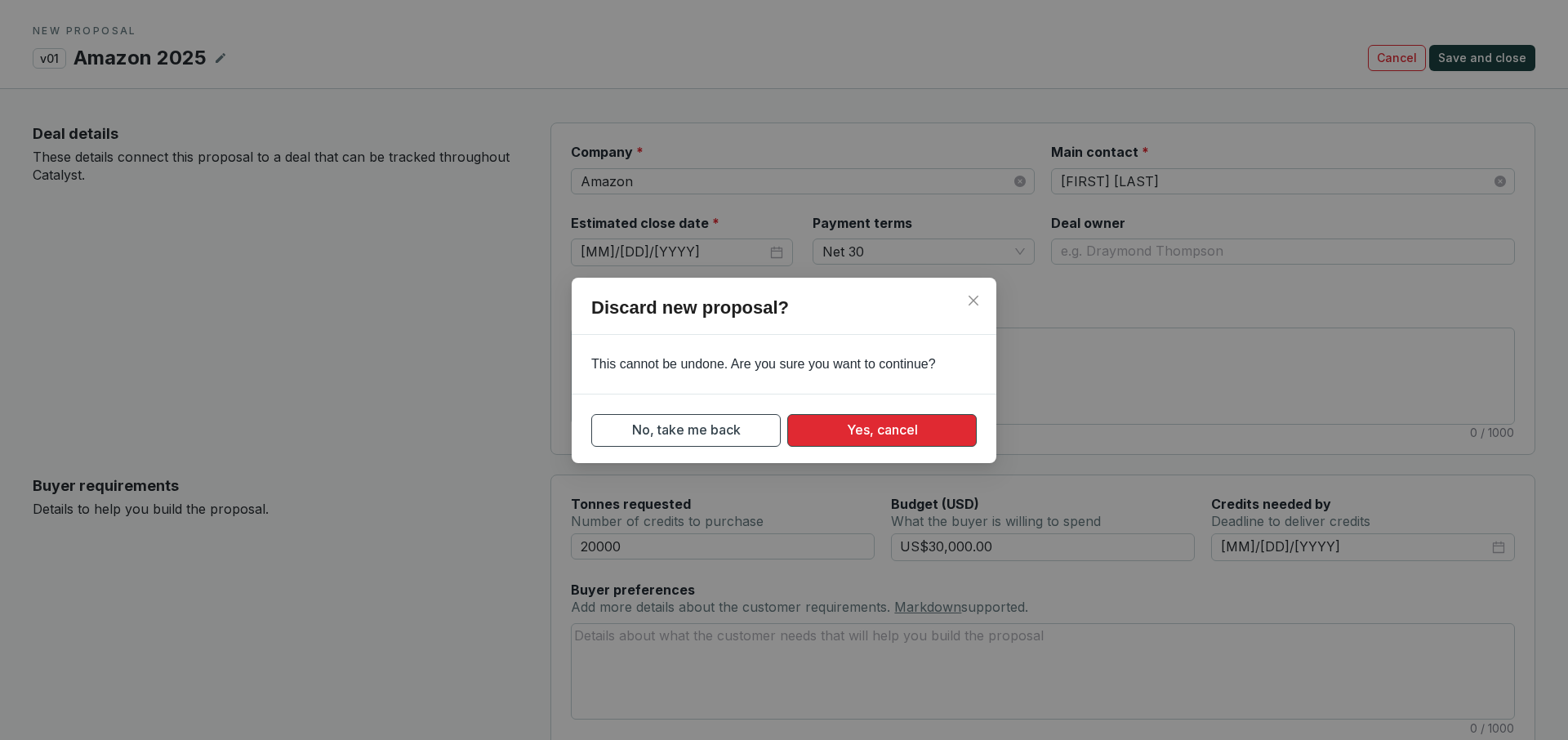 click on "Yes, cancel" at bounding box center (882, 430) 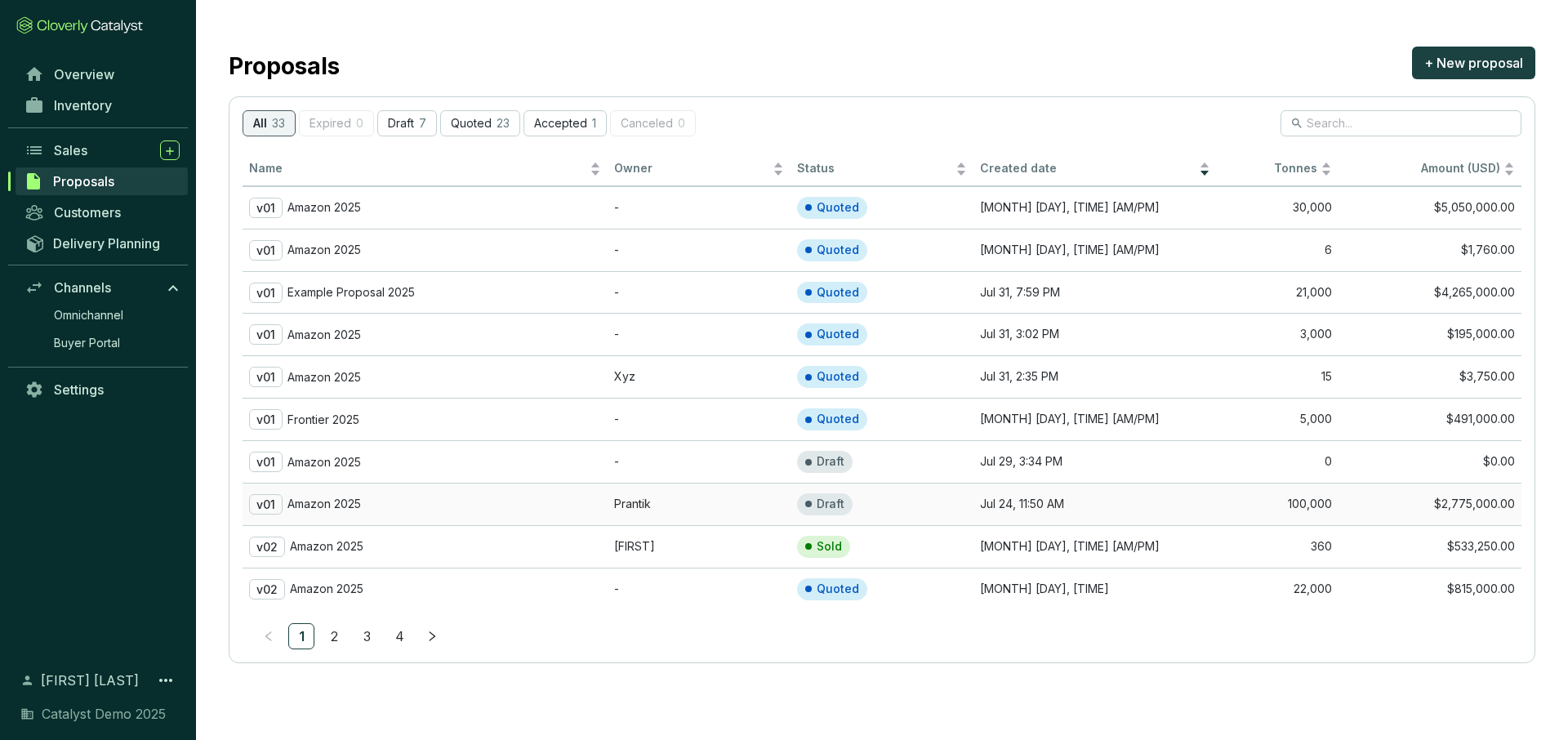 click on "v01 Amazon 2025" at bounding box center [425, 504] 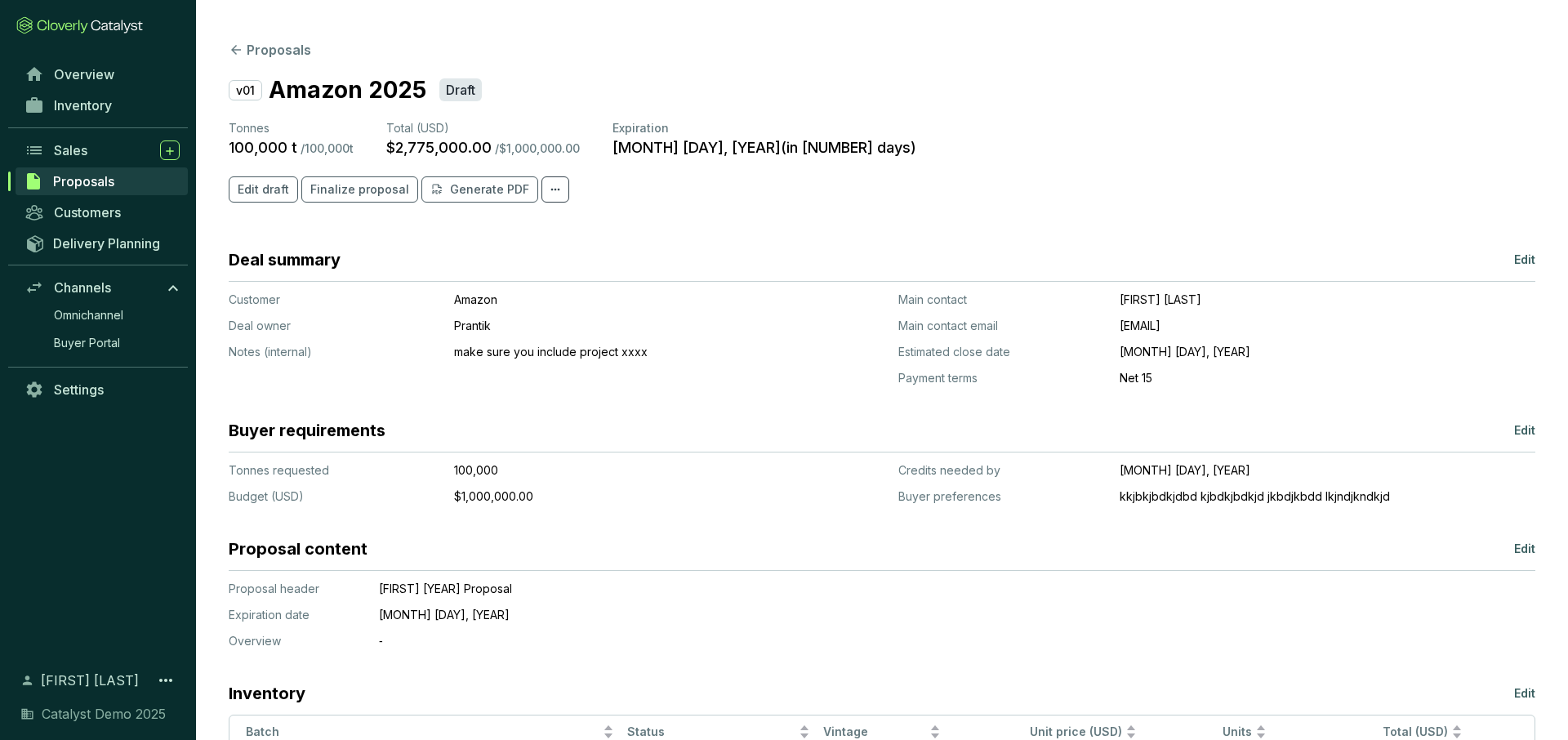 scroll, scrollTop: 0, scrollLeft: 0, axis: both 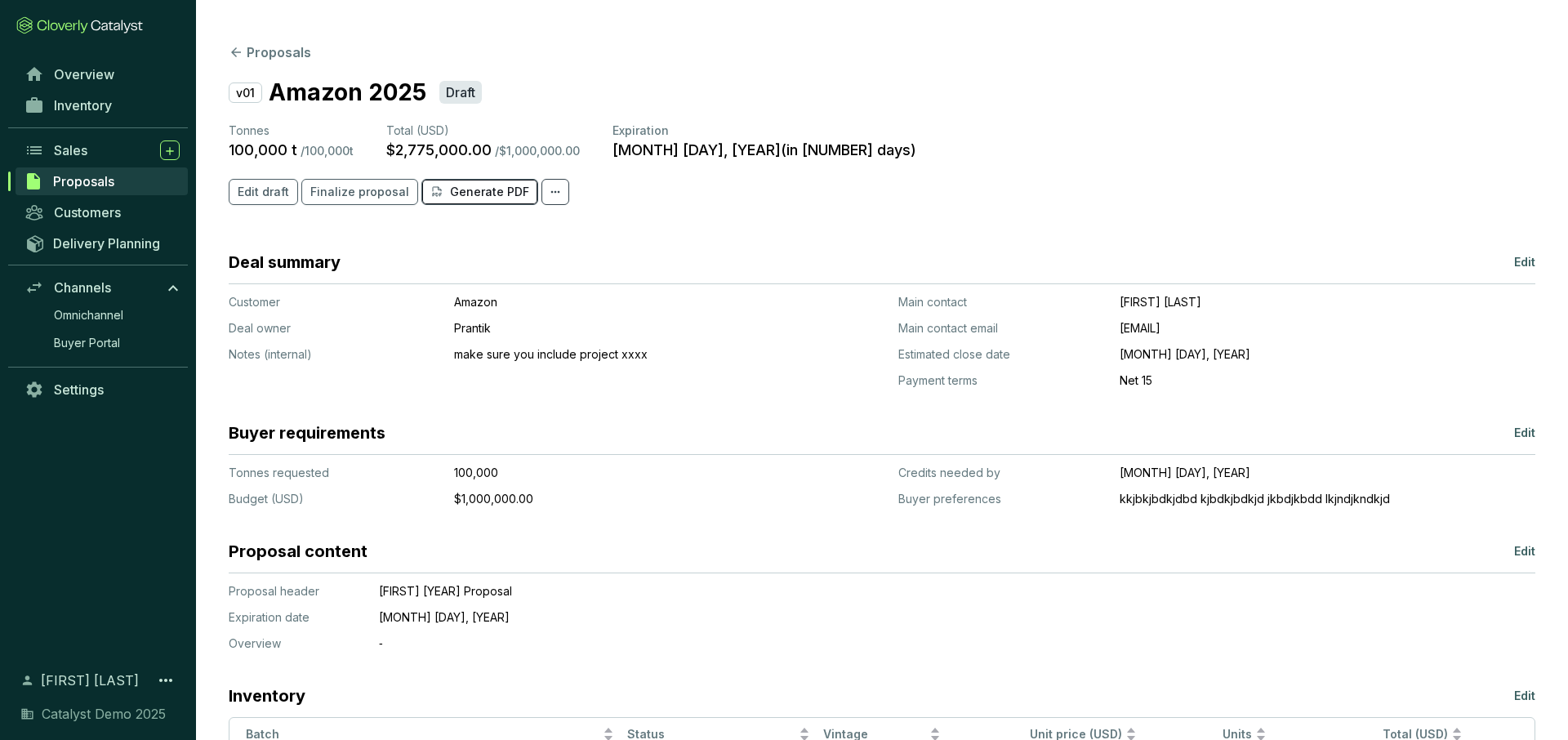 click on "Generate PDF" at bounding box center [489, 192] 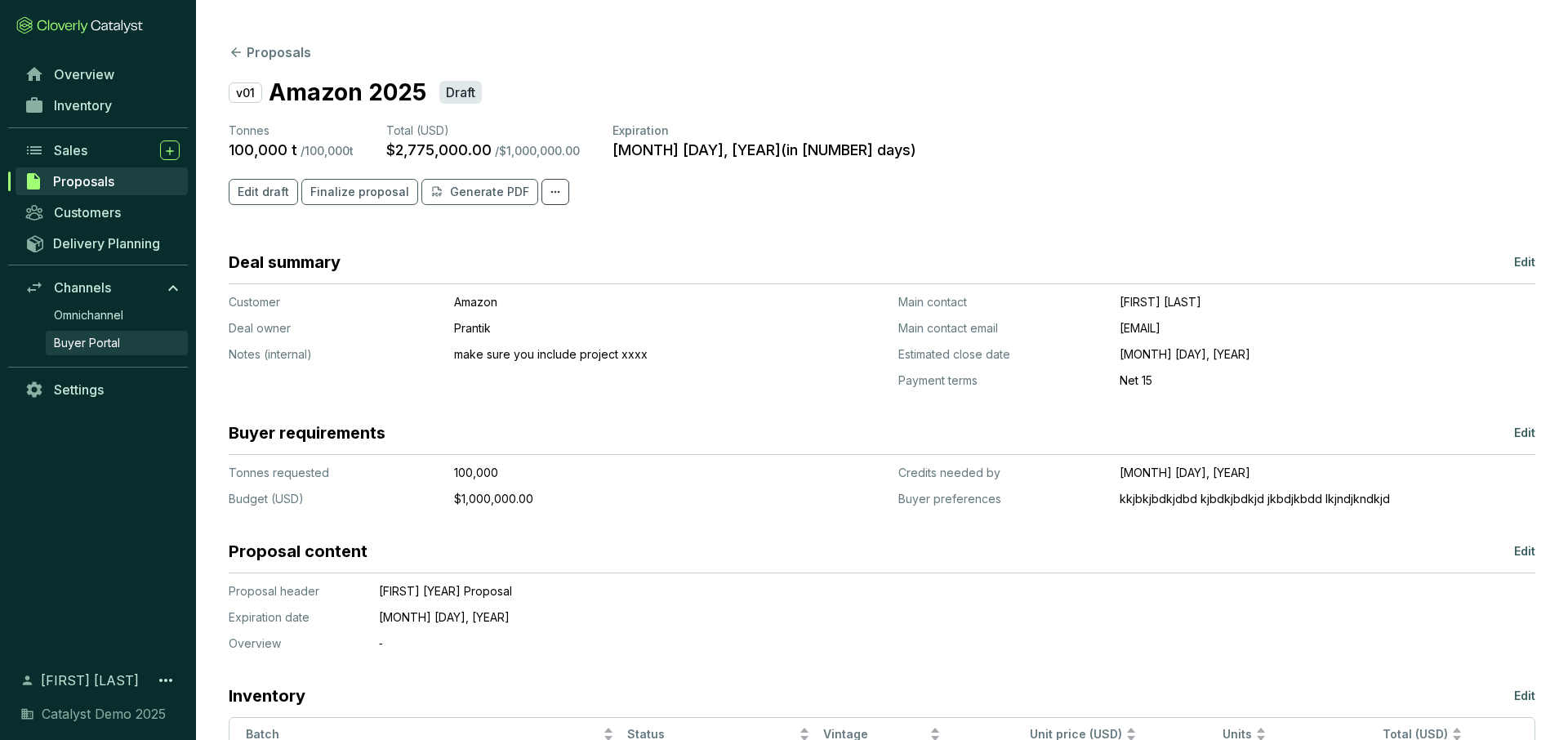 click on "Buyer Portal" at bounding box center (87, 343) 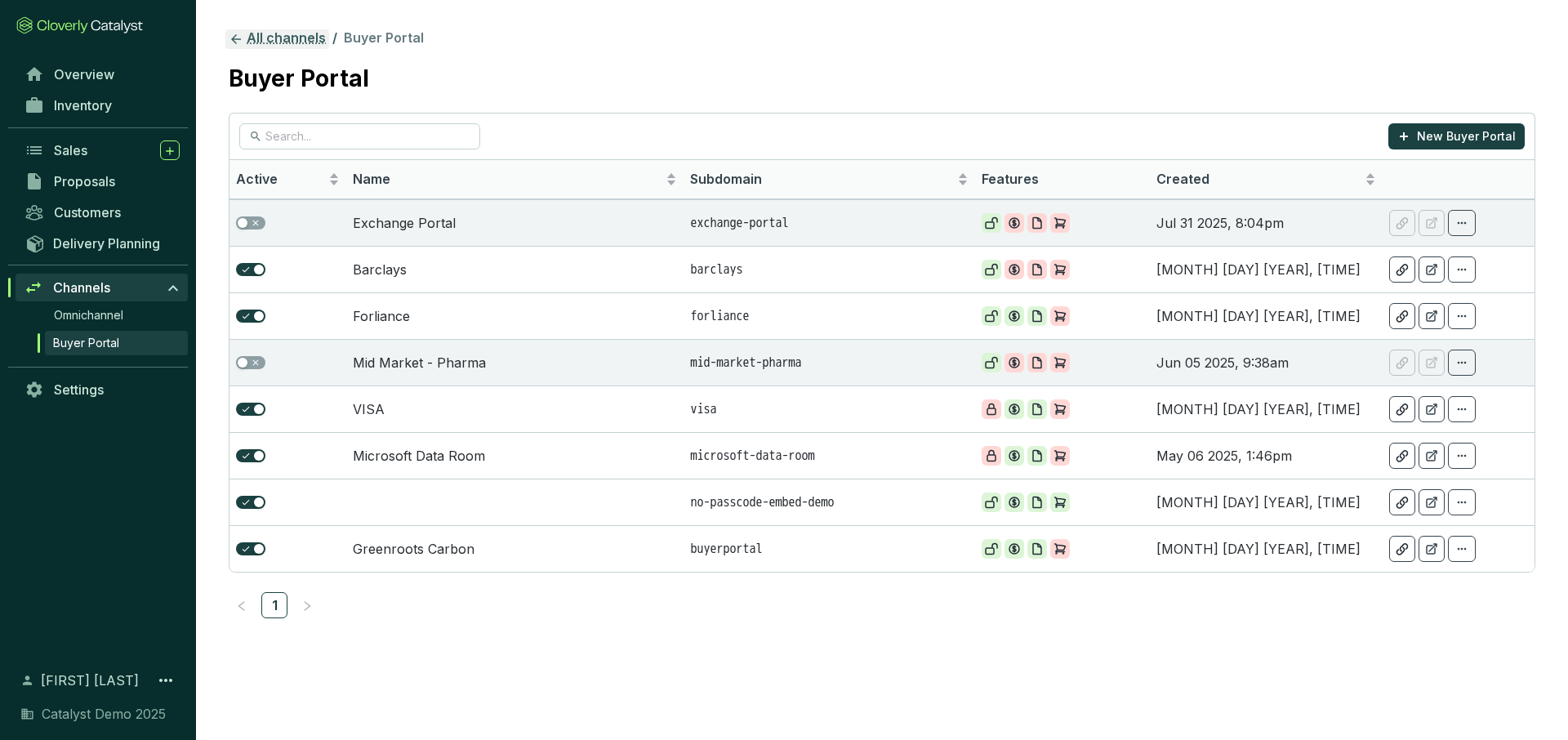 click on "All channels" at bounding box center (277, 39) 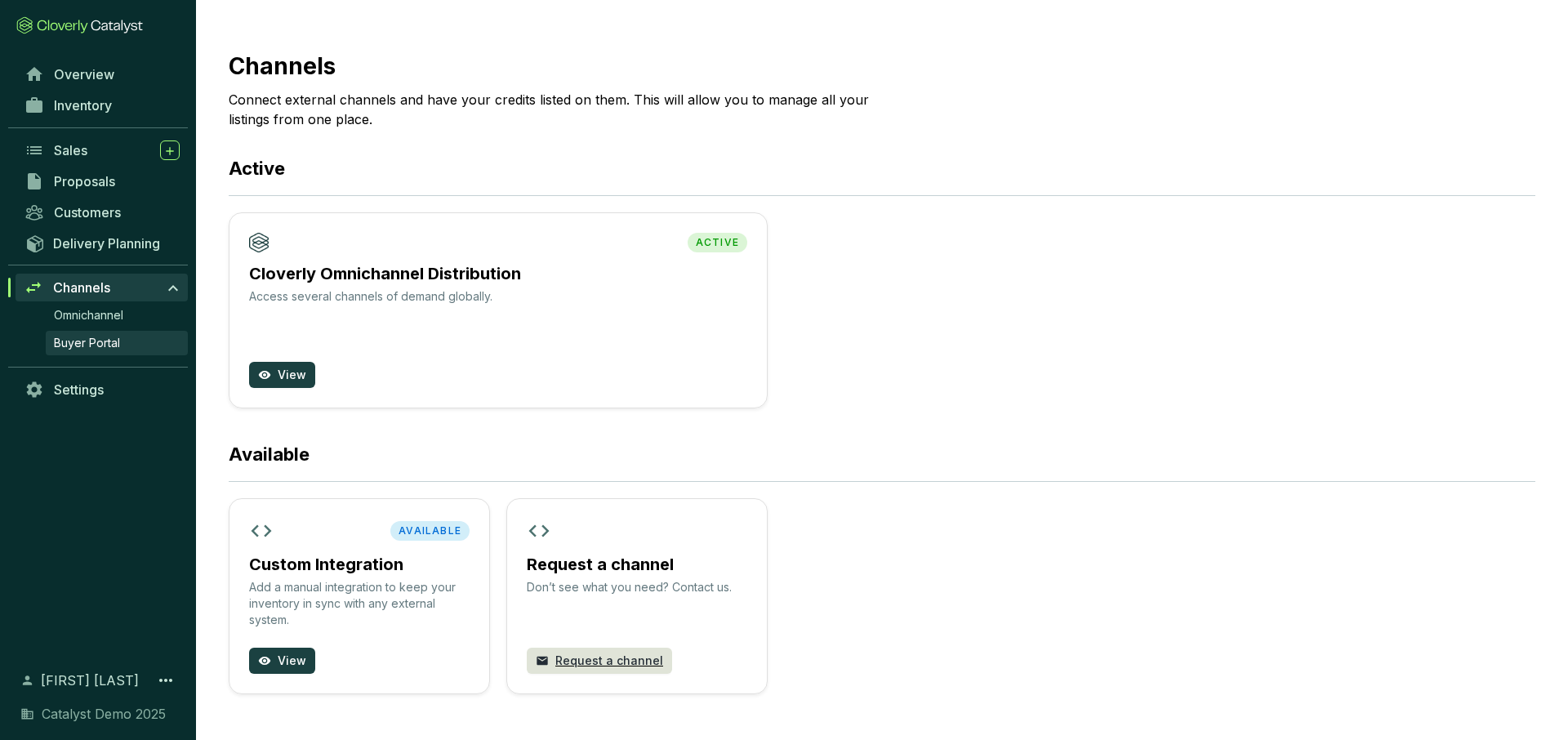 click on "Buyer Portal" at bounding box center (87, 343) 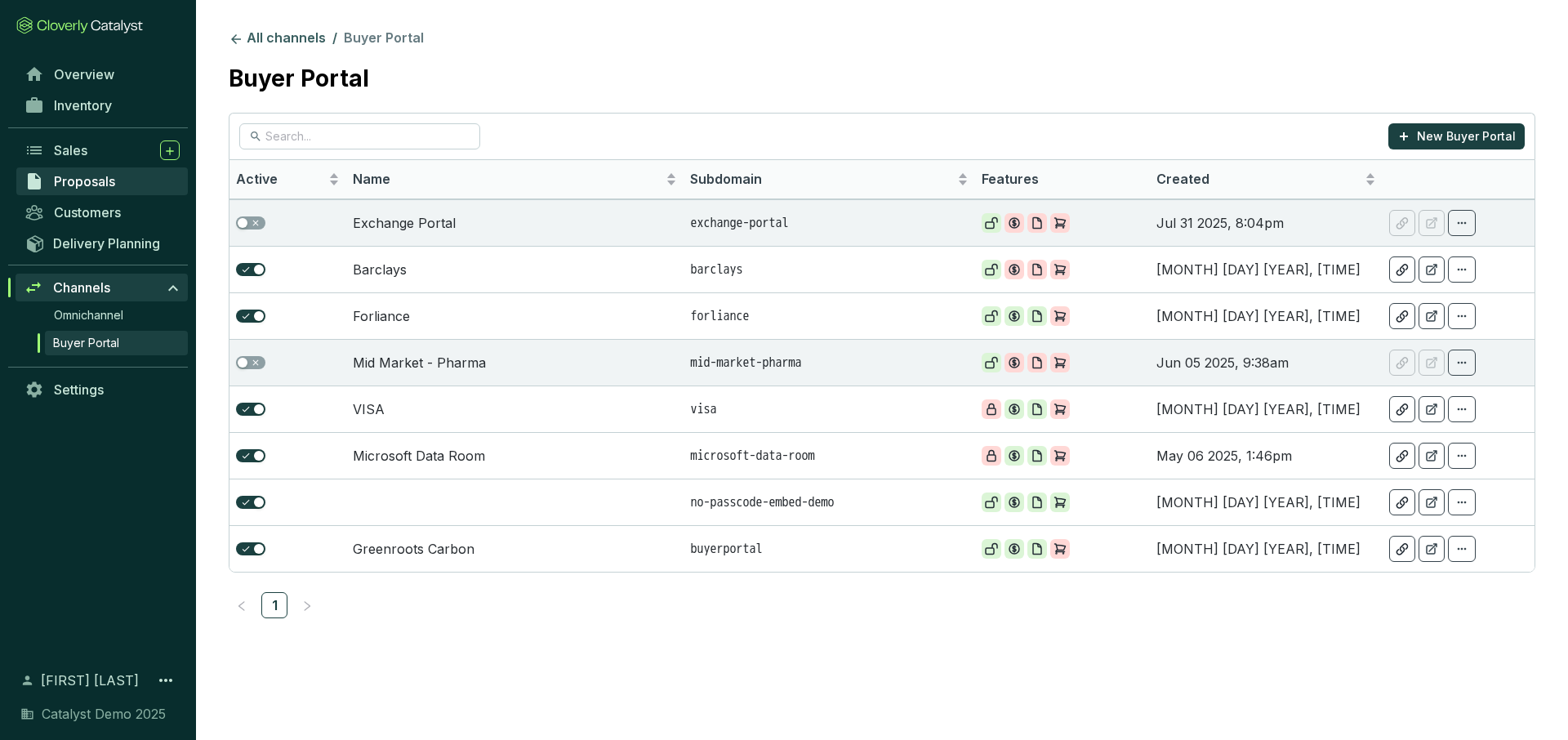 click on "Proposals" at bounding box center [102, 181] 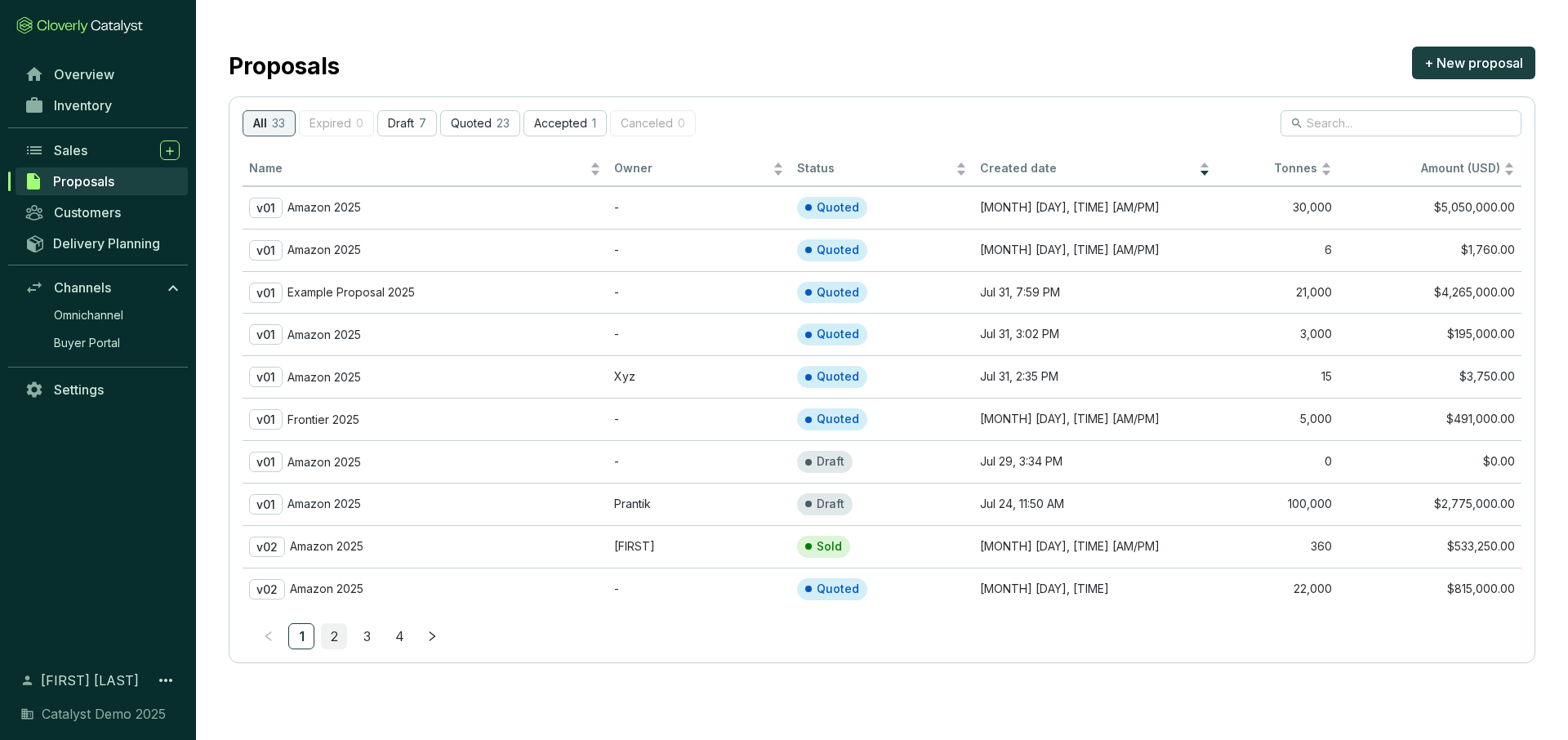 click on "2" at bounding box center [334, 636] 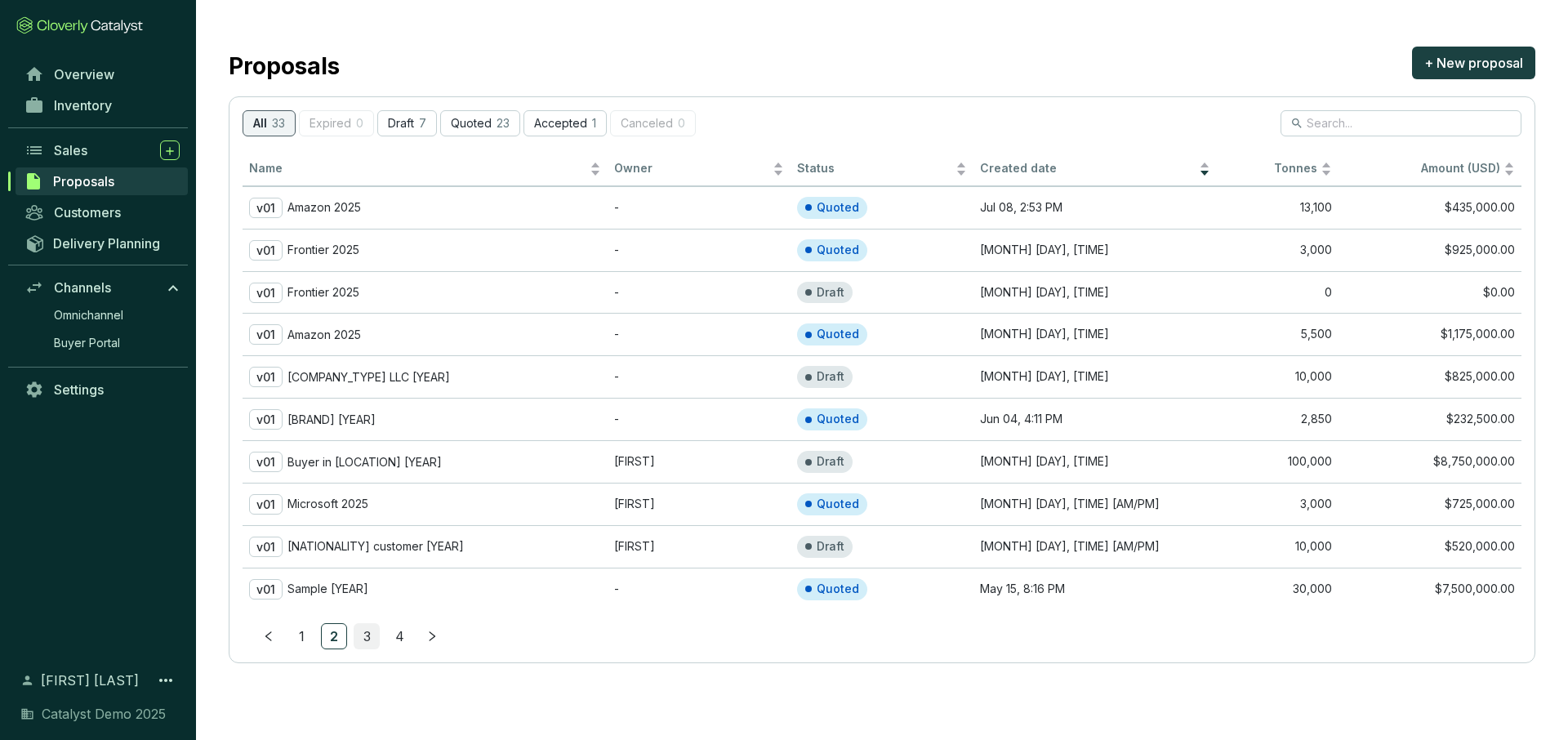 click on "3" at bounding box center (367, 636) 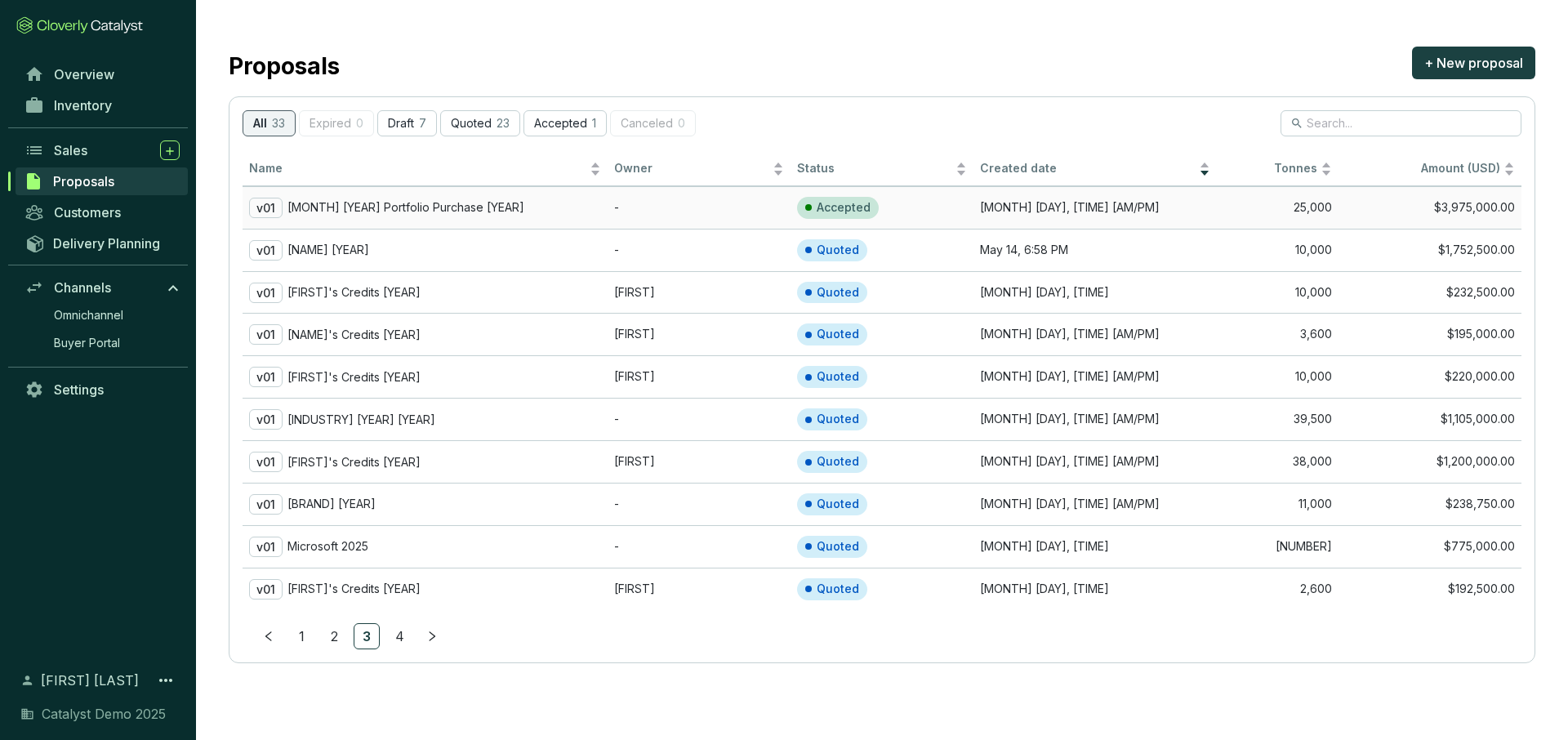 click on "[MONTH] [YEAR] Portfolio Purchase [YEAR]" at bounding box center (406, 207) 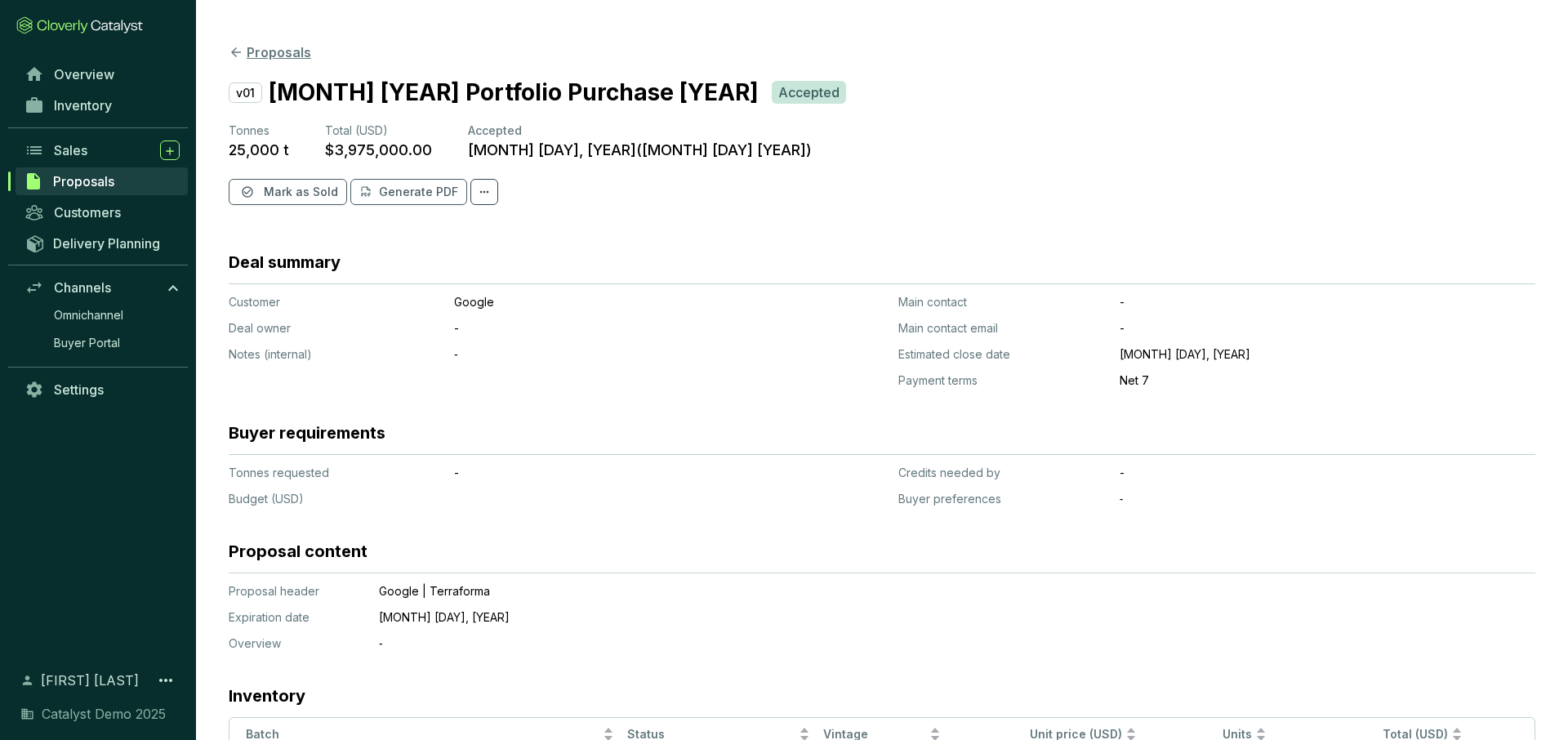 click on "Proposals" at bounding box center (270, 52) 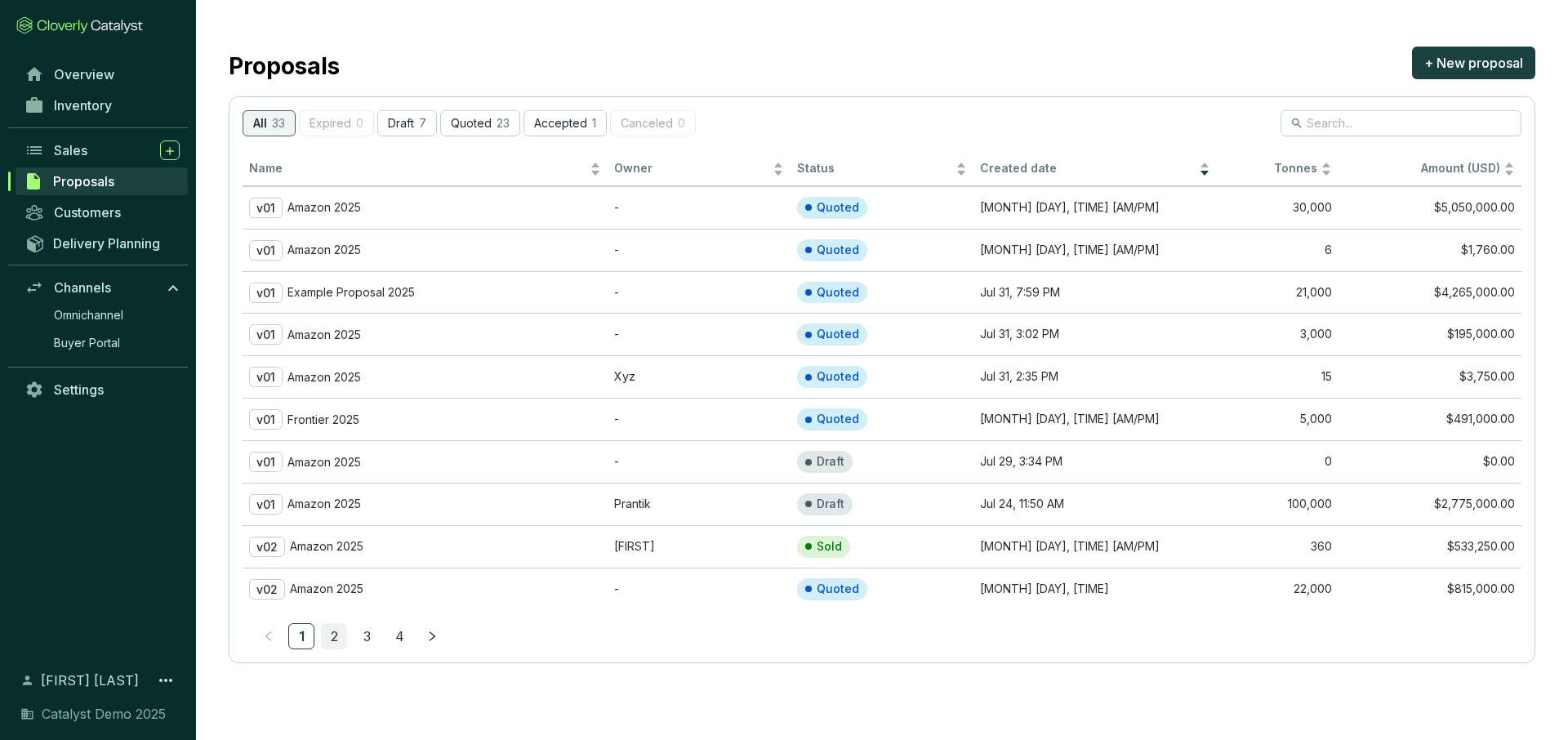 click on "2" at bounding box center [334, 636] 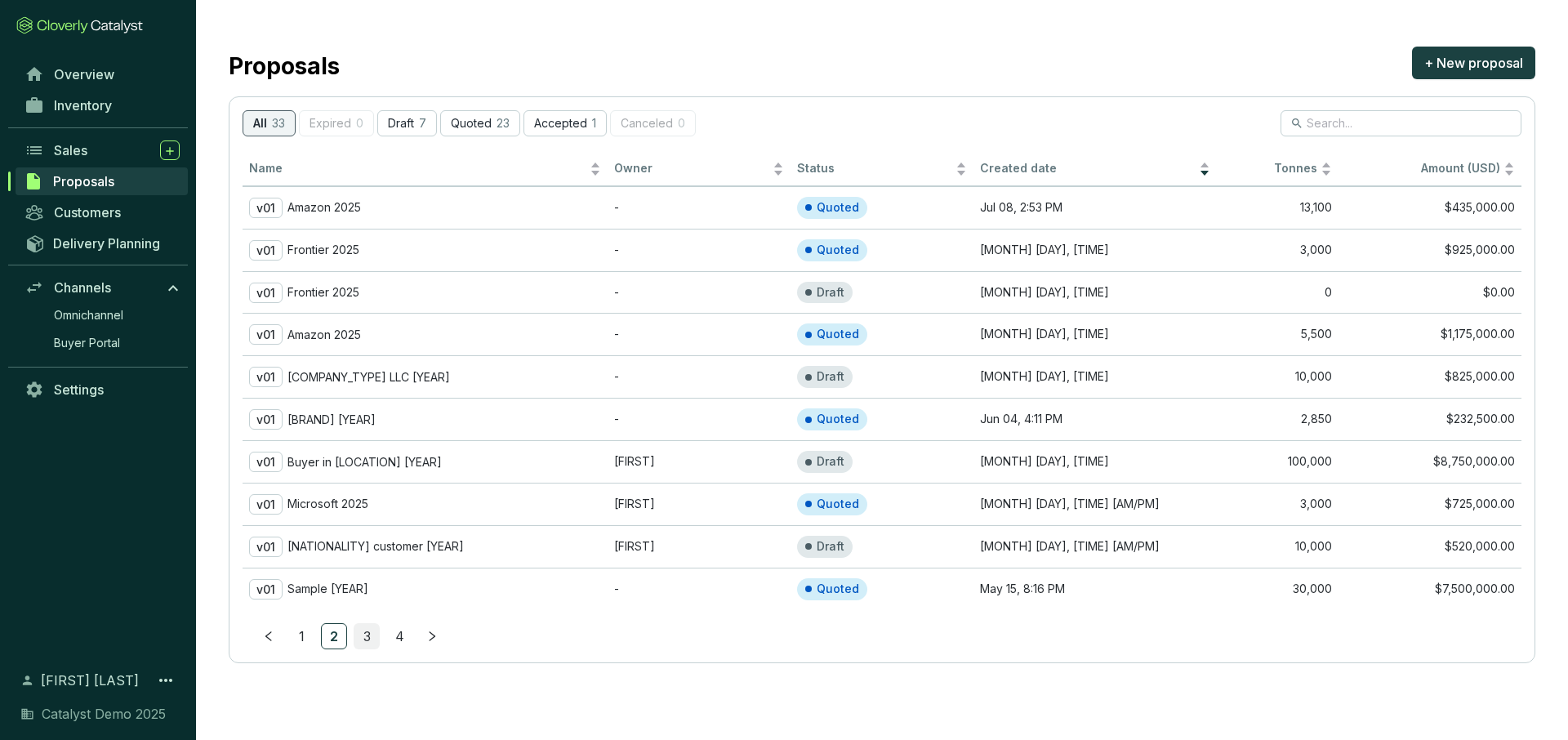 click on "3" at bounding box center [367, 636] 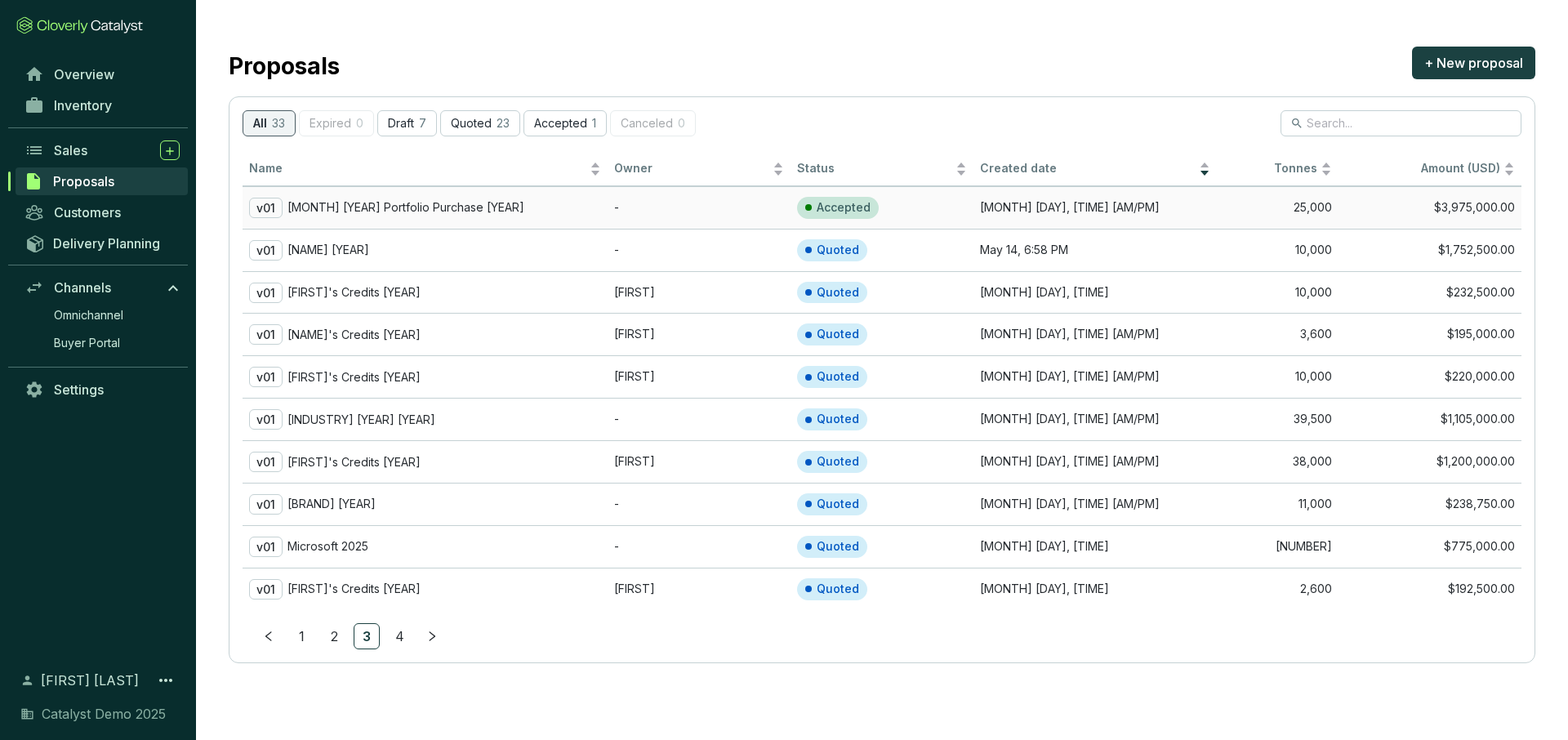 click on "[MONTH] [YEAR] Portfolio Purchase [YEAR]" at bounding box center [406, 207] 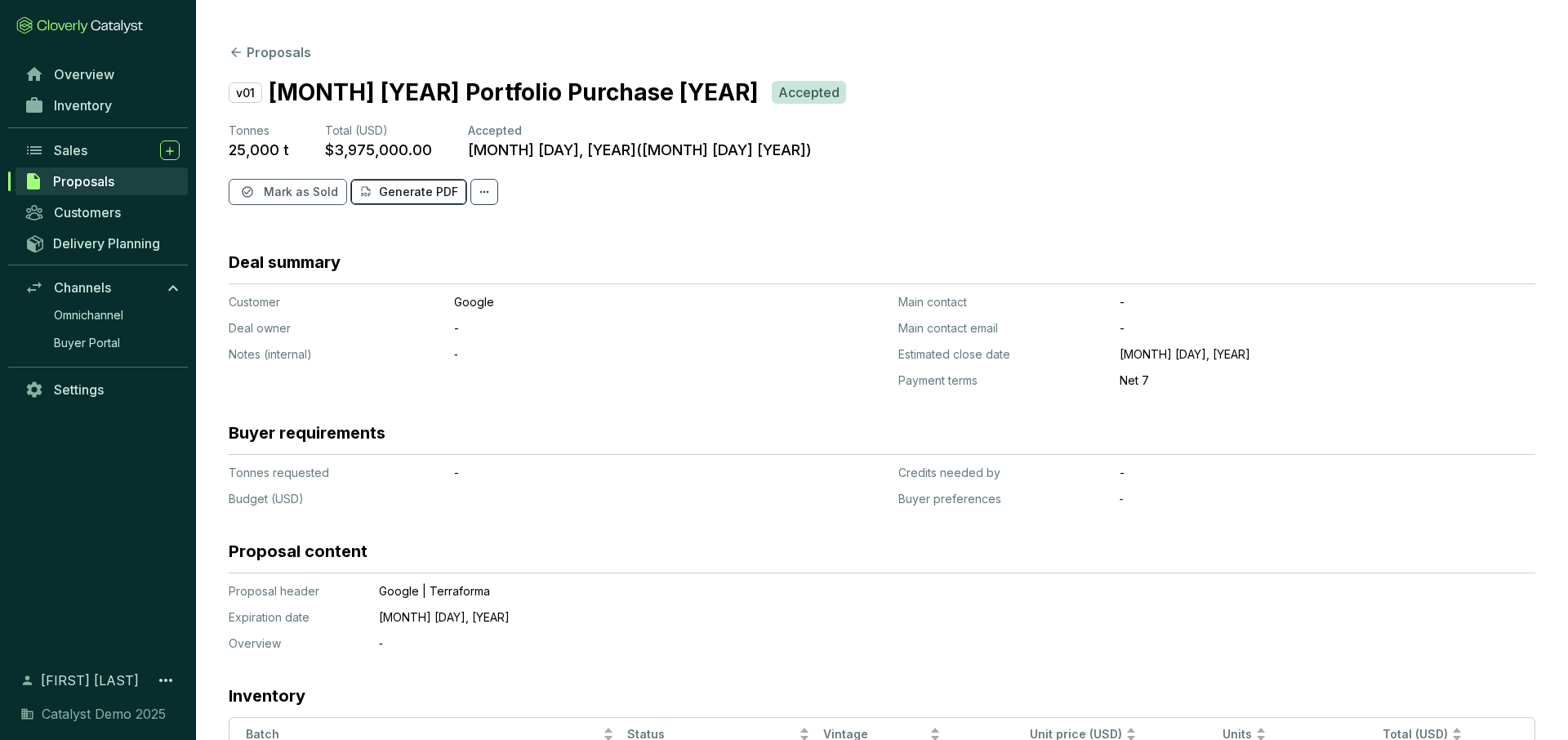 click on "Generate PDF" at bounding box center (418, 192) 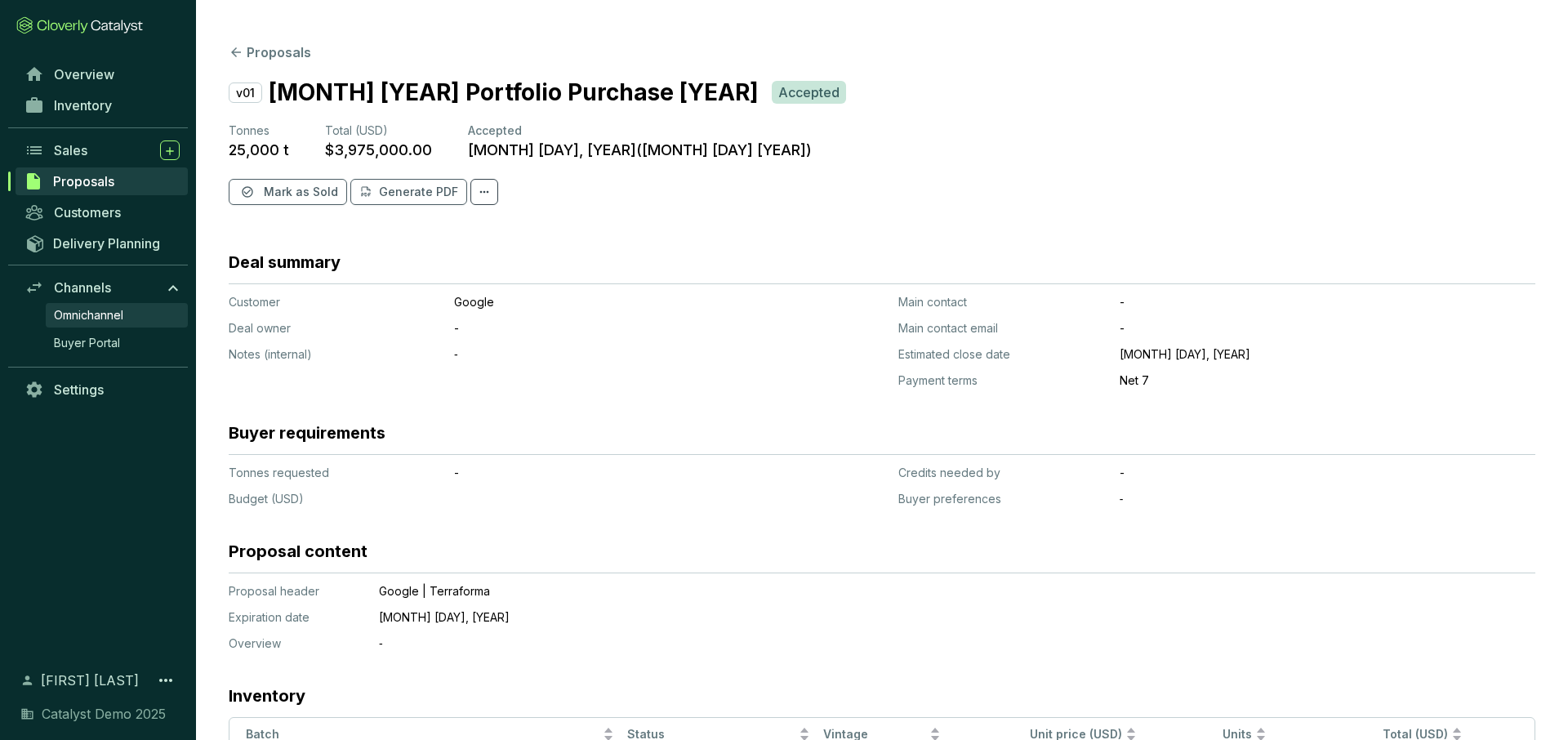 click on "Omnichannel" at bounding box center [88, 315] 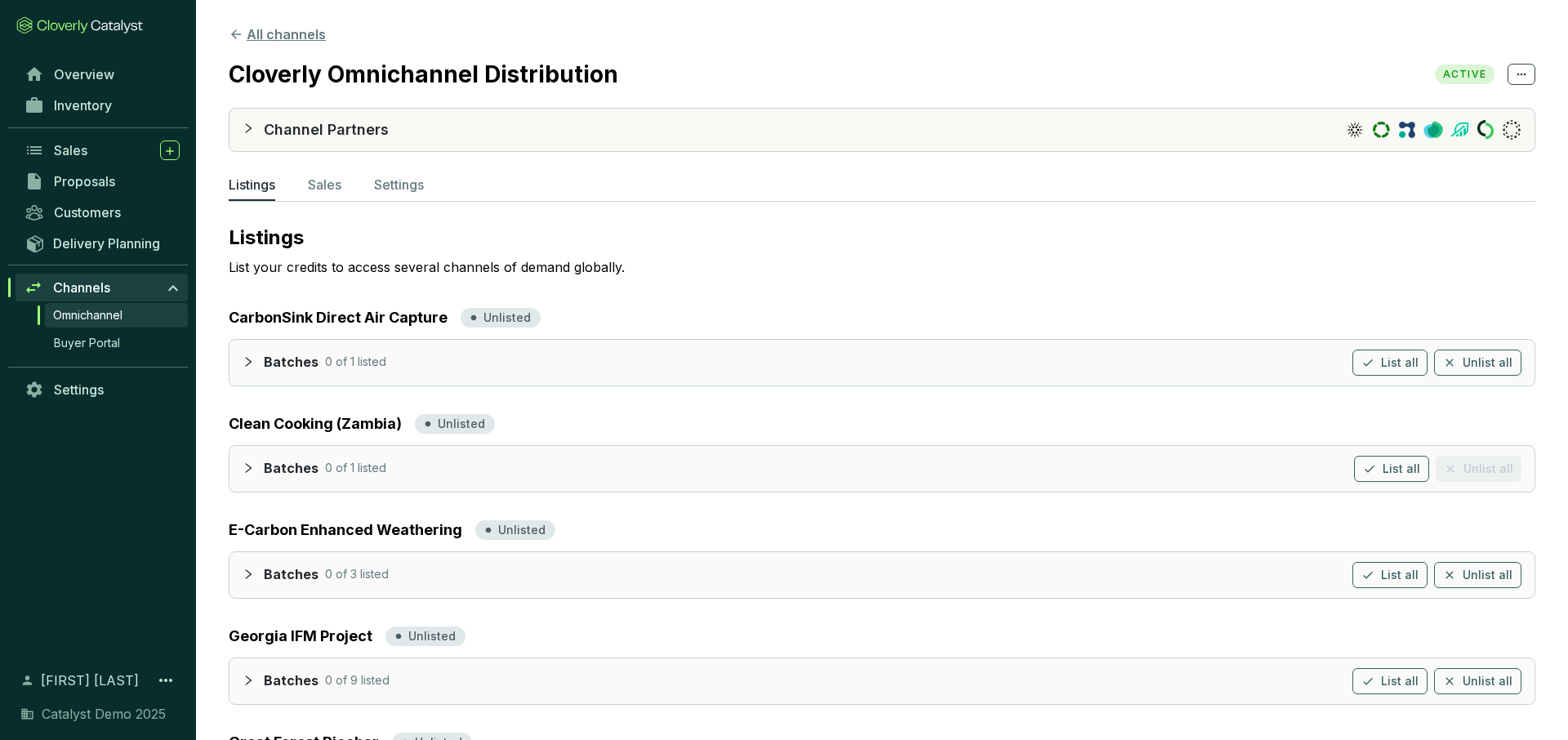 click on "All channels" at bounding box center [277, 34] 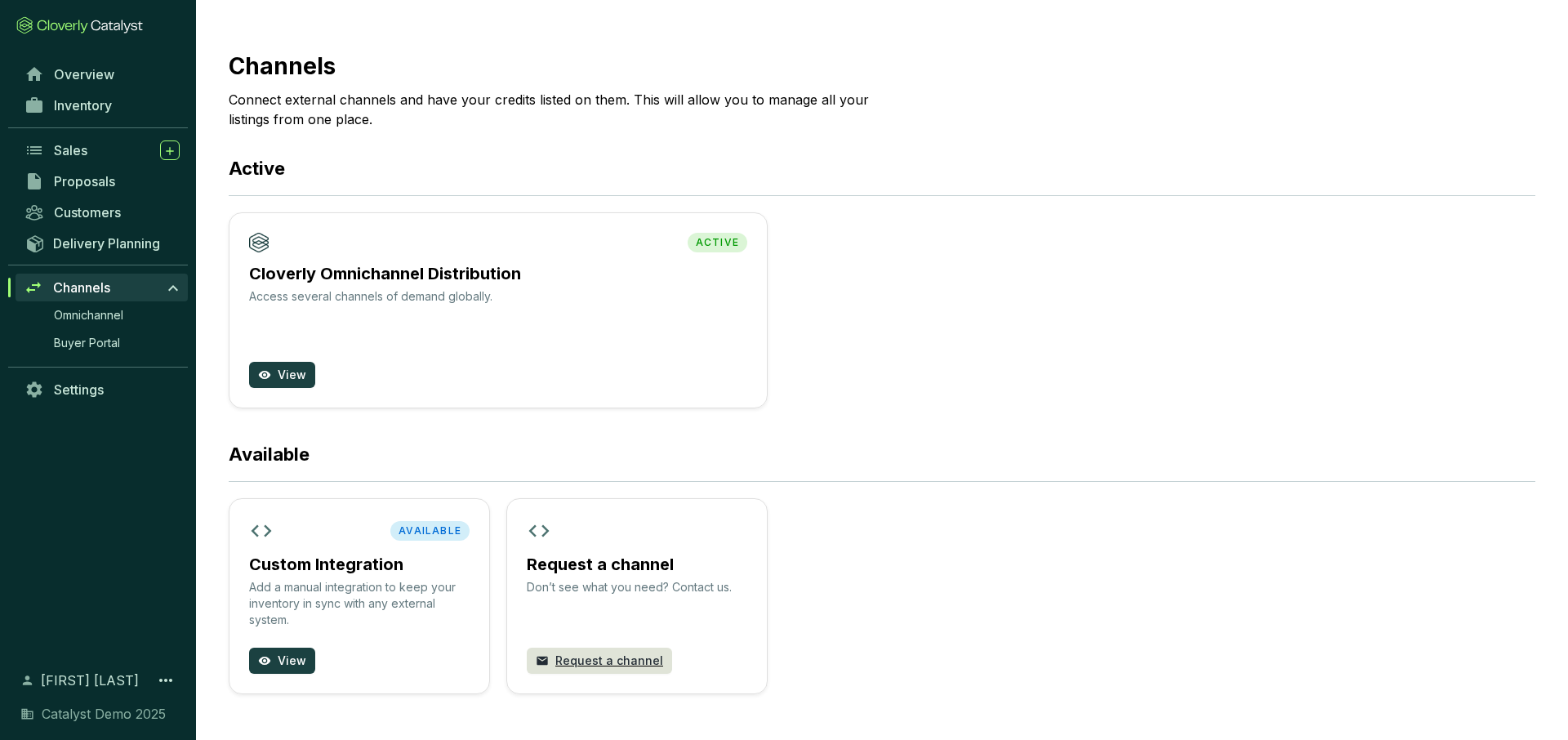click on "ACTIVE Cloverly Omnichannel Distribution Access several channels of demand globally. View" at bounding box center (498, 310) 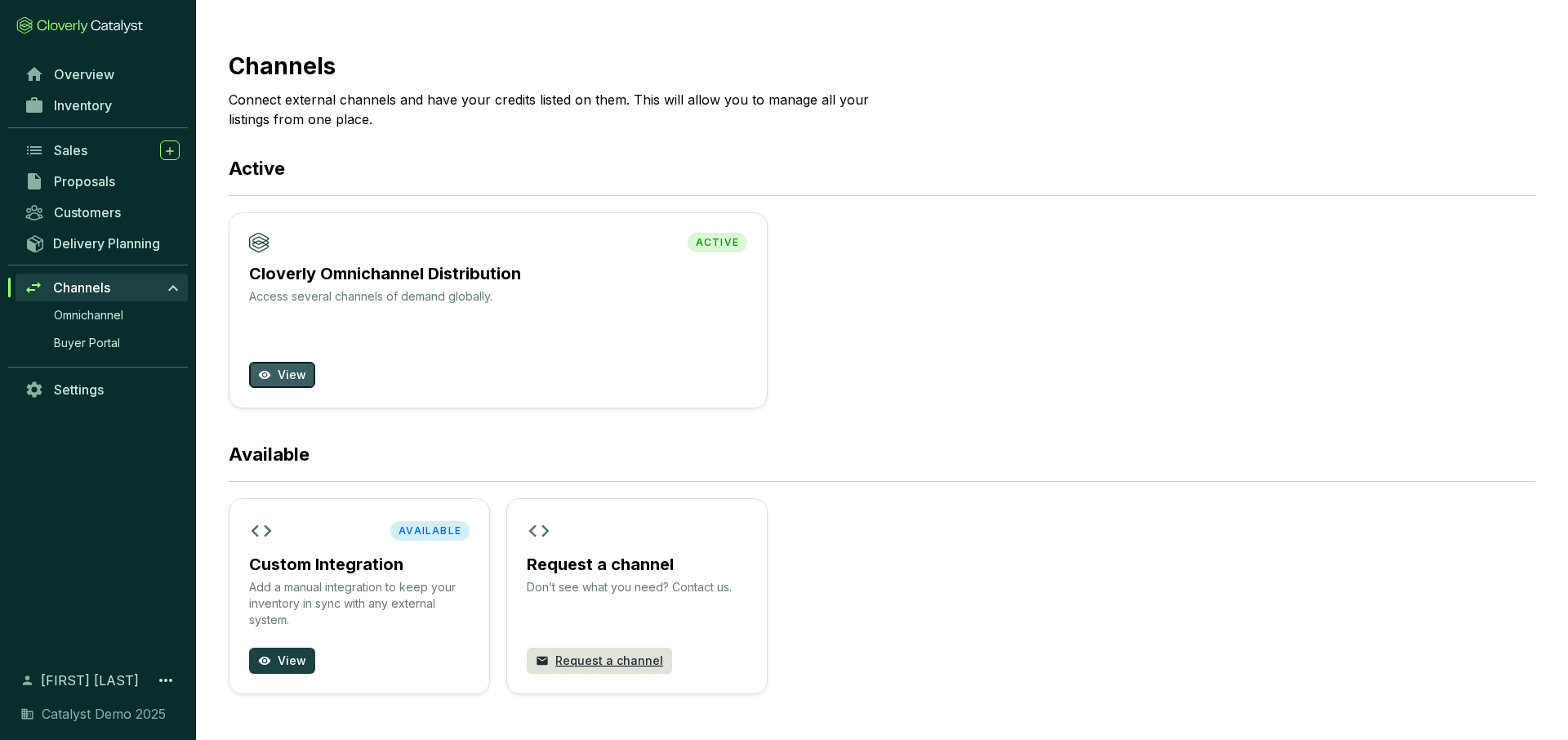 click on "View" at bounding box center [292, 375] 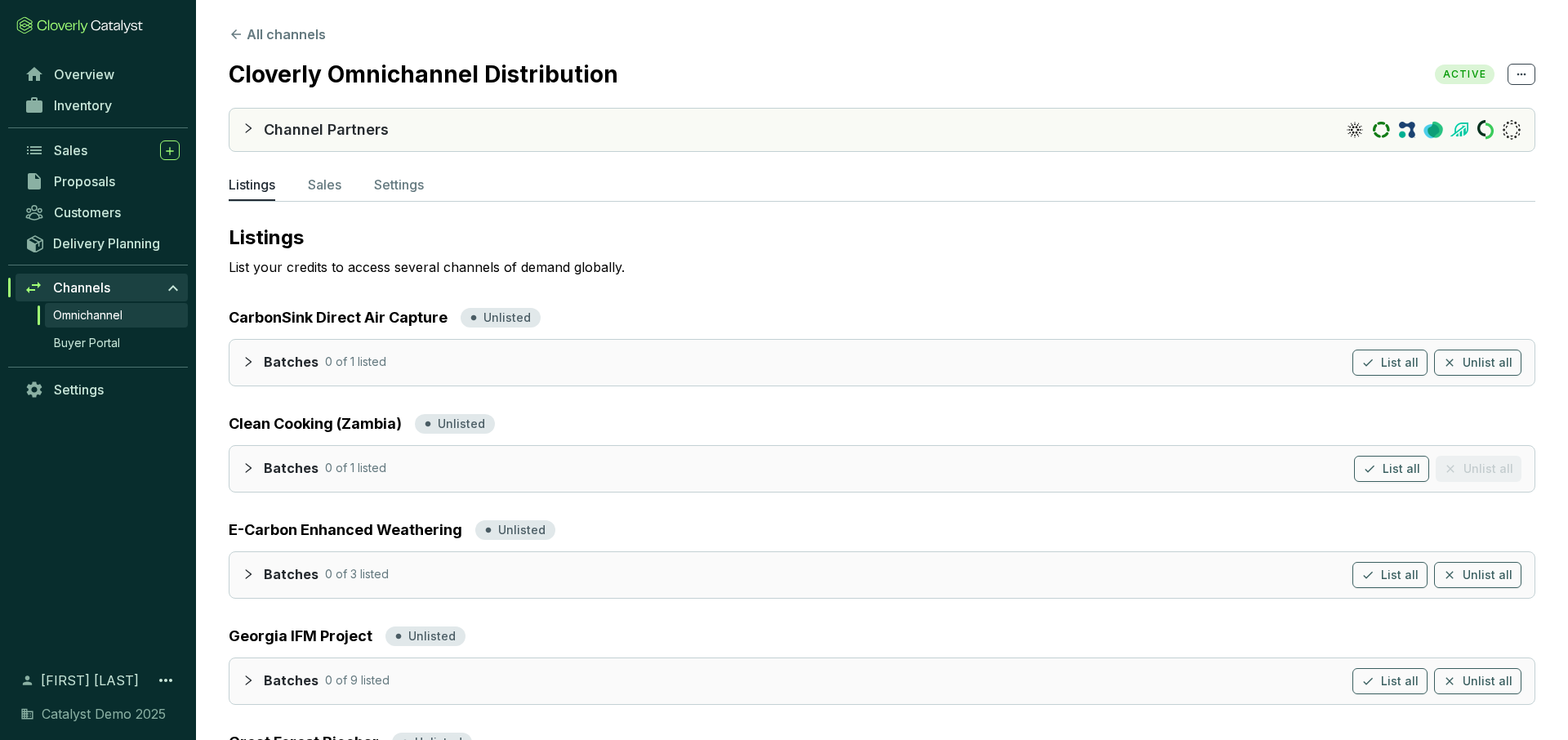 click 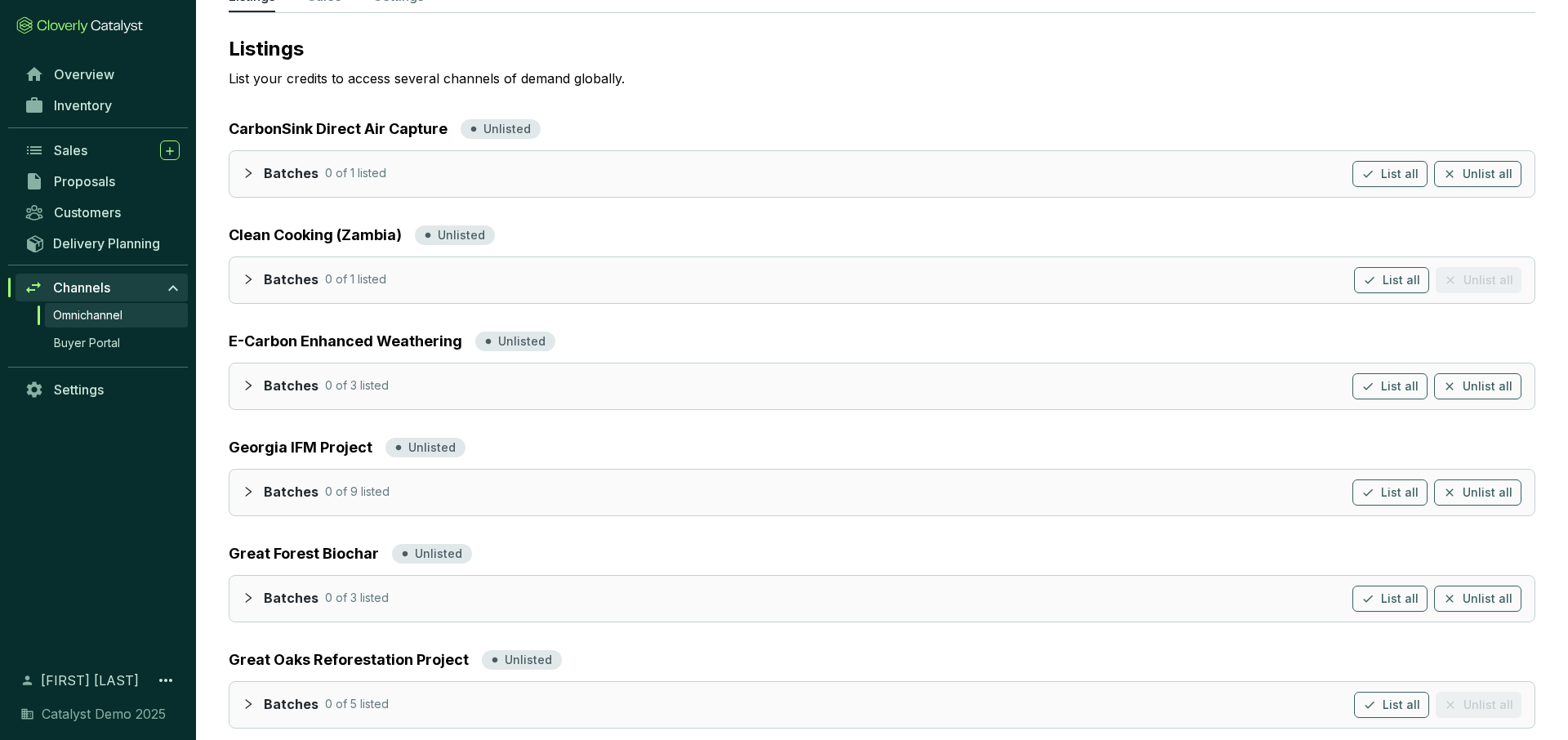 scroll, scrollTop: 259, scrollLeft: 0, axis: vertical 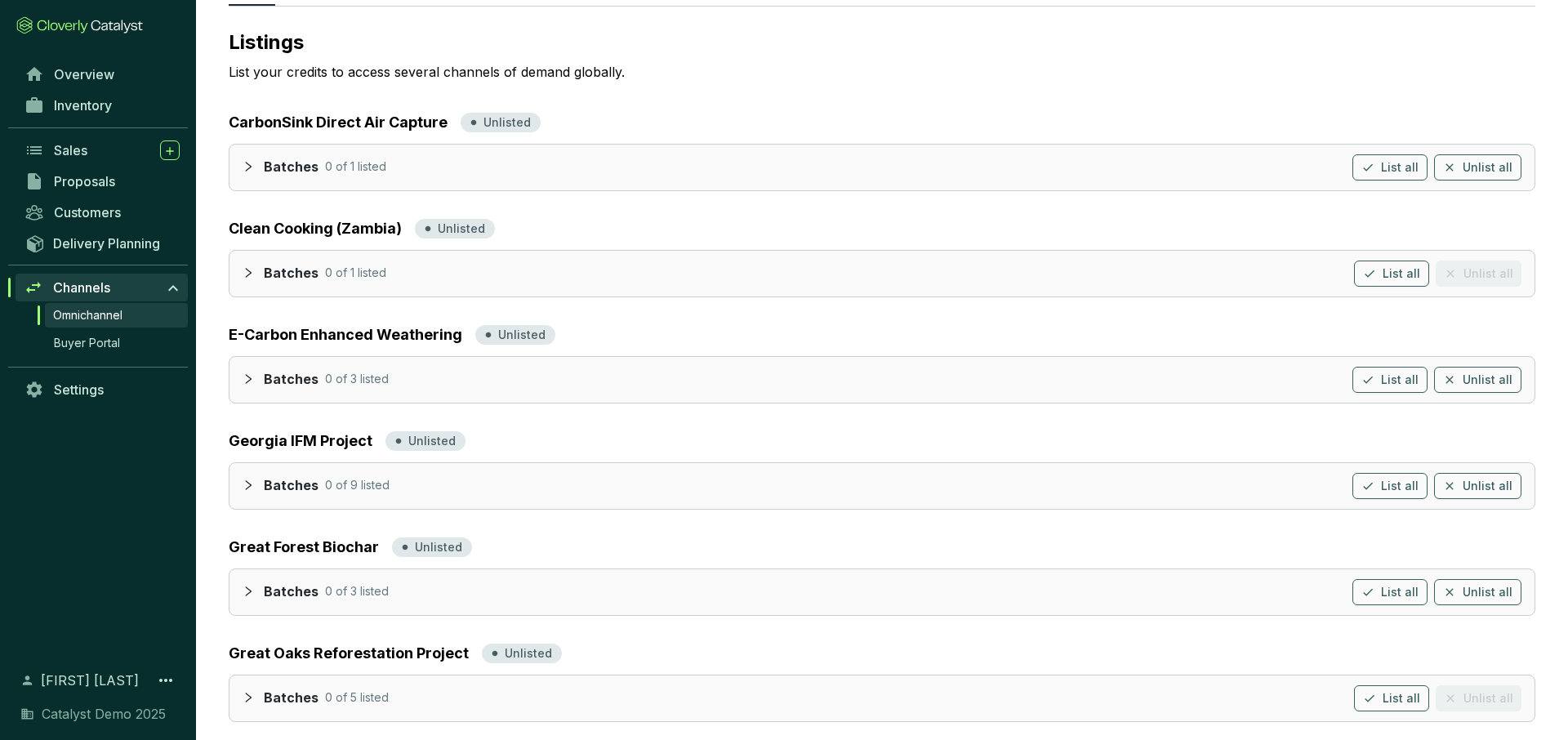 click 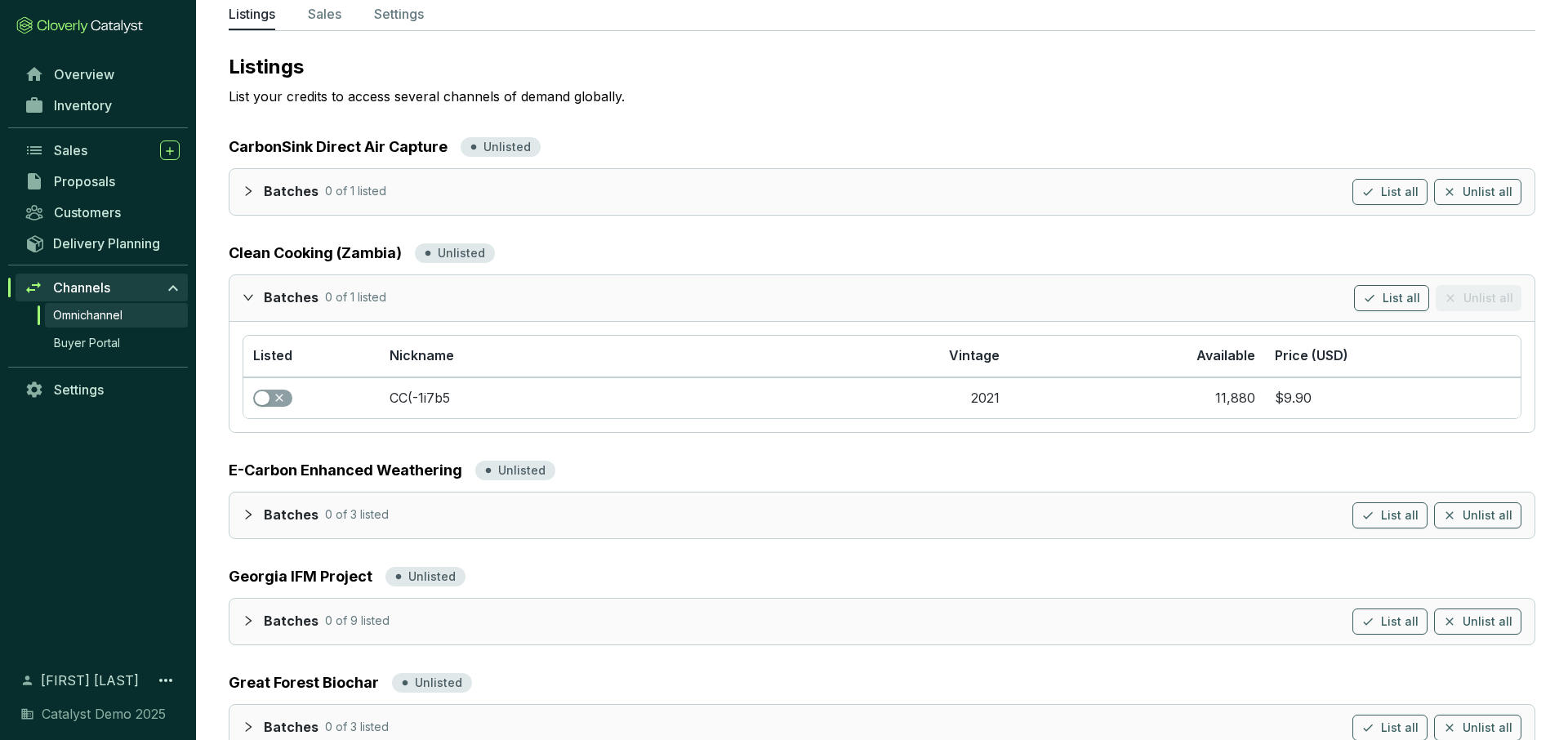 scroll, scrollTop: 234, scrollLeft: 0, axis: vertical 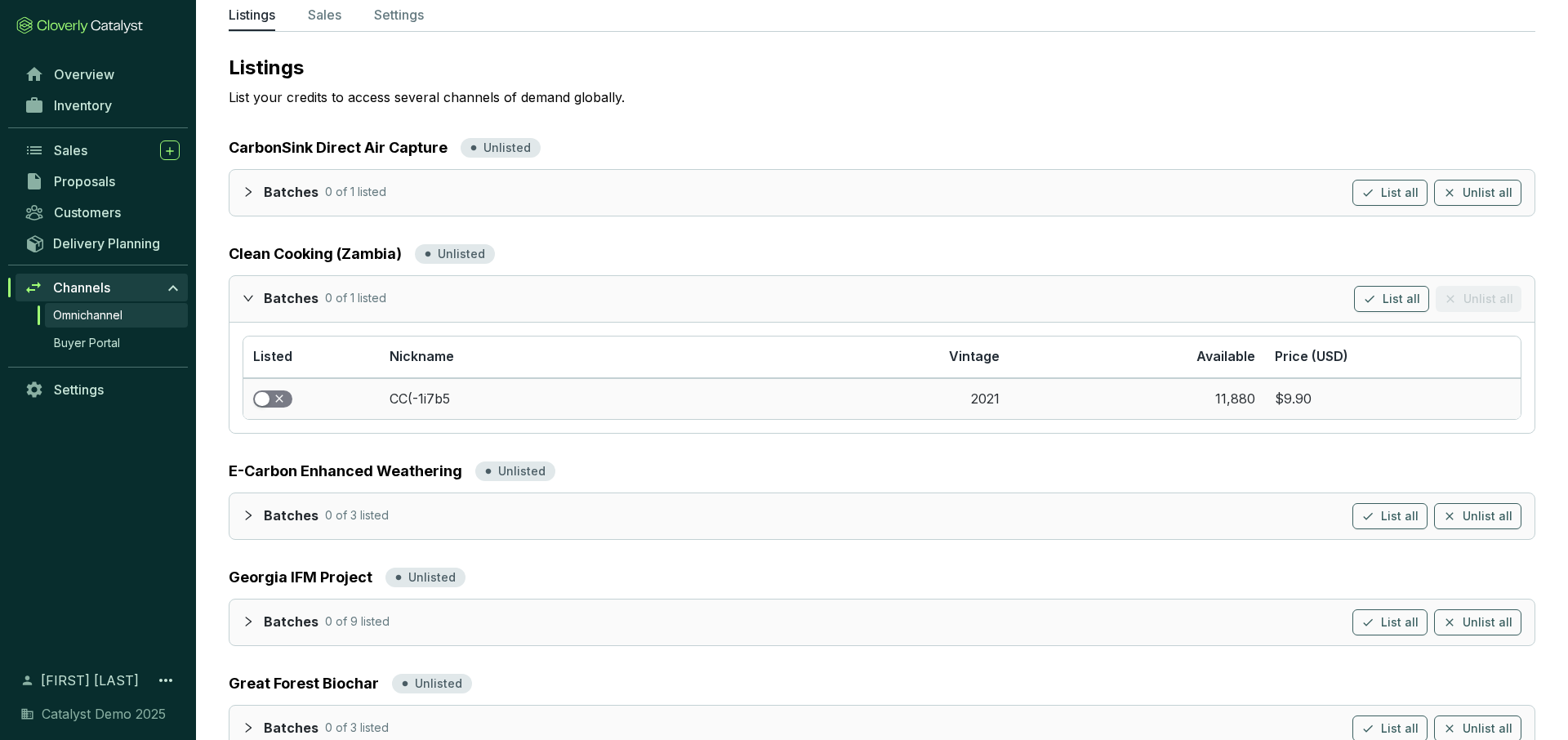 click at bounding box center (273, 399) 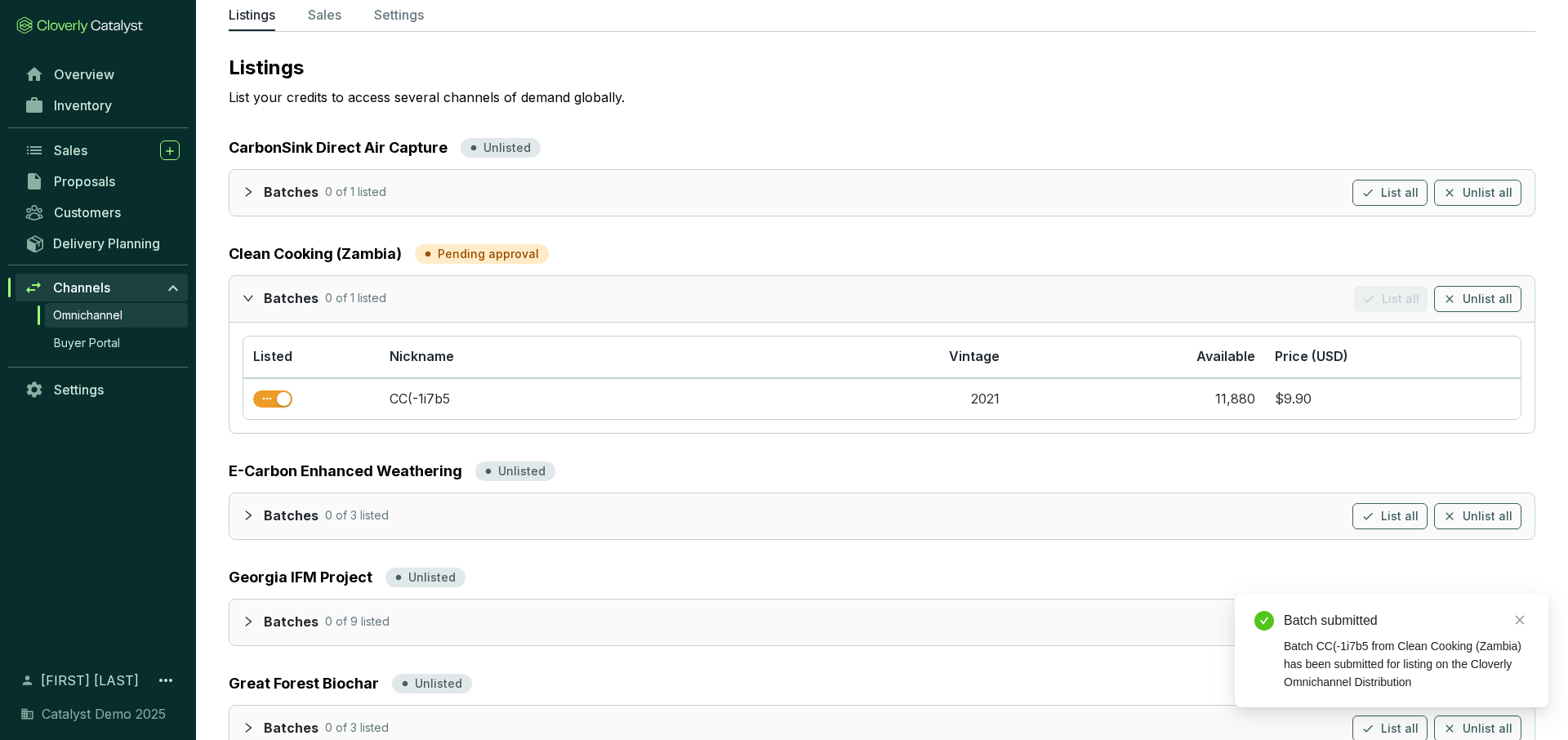 click at bounding box center (253, 297) 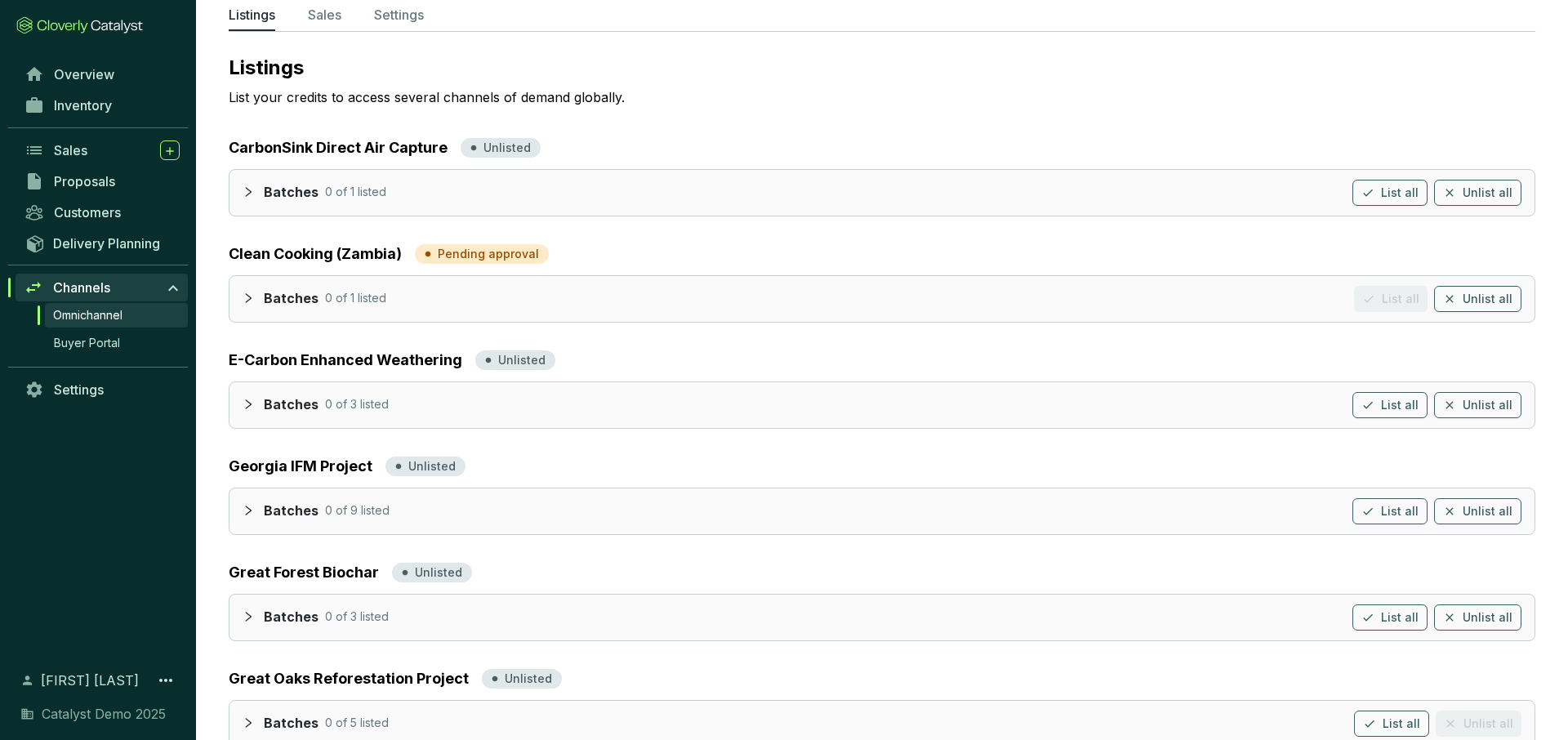click 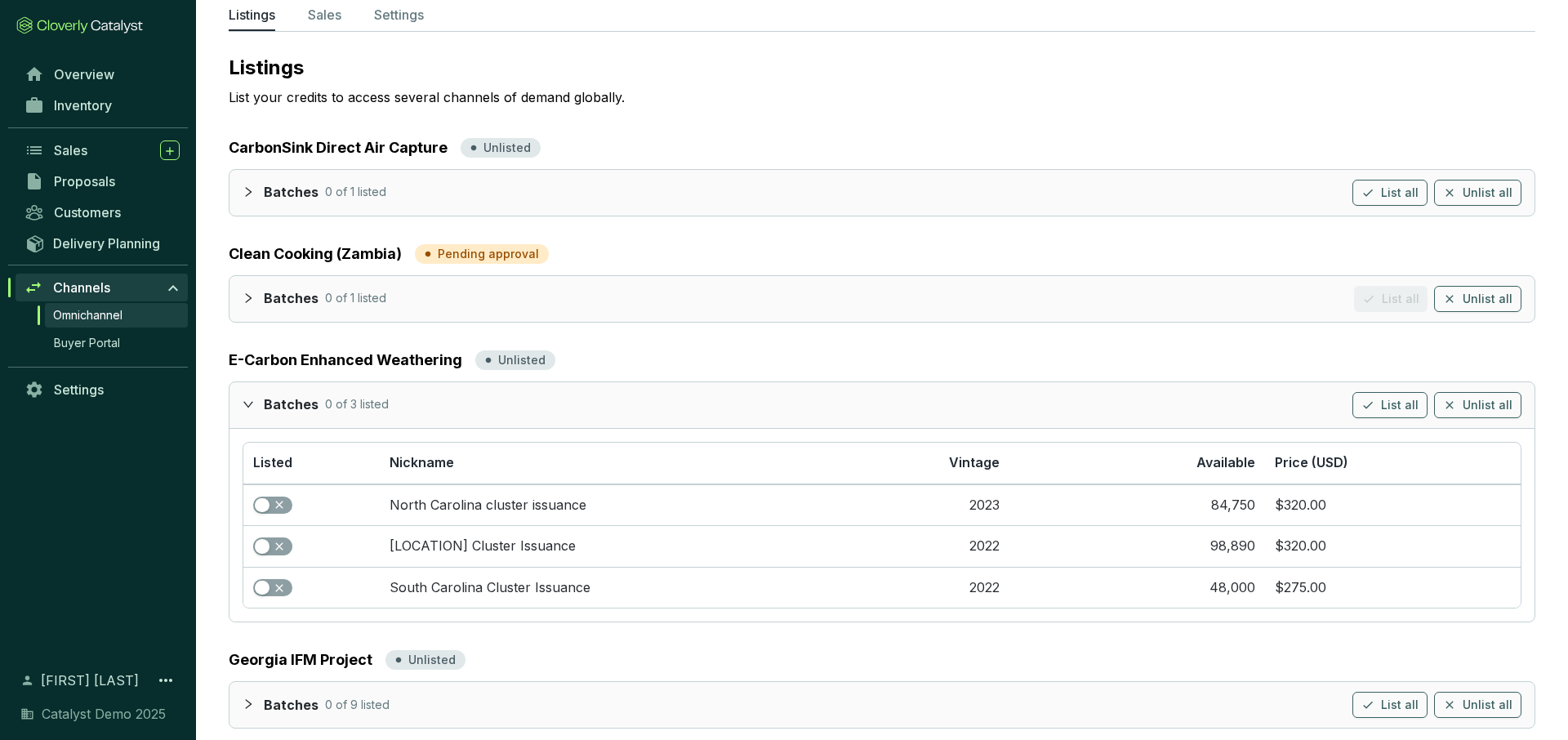 click 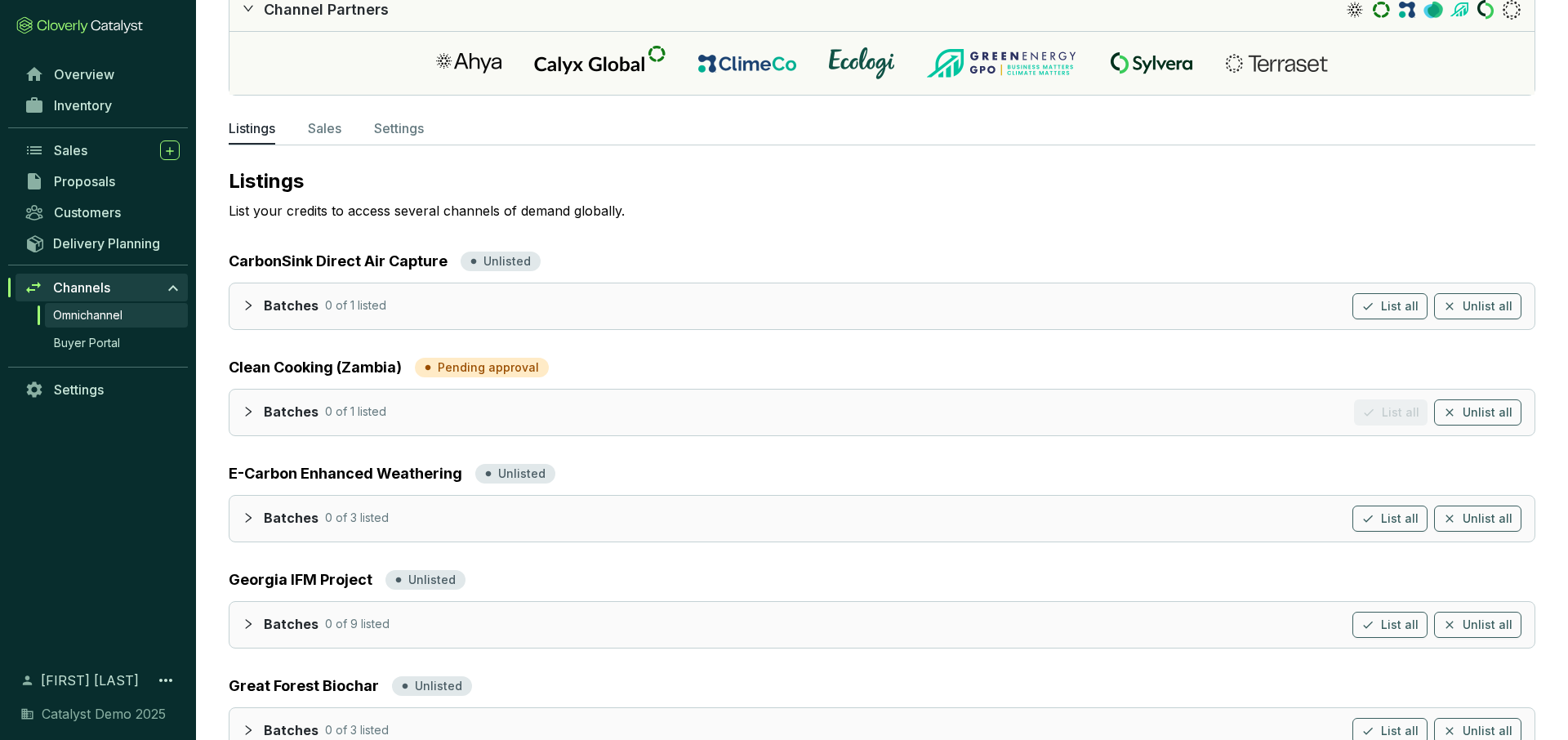 scroll, scrollTop: 118, scrollLeft: 0, axis: vertical 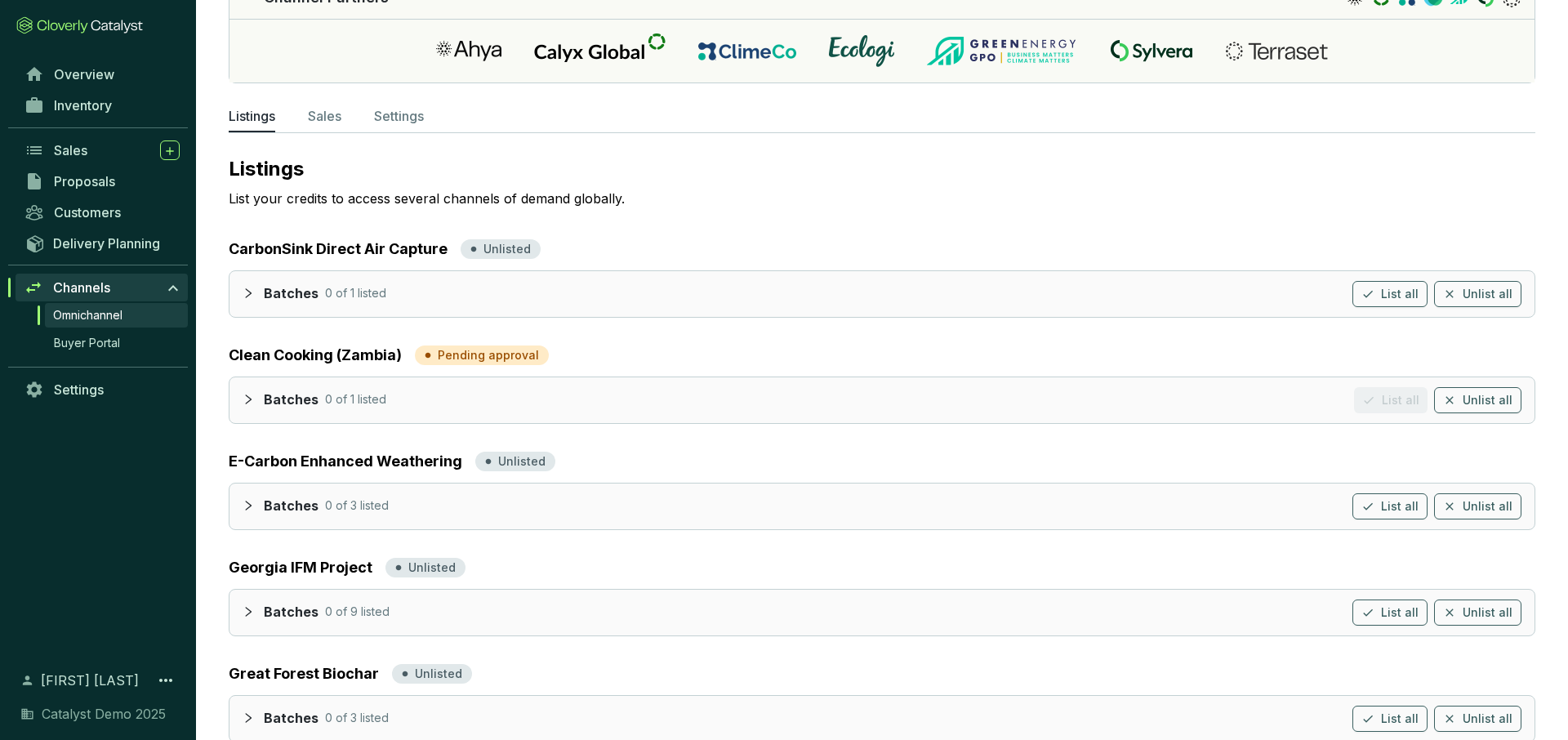 click 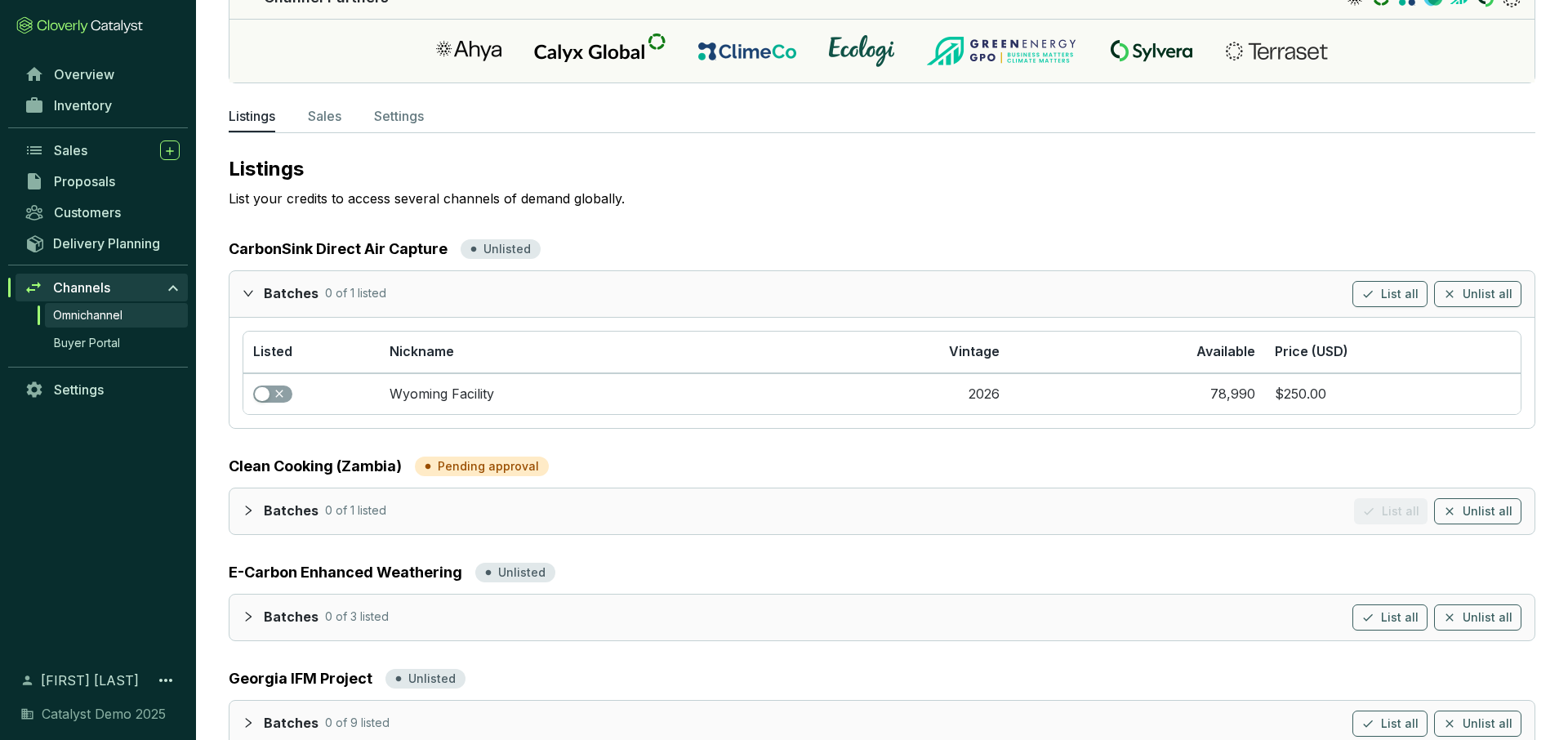 click 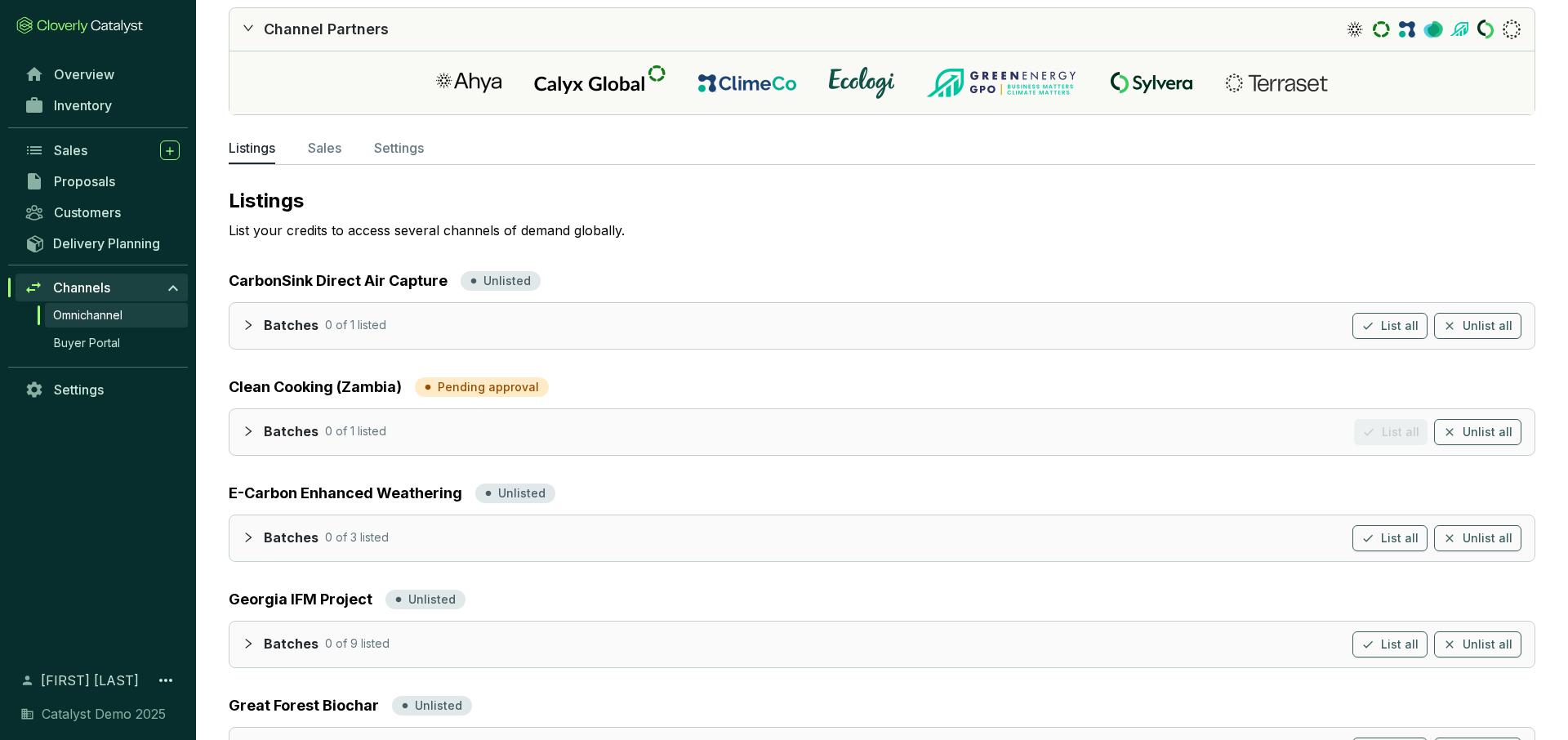 scroll, scrollTop: 100, scrollLeft: 0, axis: vertical 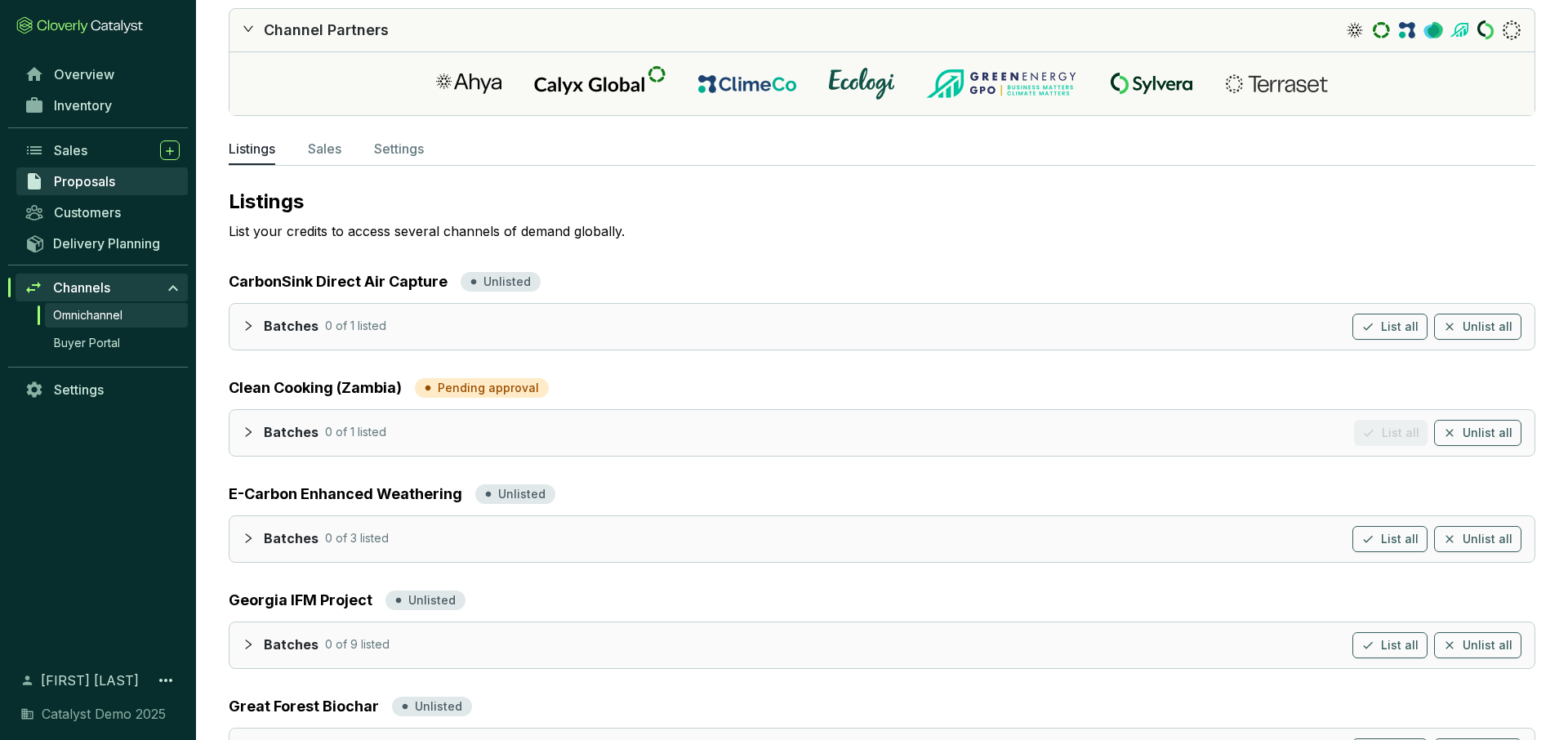 click on "Proposals" at bounding box center (84, 181) 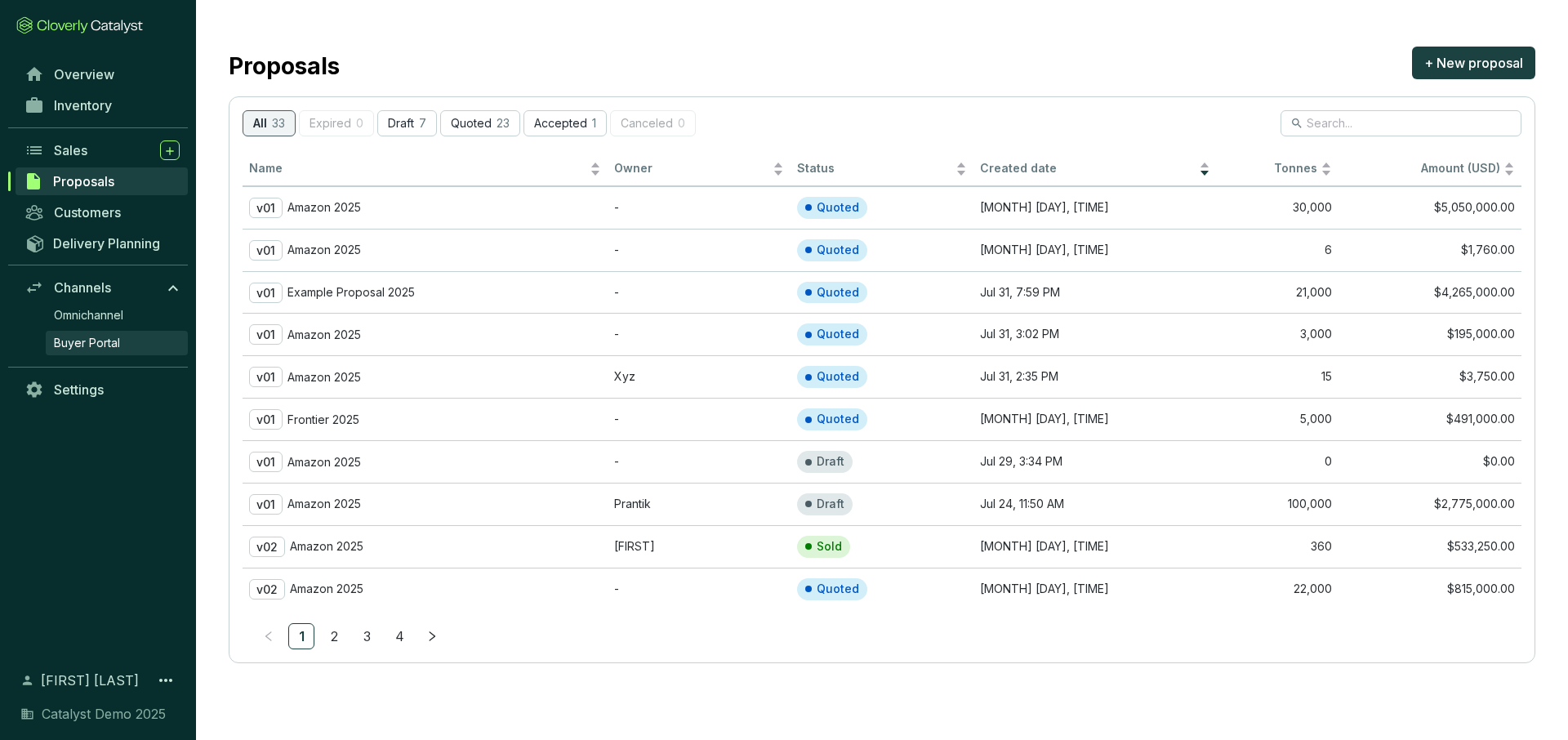 click on "Buyer Portal" at bounding box center (87, 343) 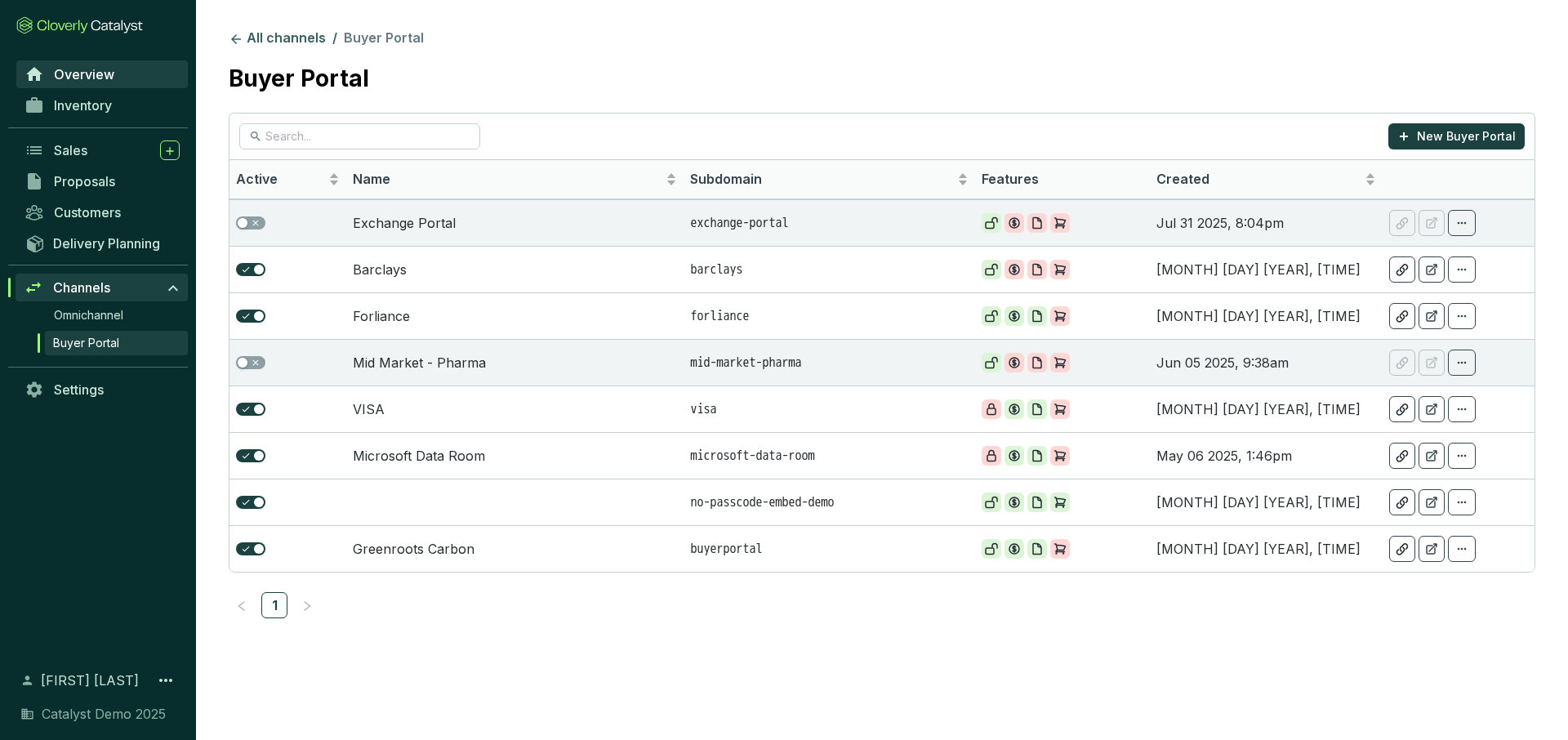 click on "Overview" at bounding box center (84, 74) 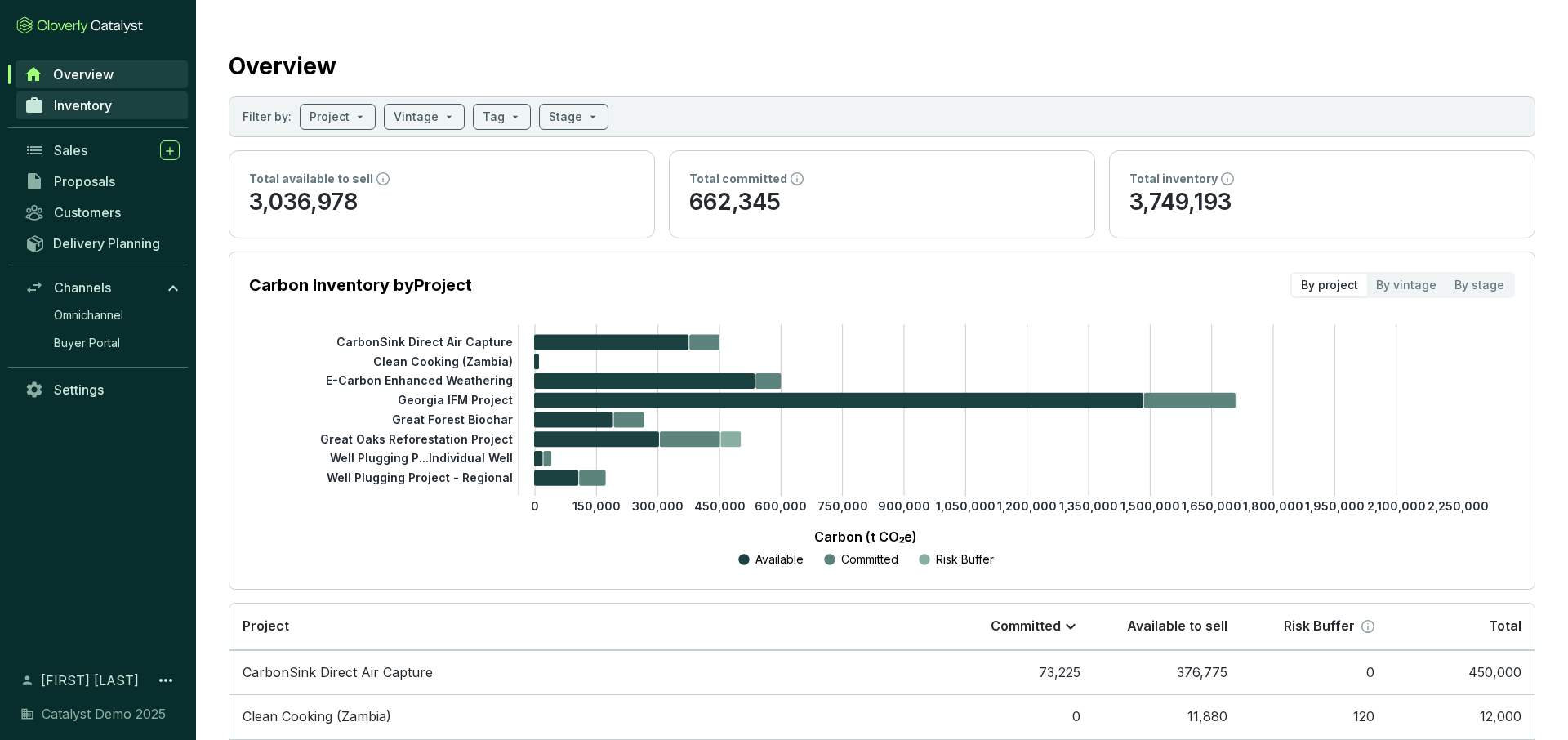 click on "Inventory" at bounding box center (82, 105) 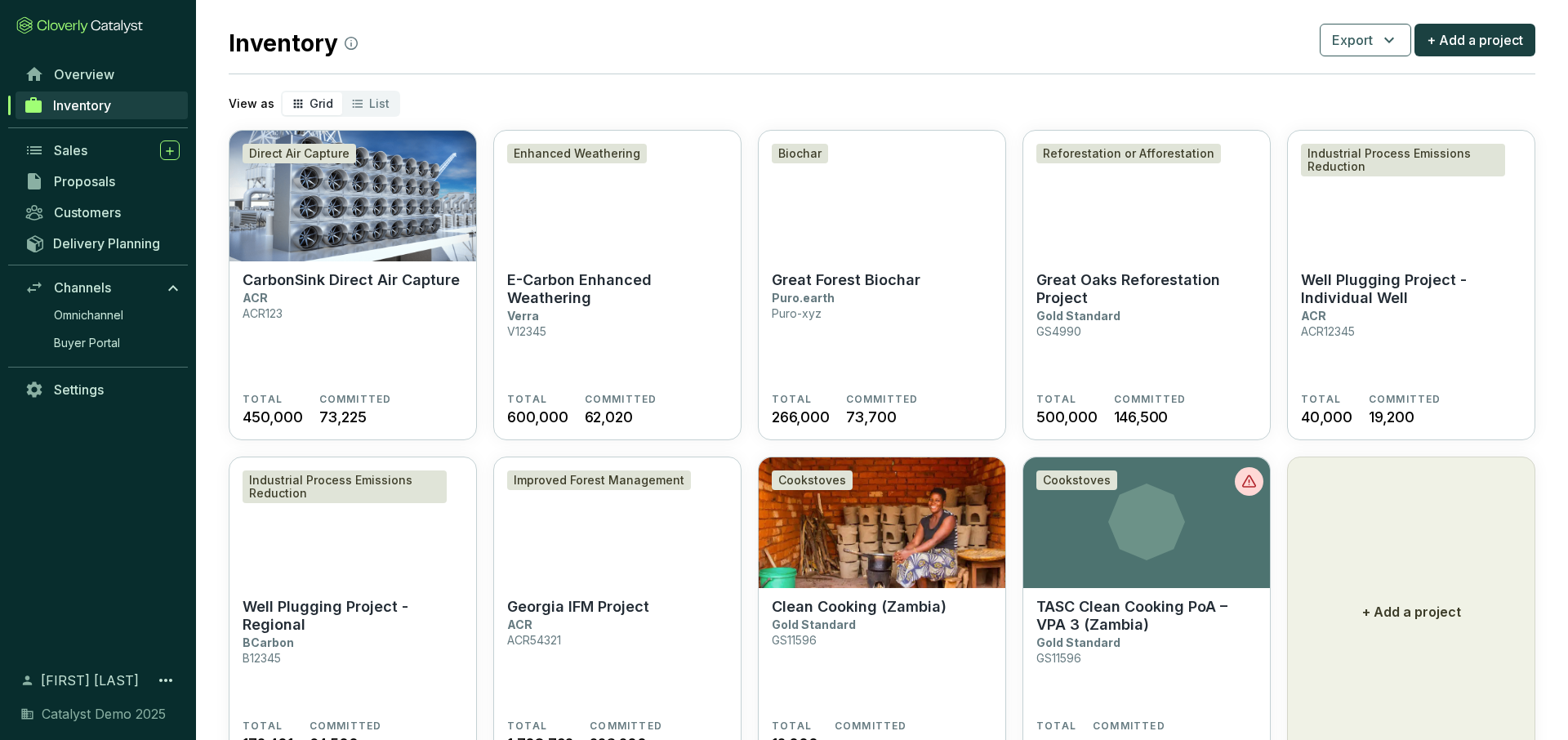 scroll, scrollTop: 43, scrollLeft: 0, axis: vertical 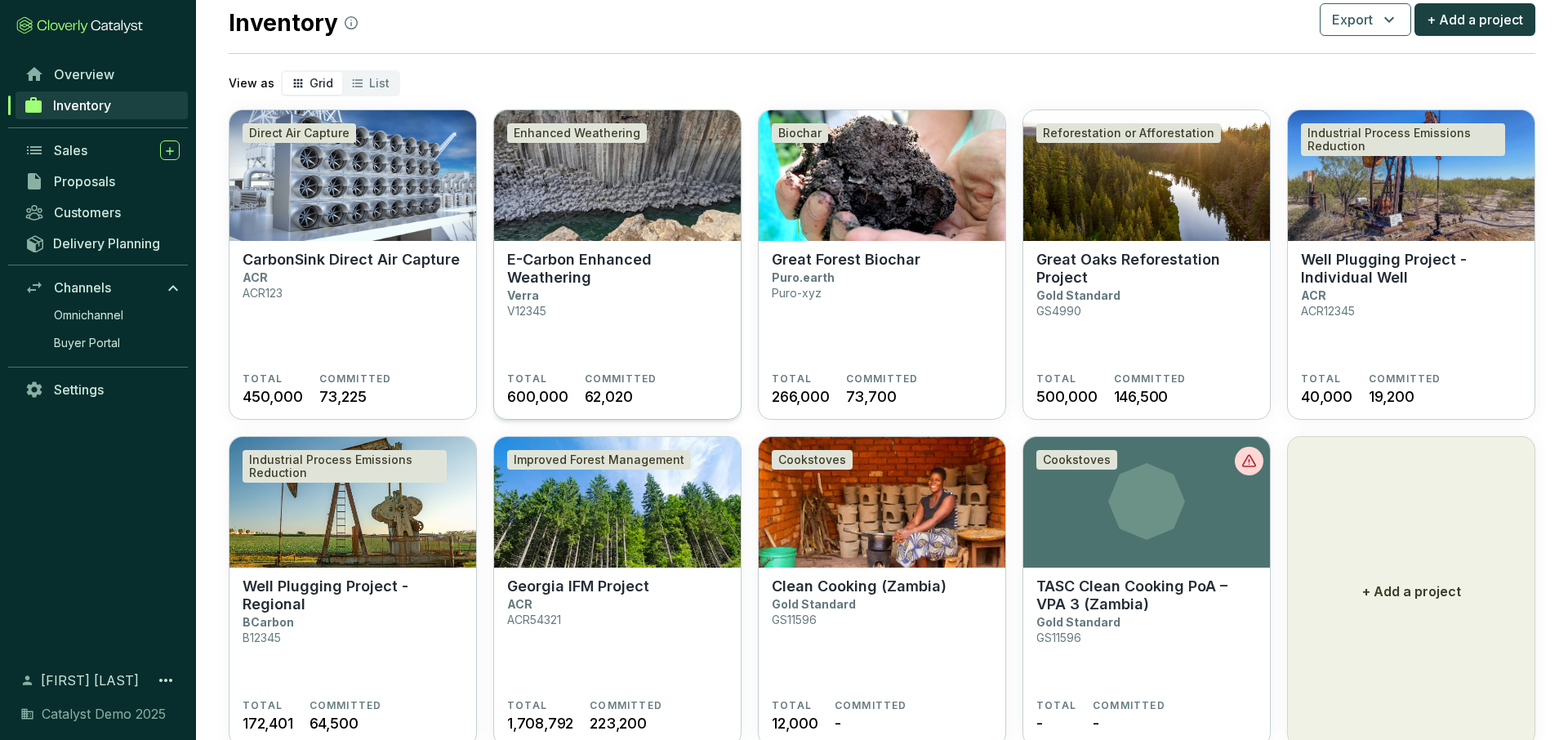 click on "E-Carbon Enhanced Weathering" at bounding box center [617, 269] 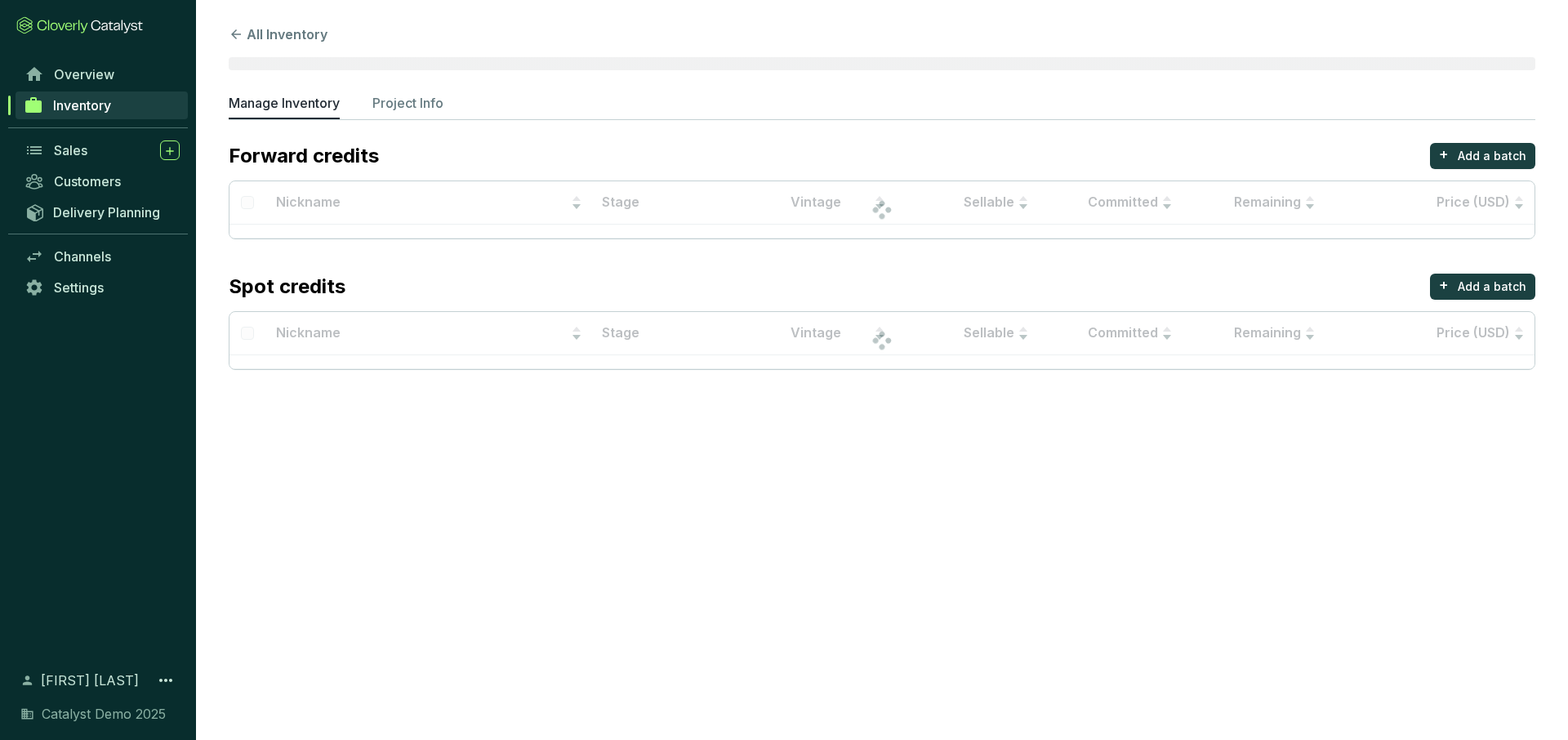 scroll, scrollTop: 0, scrollLeft: 0, axis: both 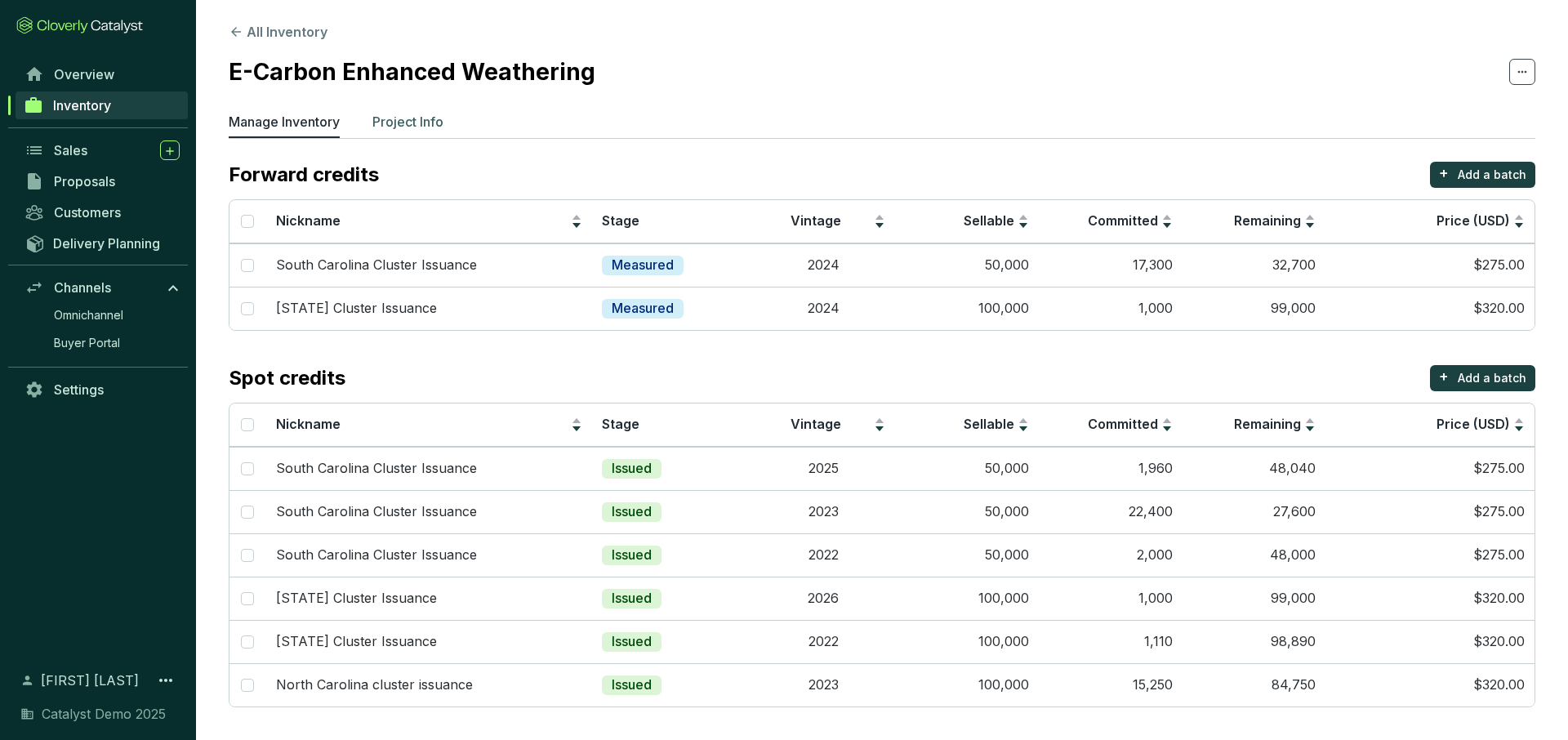 click on "Project Info" at bounding box center [408, 122] 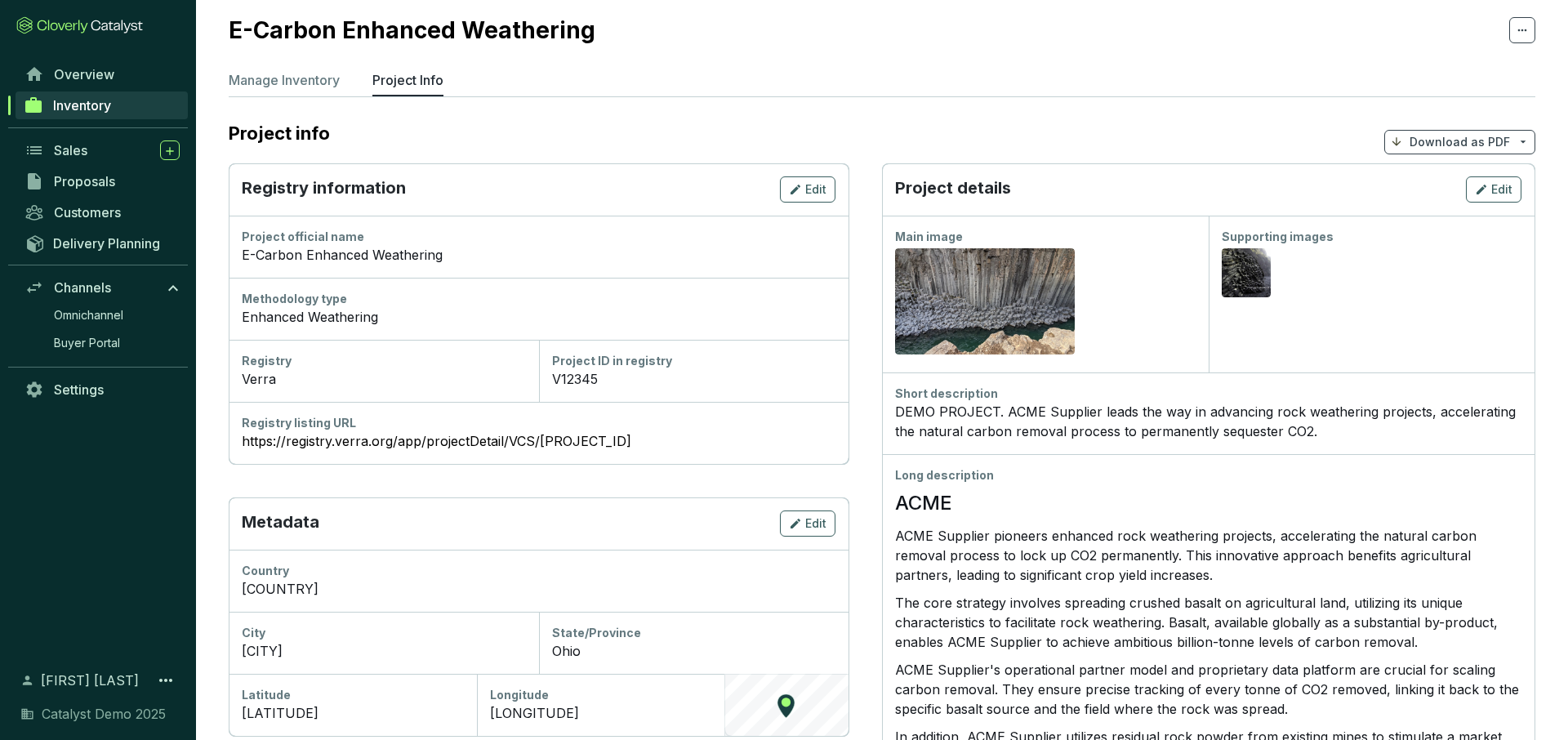 scroll, scrollTop: 0, scrollLeft: 0, axis: both 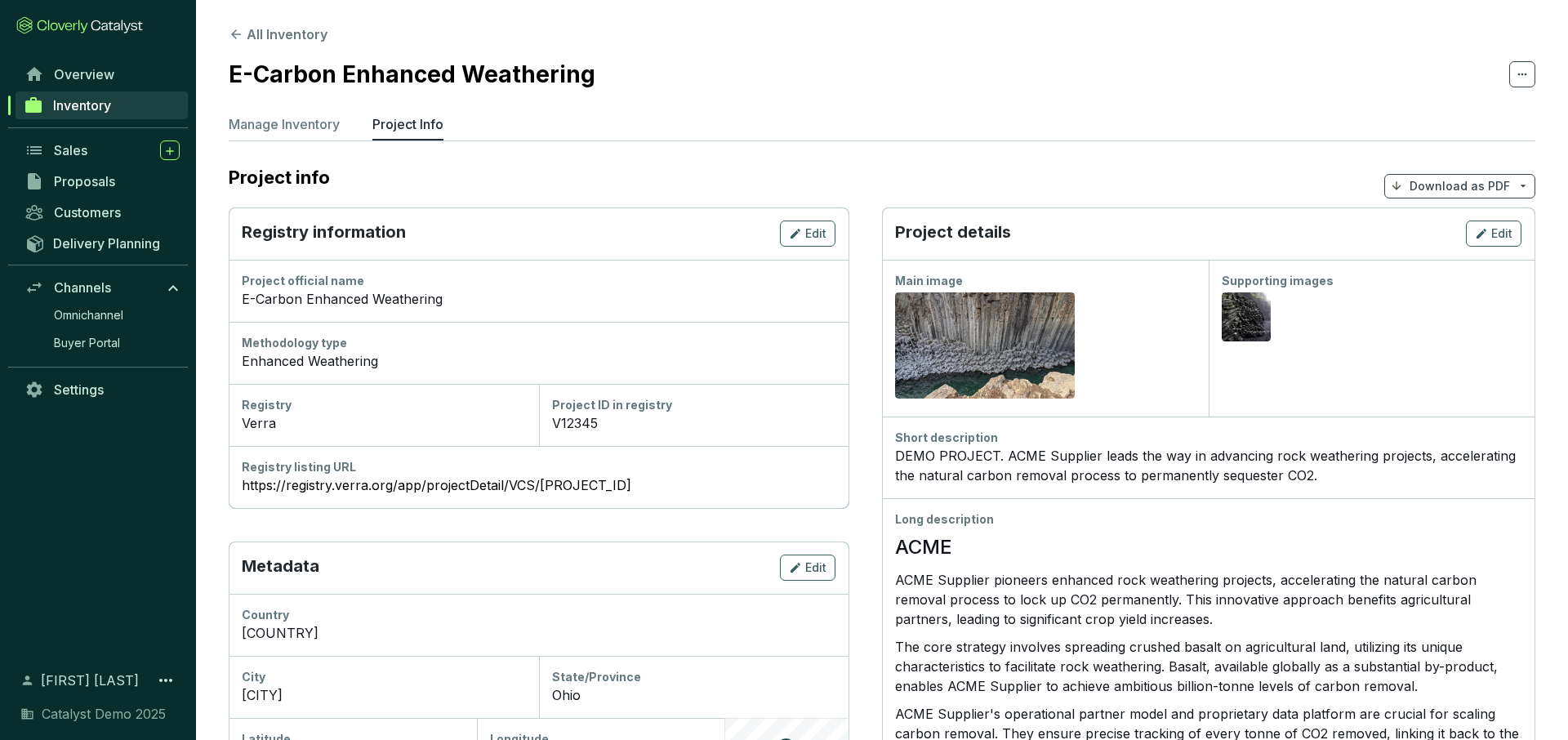 click on "Inventory" at bounding box center (101, 105) 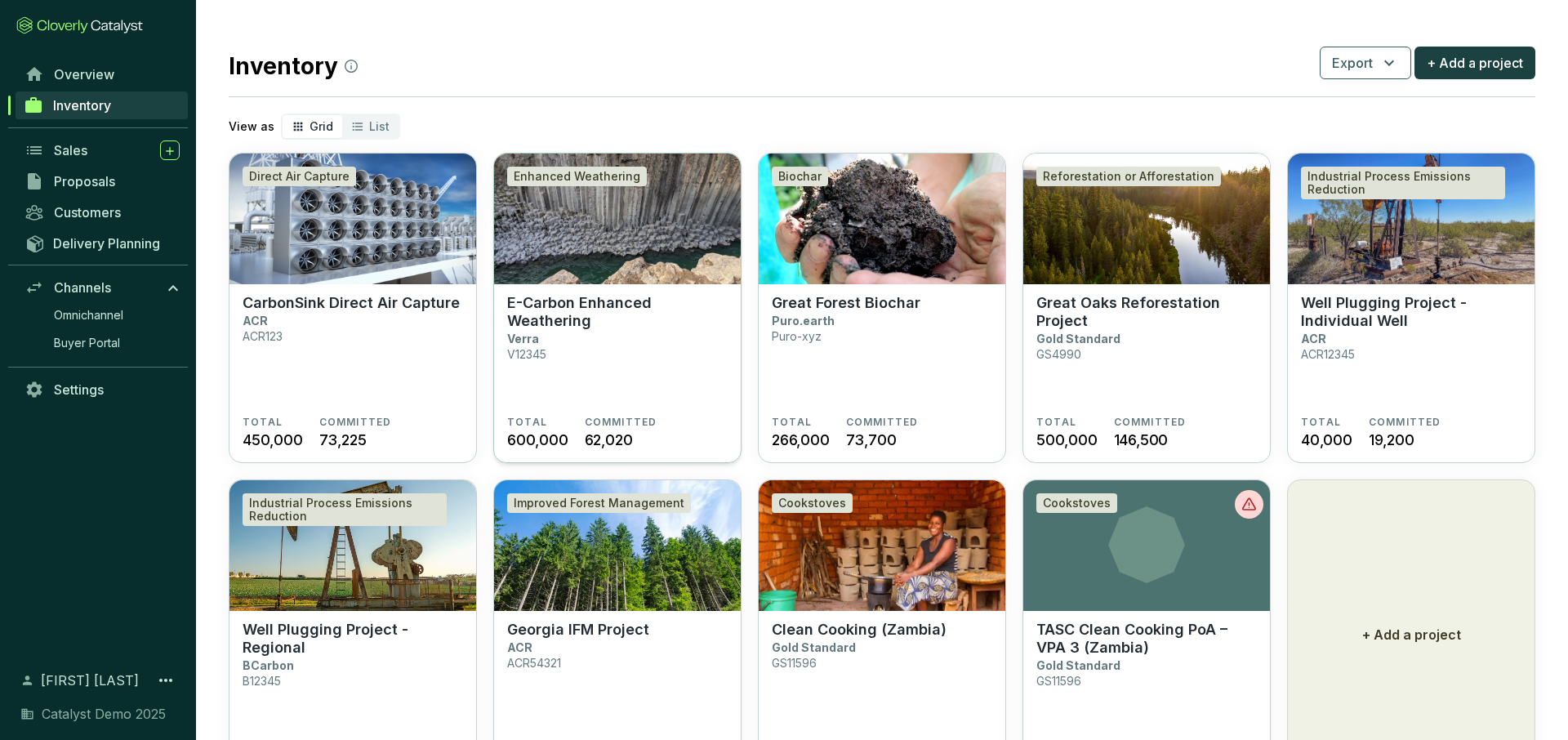 click on "E-Carbon Enhanced Weathering" at bounding box center (617, 312) 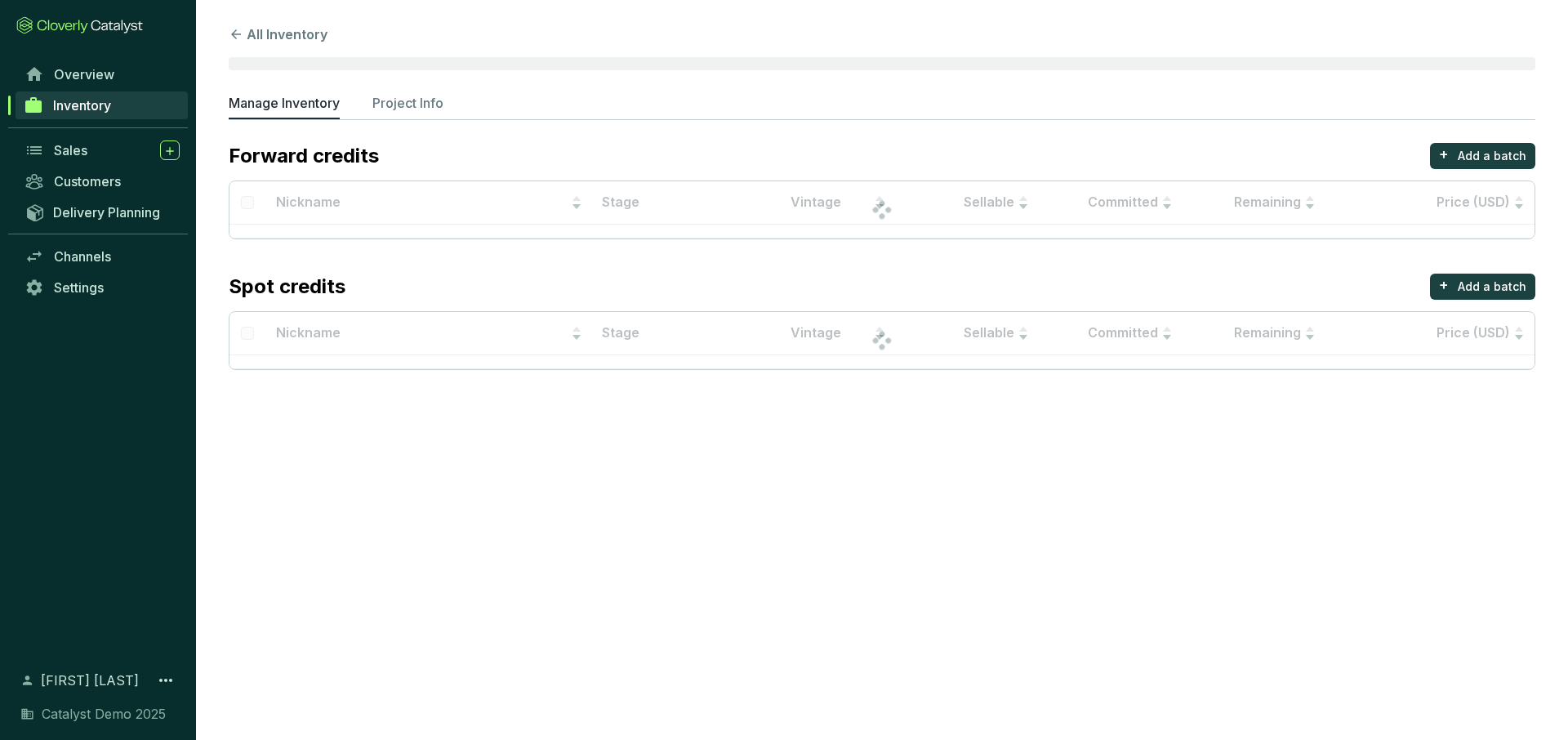 scroll, scrollTop: 0, scrollLeft: 0, axis: both 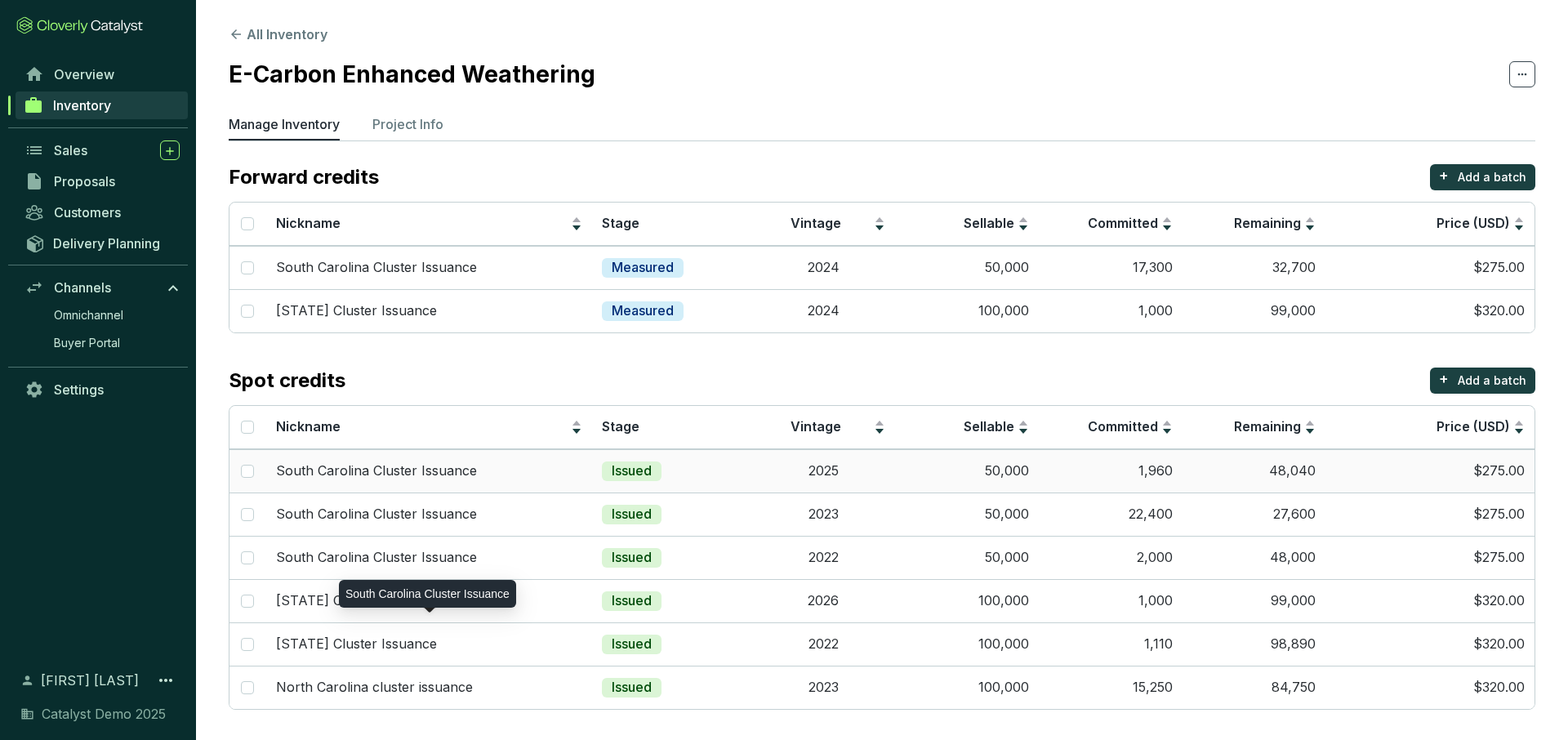 click on "South Carolina Cluster Issuance" at bounding box center [430, 471] 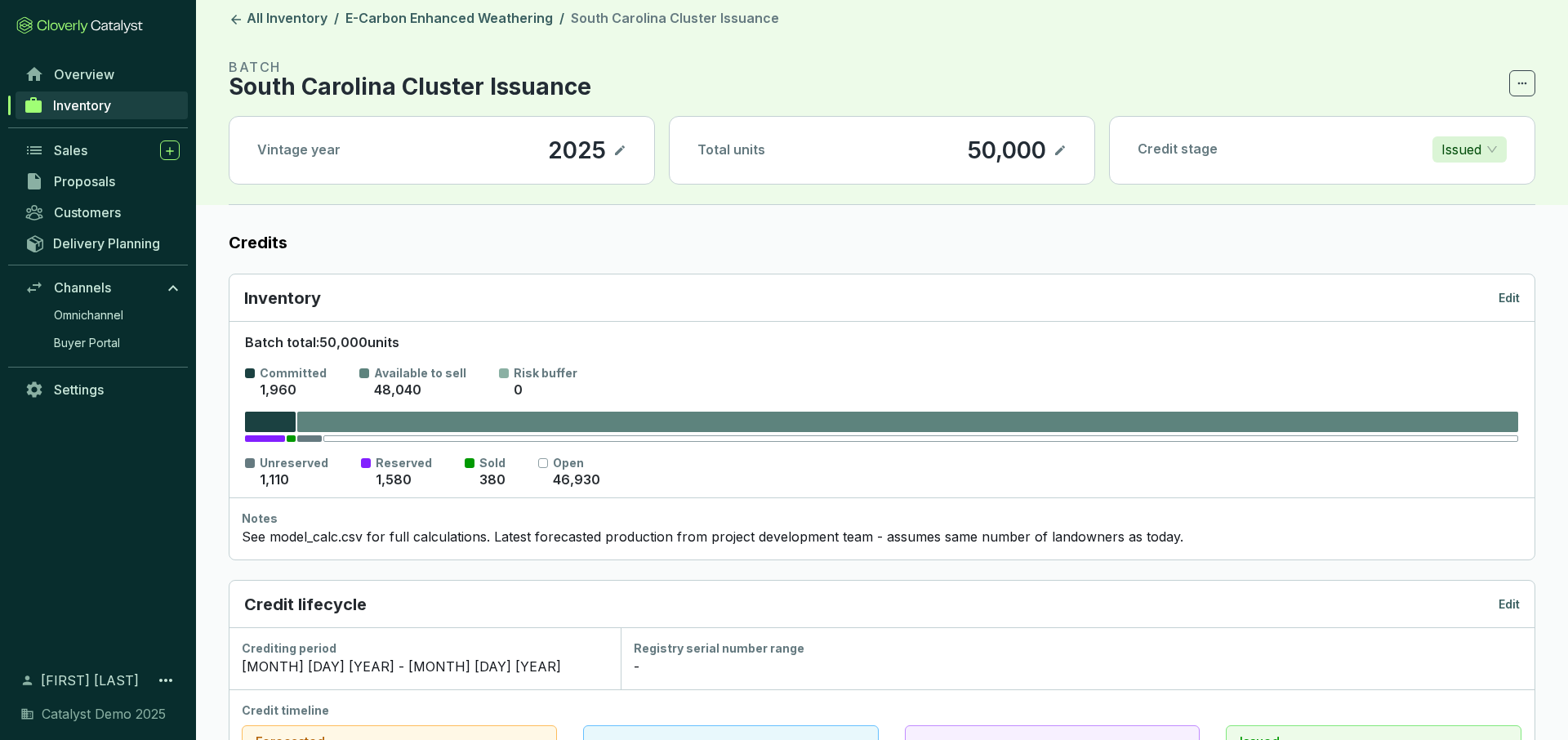 scroll, scrollTop: 12, scrollLeft: 0, axis: vertical 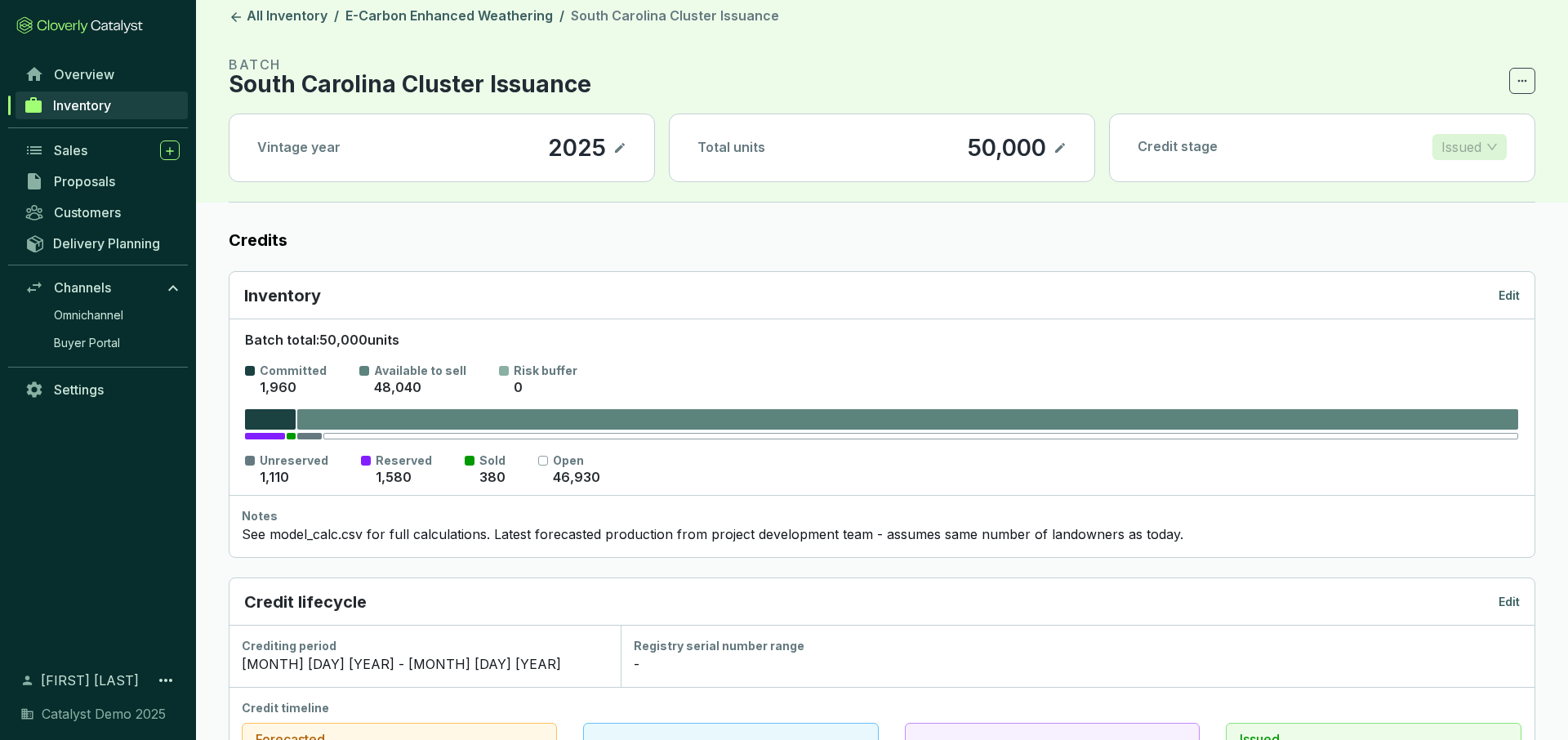 click on "Issued" at bounding box center [1461, 147] 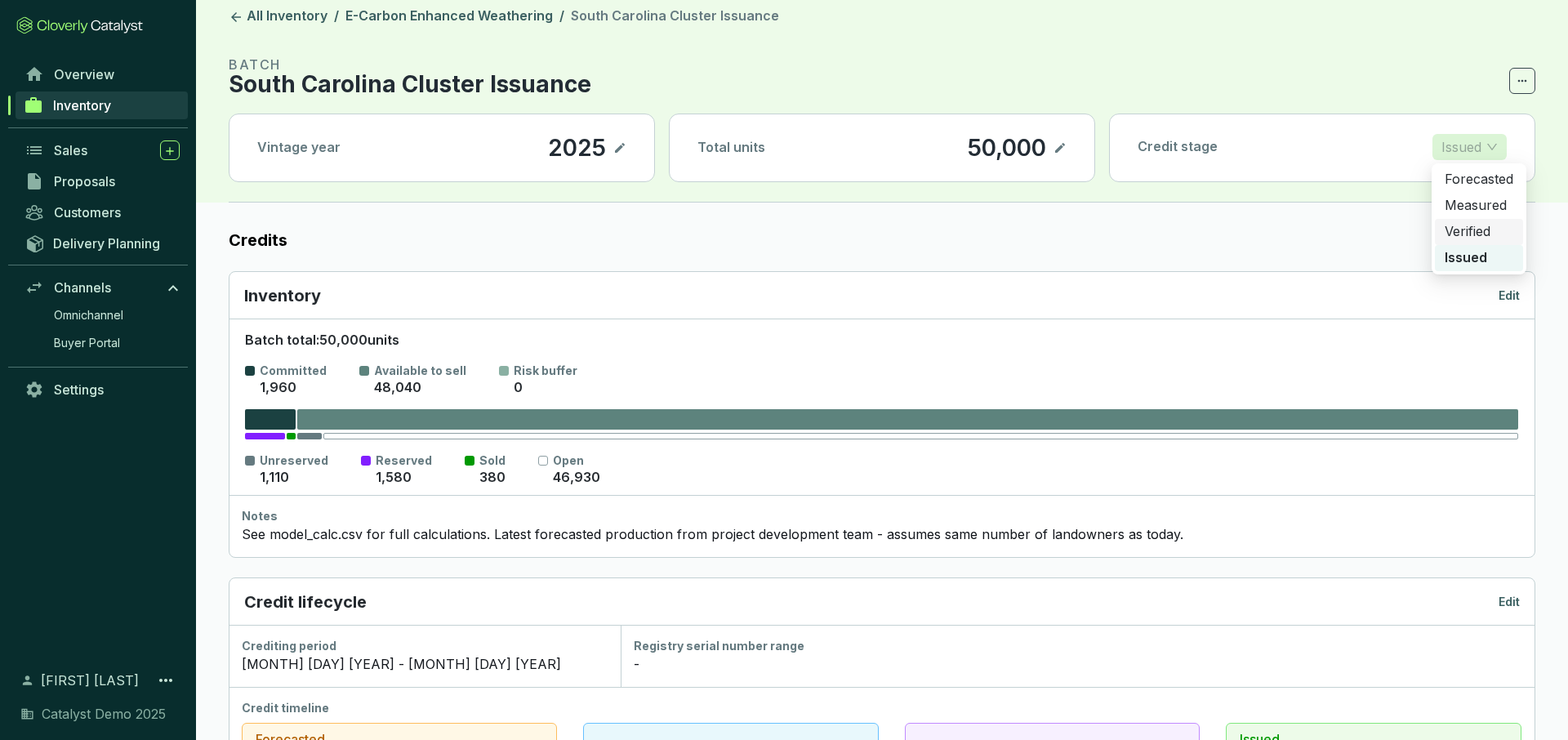 click on "Credits Inventory Edit Batch total:  50,000  units Committed 1,960 Available to sell 48,040 Risk buffer 0   Unreserved 1,110 Reserved 1,580 Sold 380 Open 46,930 Notes See model_calc.csv for full calculations. Latest forecasted production from project development team - assumes same number of landowners as today. Credit lifecycle Edit Crediting period 1/1/2025 - 12/31/2025 Registry serial number range - Credit timeline Forecasted Nov 07 2024 Measured Verified Issued Feb 01 2026 Supporting Documents Edit Sample Measurement Data.xlsx Distribution Pricing Edit Unit cost (USD) - Default sale price (USD) $275.00 Sales Direct Cloverly Deal Name Deal status Execution date Units Unit price (USD) Total (USD) No Direct sales found for this batch" at bounding box center [882, 814] 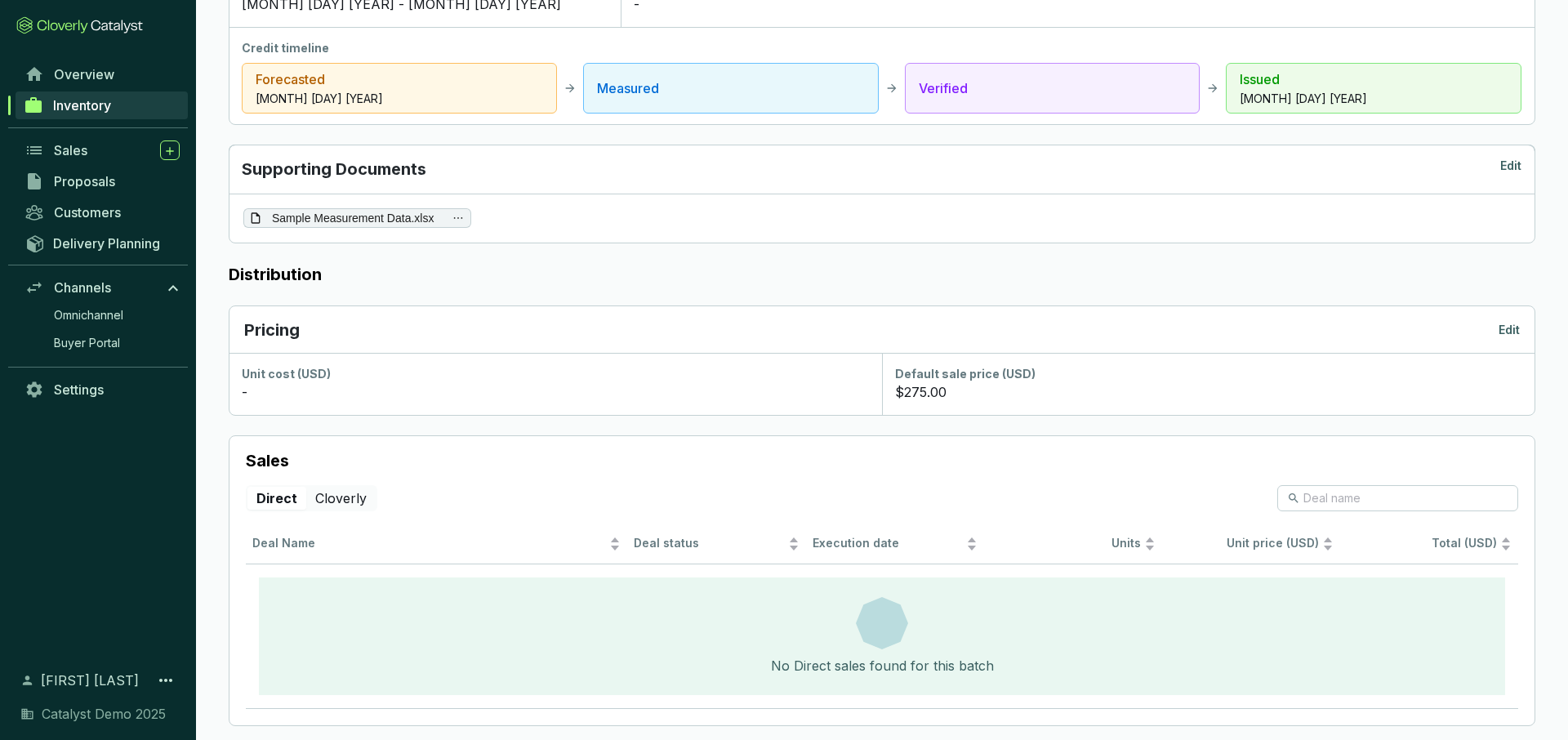 scroll, scrollTop: 698, scrollLeft: 0, axis: vertical 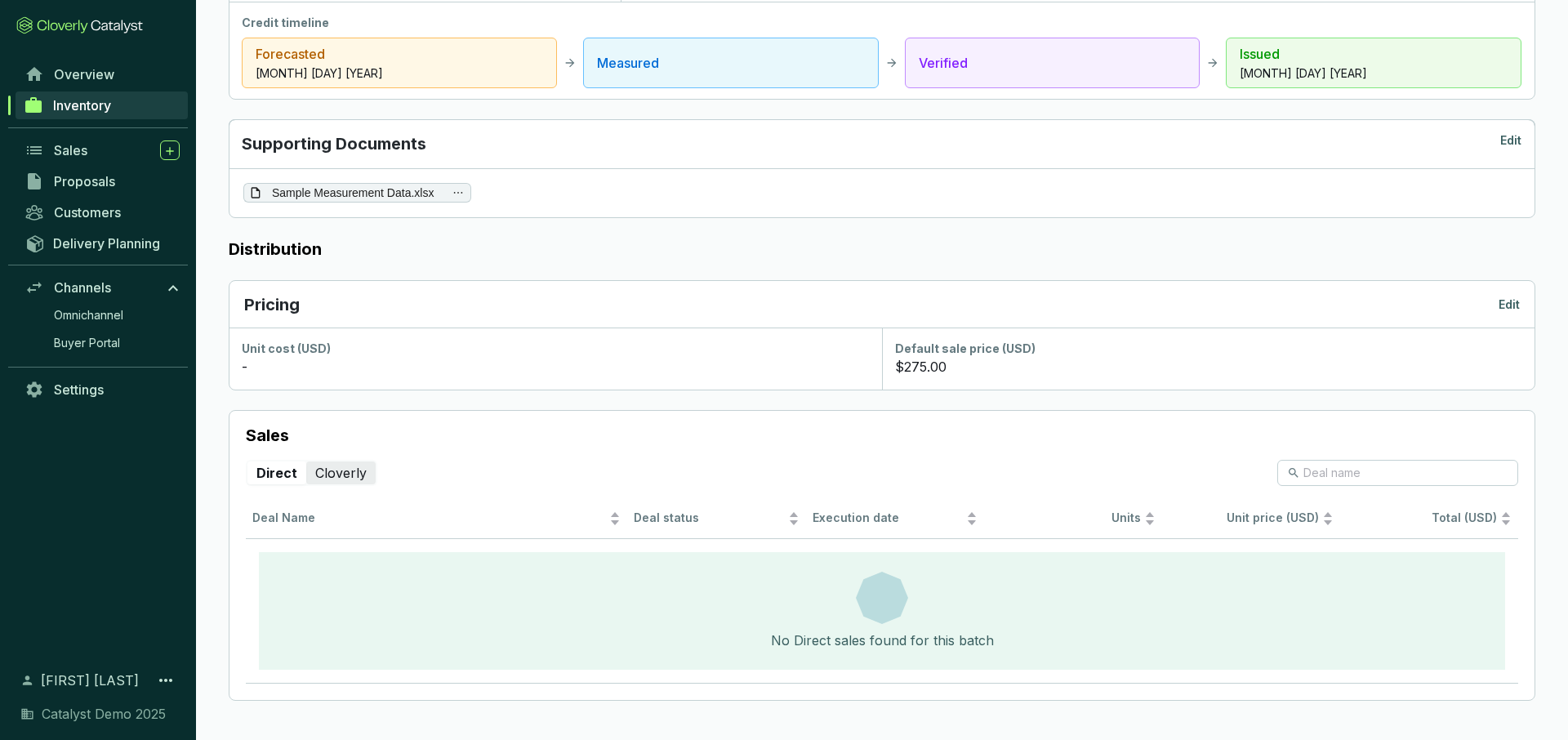 click on "Cloverly" at bounding box center [341, 473] 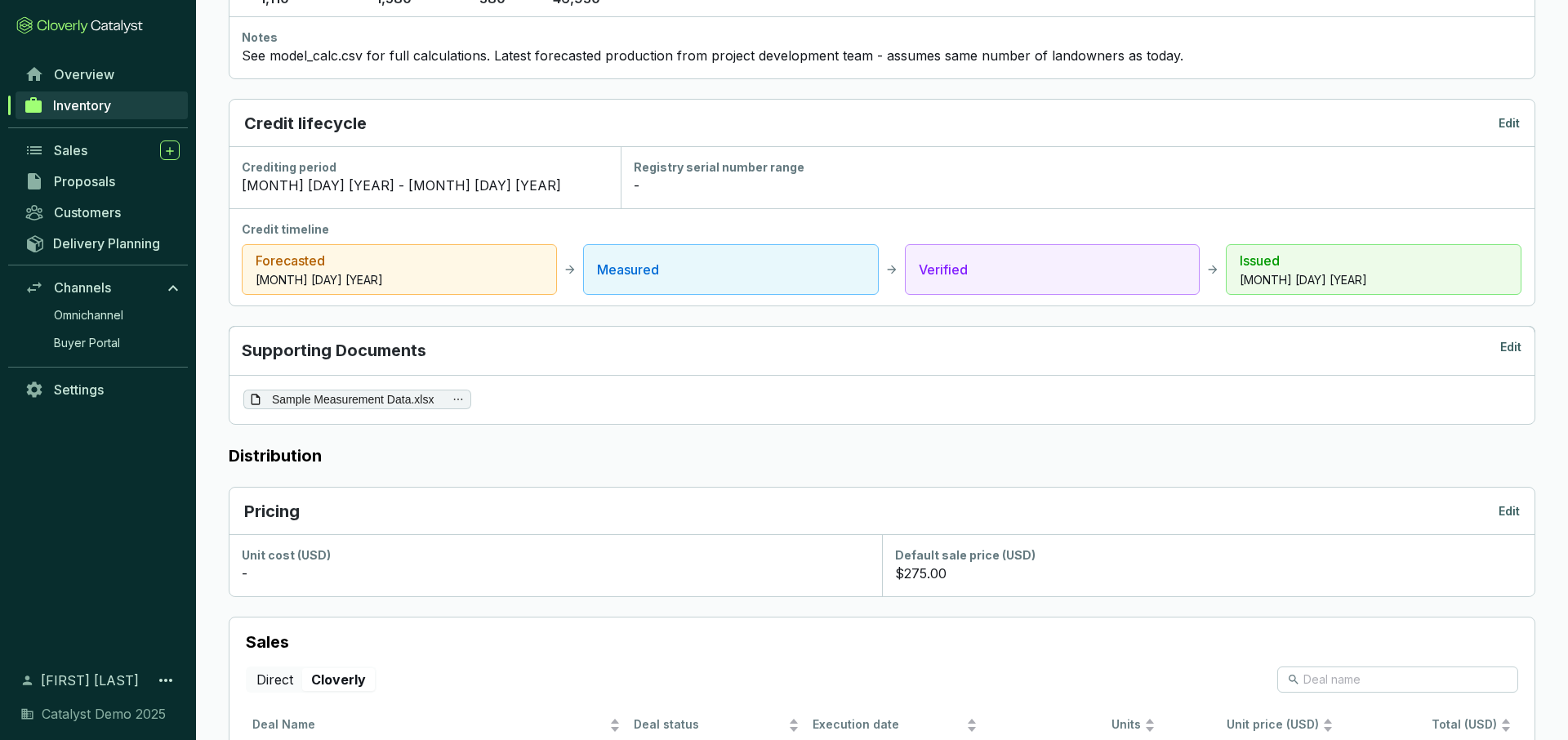 scroll, scrollTop: 456, scrollLeft: 0, axis: vertical 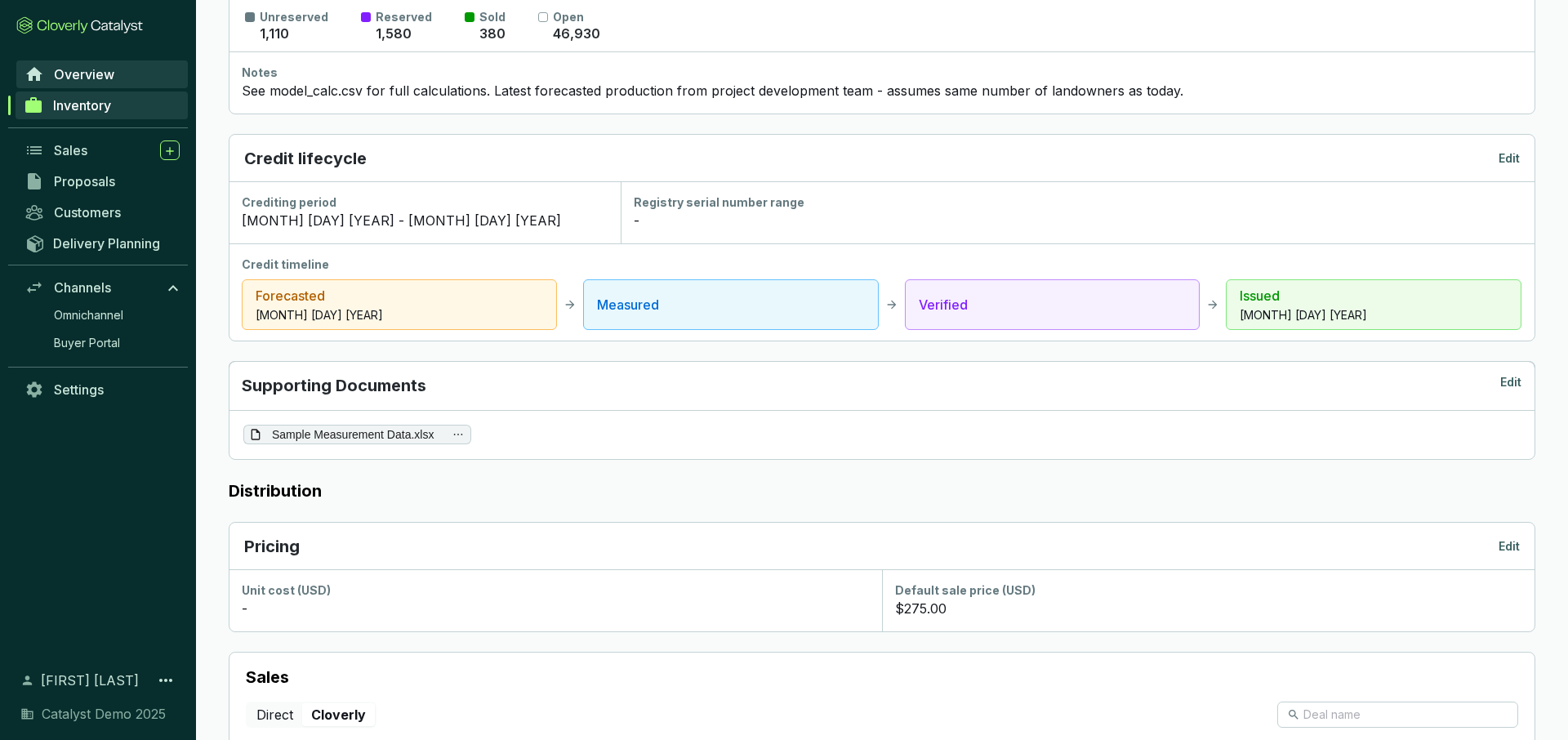 click on "Overview" at bounding box center (102, 74) 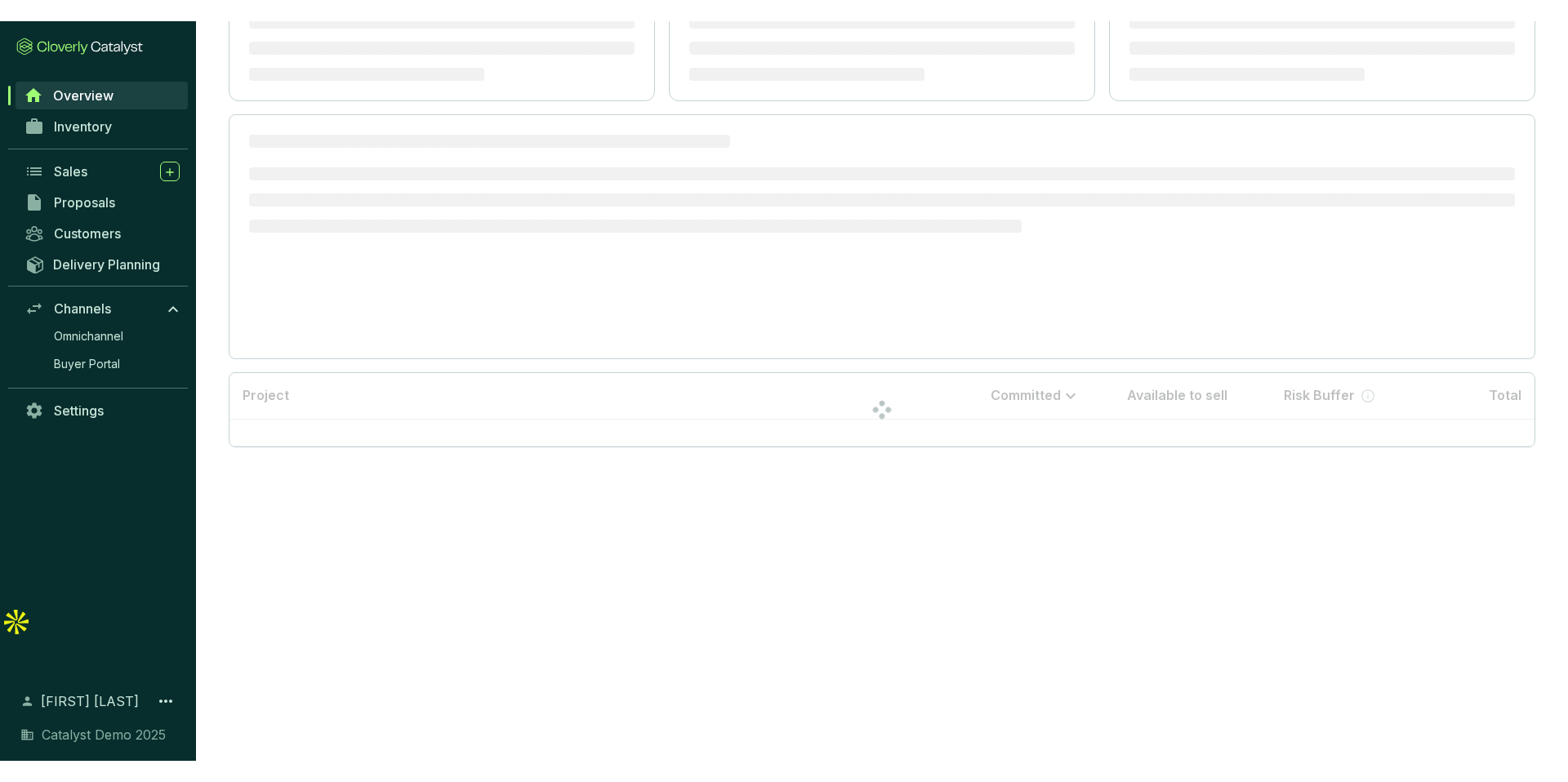 scroll, scrollTop: 0, scrollLeft: 0, axis: both 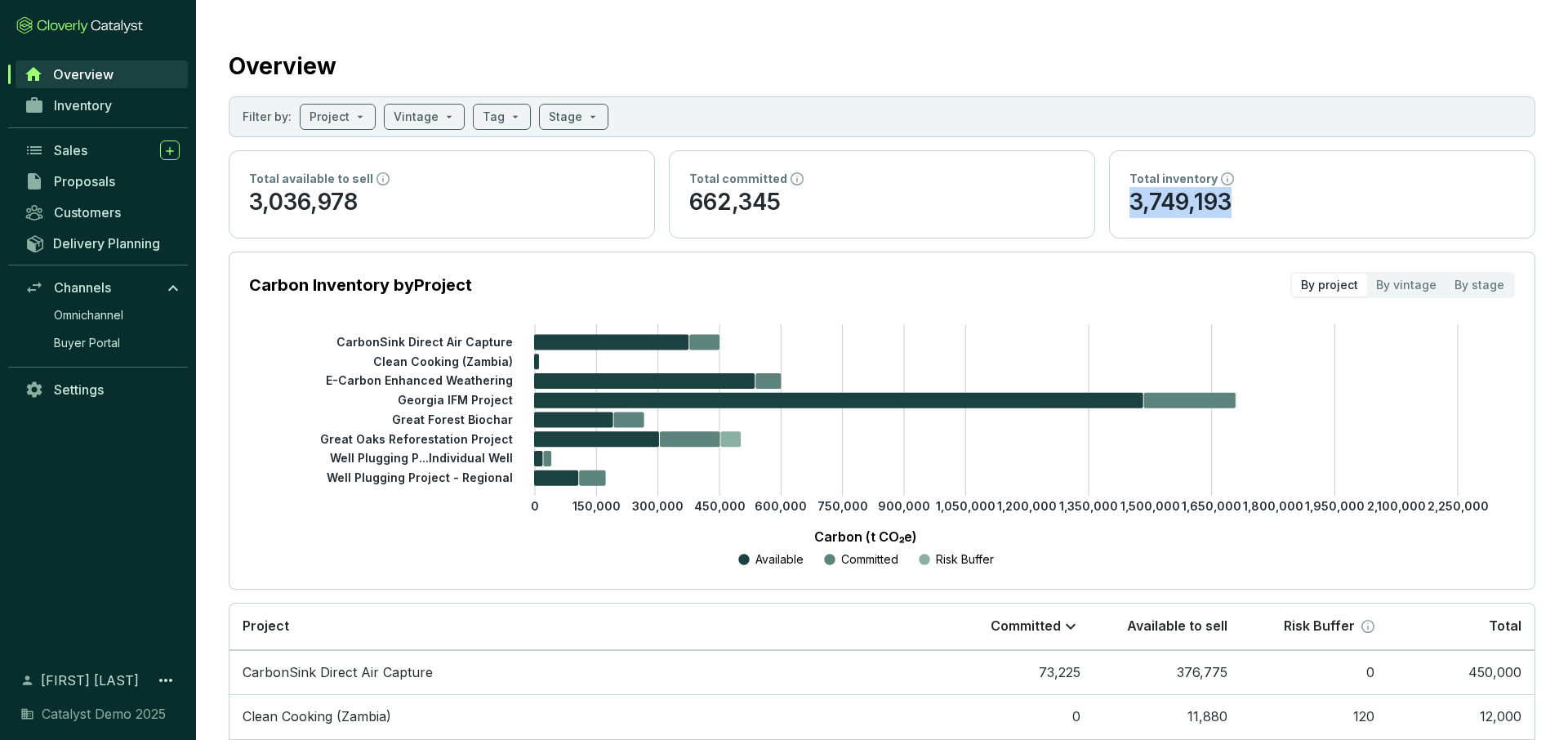 drag, startPoint x: 1254, startPoint y: 209, endPoint x: 1128, endPoint y: 204, distance: 126.09917 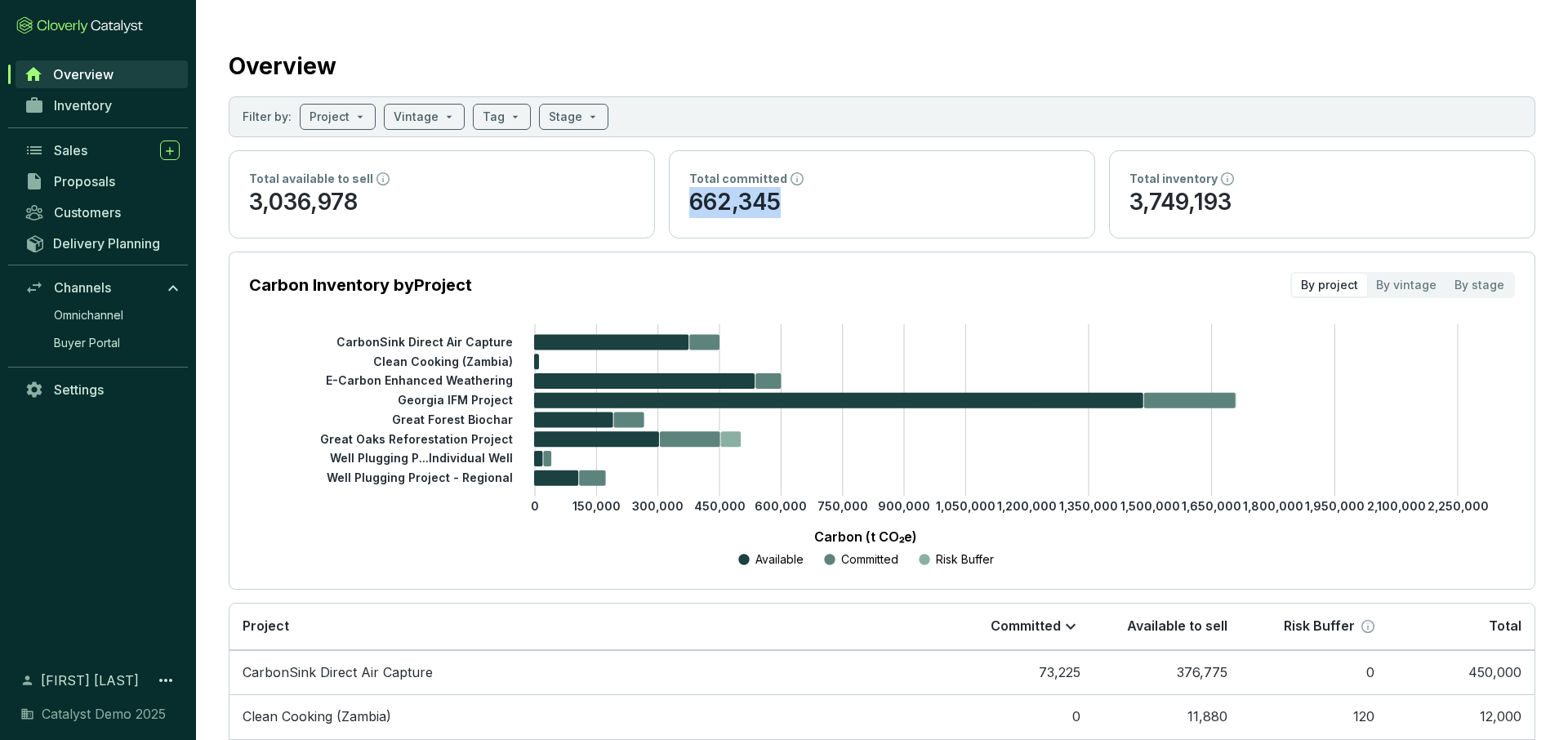 drag, startPoint x: 802, startPoint y: 199, endPoint x: 691, endPoint y: 198, distance: 111.0045 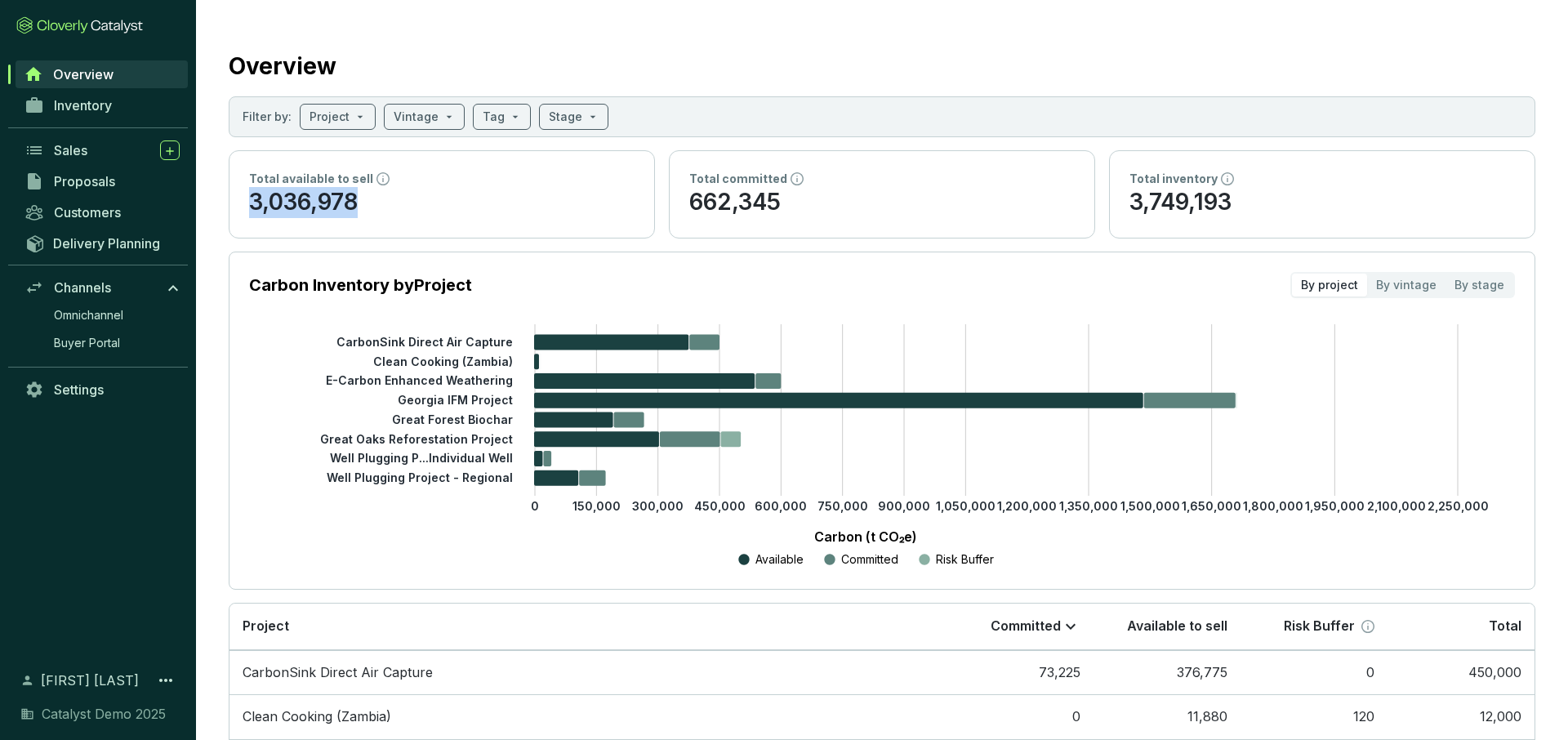 drag, startPoint x: 379, startPoint y: 207, endPoint x: 238, endPoint y: 207, distance: 141 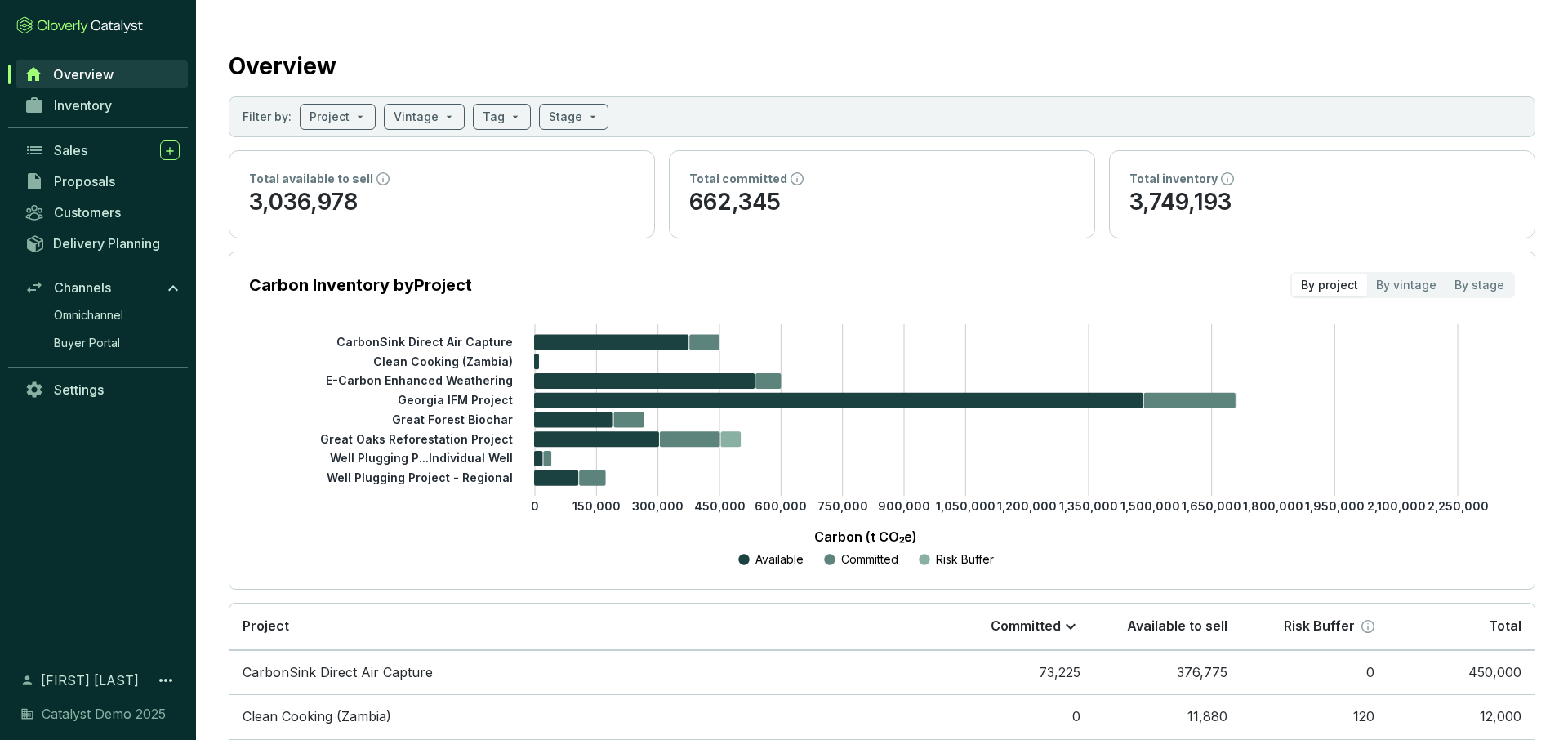 click on "Carbon (t CO₂e)" at bounding box center [866, 537] 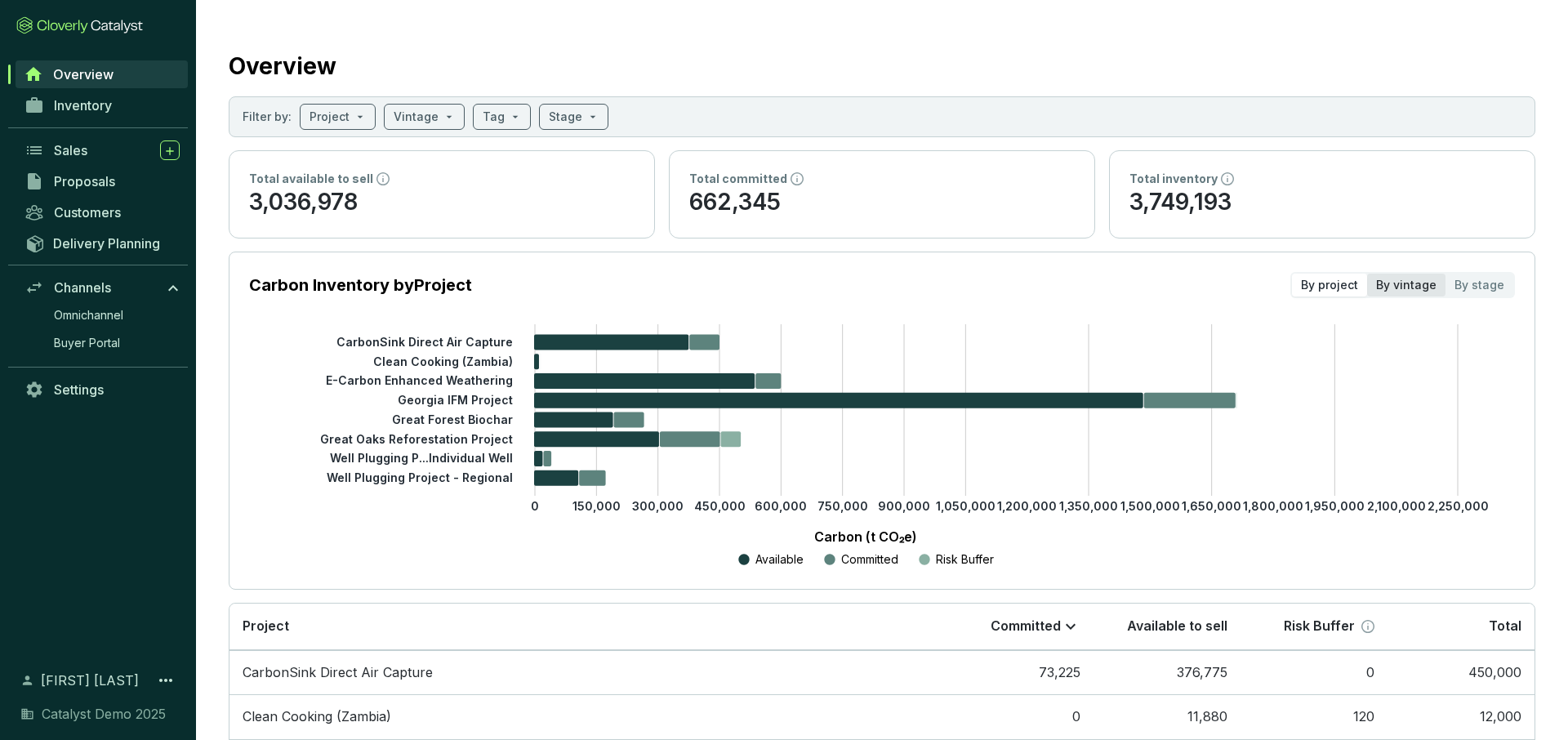 click on "By vintage" at bounding box center (1406, 285) 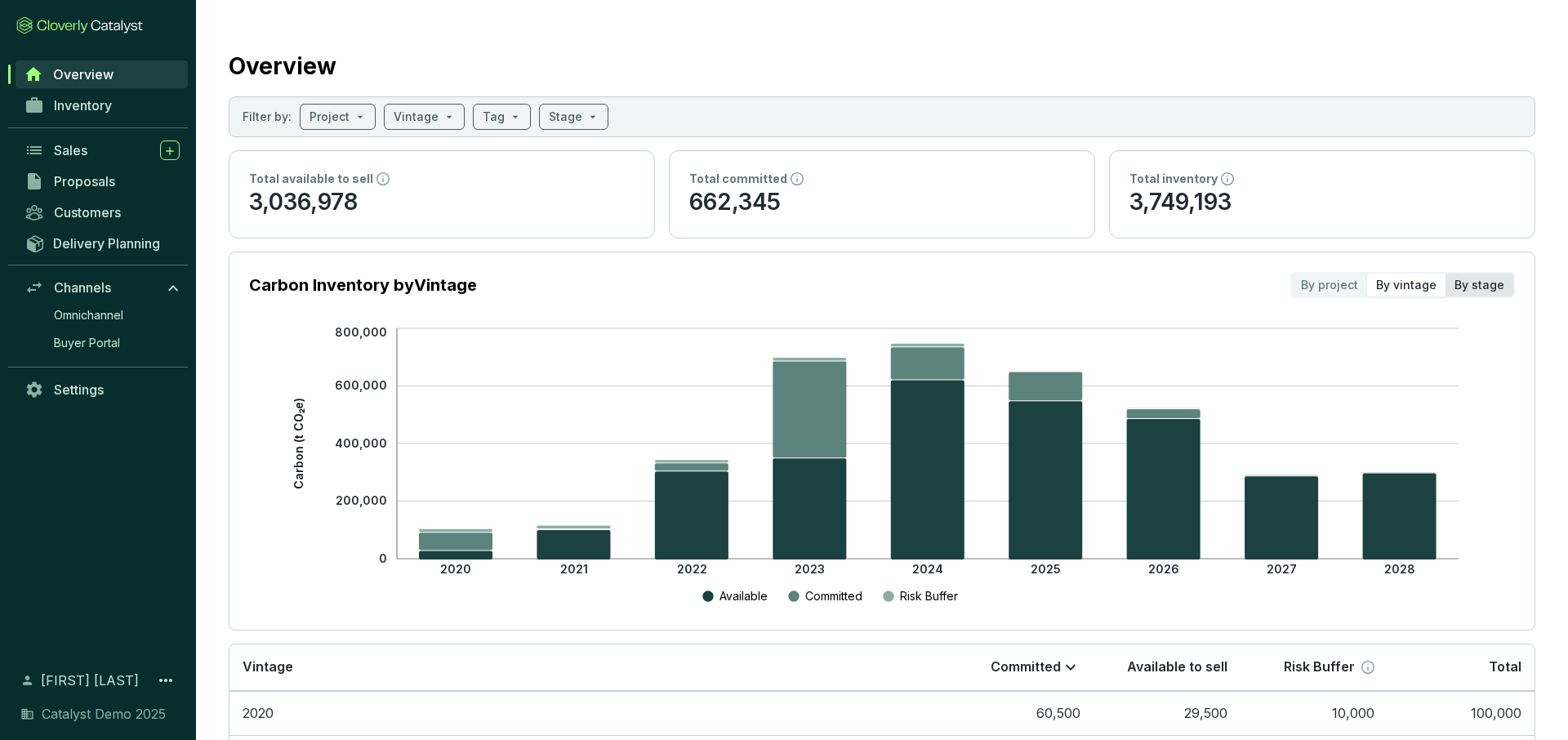 click on "By stage" at bounding box center [1479, 285] 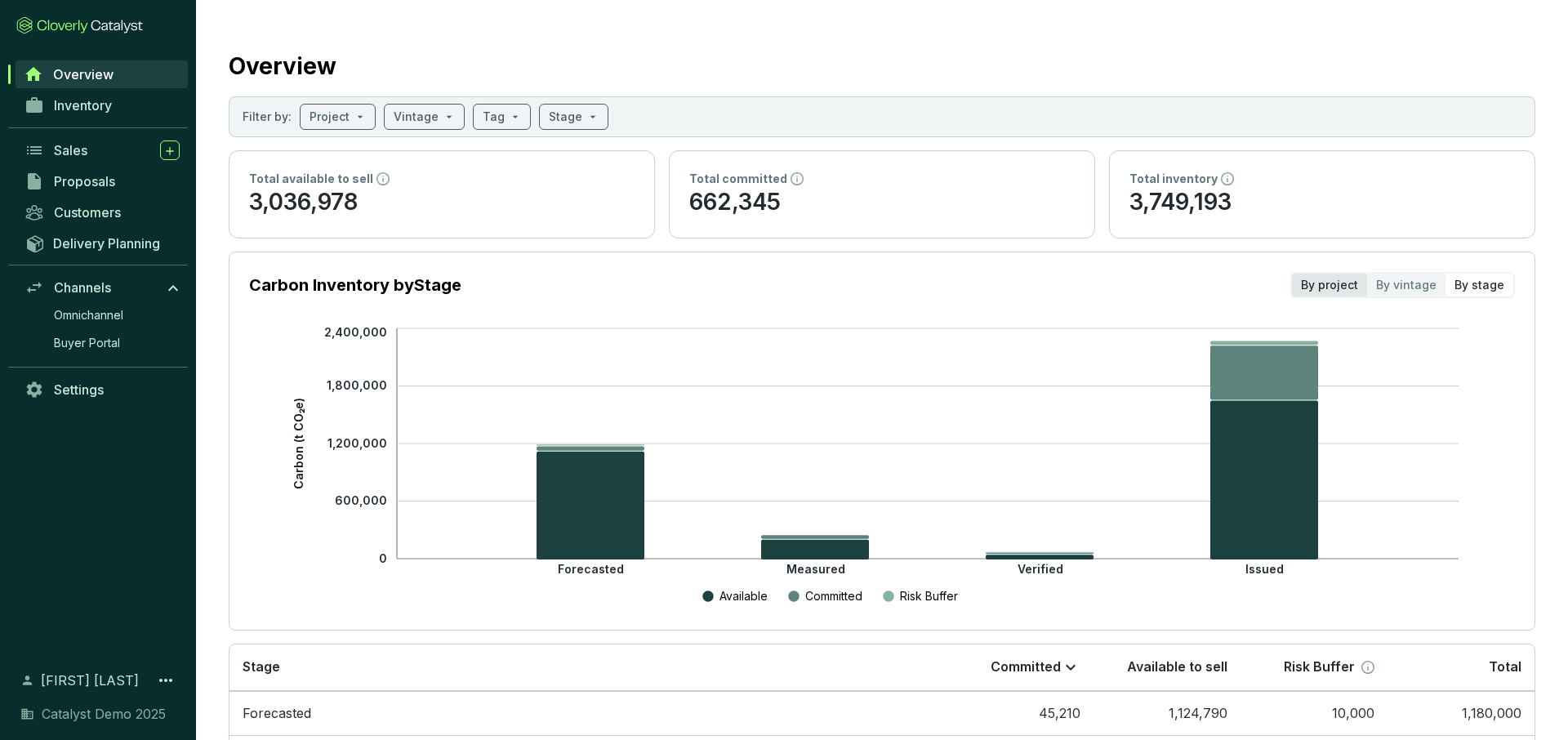 click on "By project" at bounding box center [1330, 285] 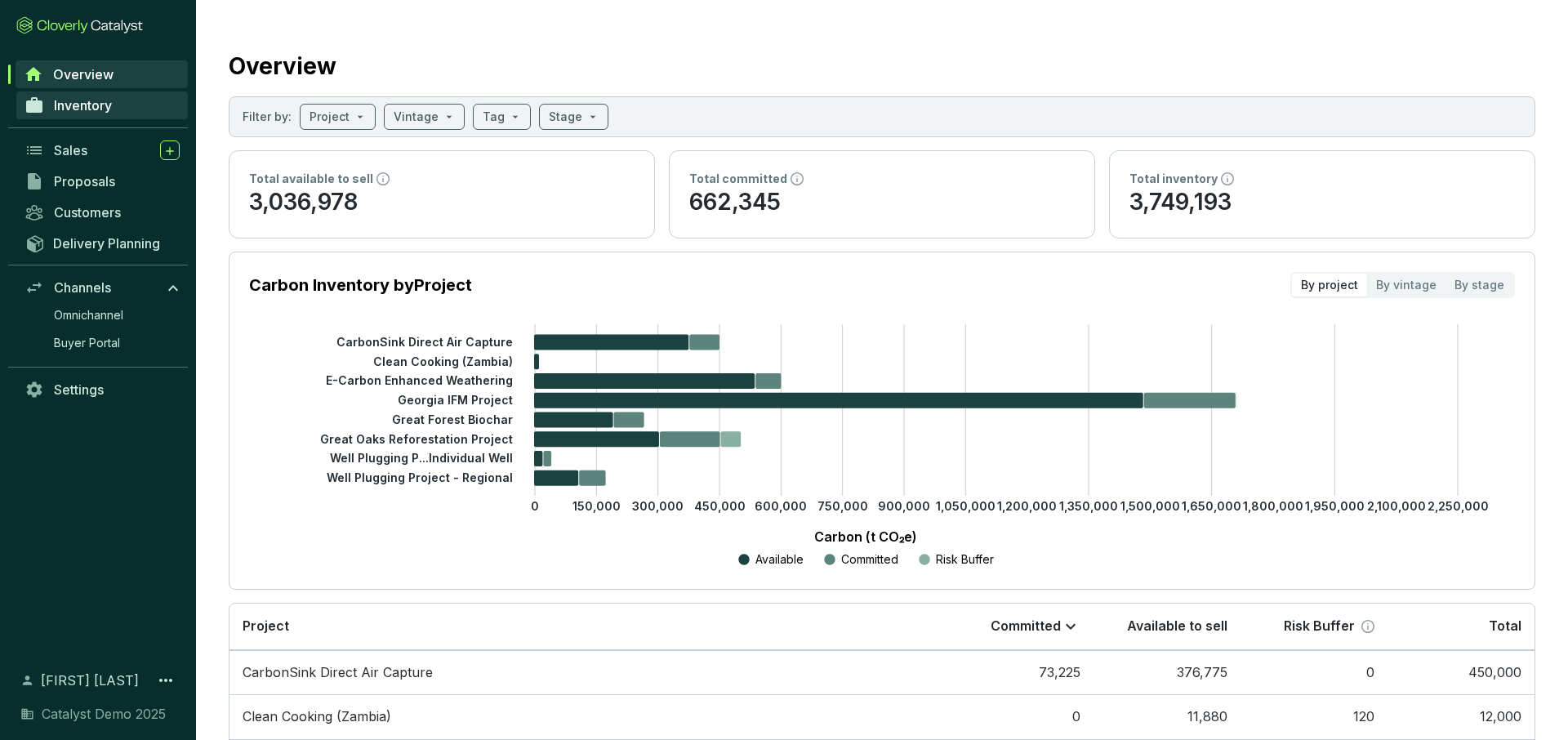 click on "Inventory" at bounding box center [82, 105] 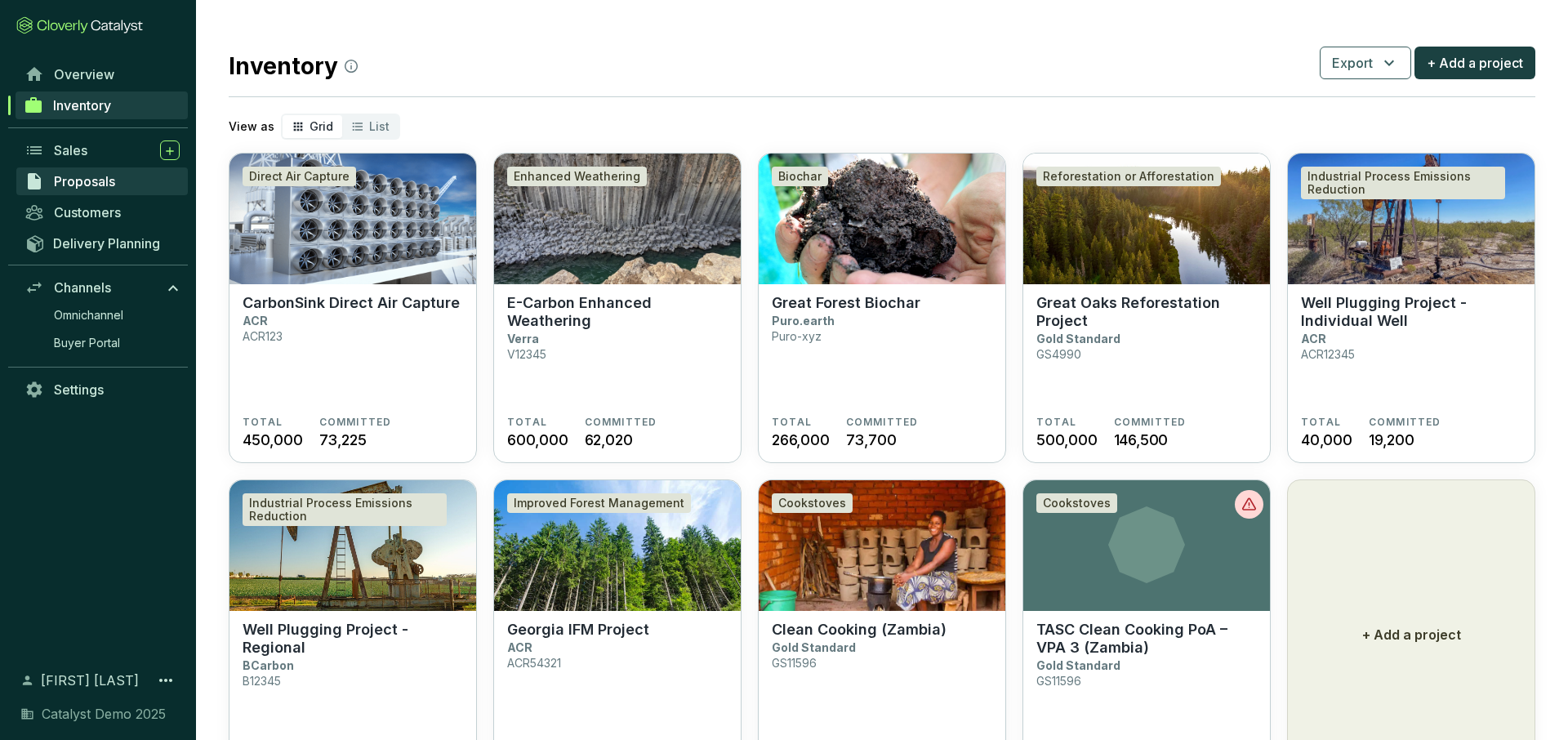 click on "Proposals" at bounding box center [84, 181] 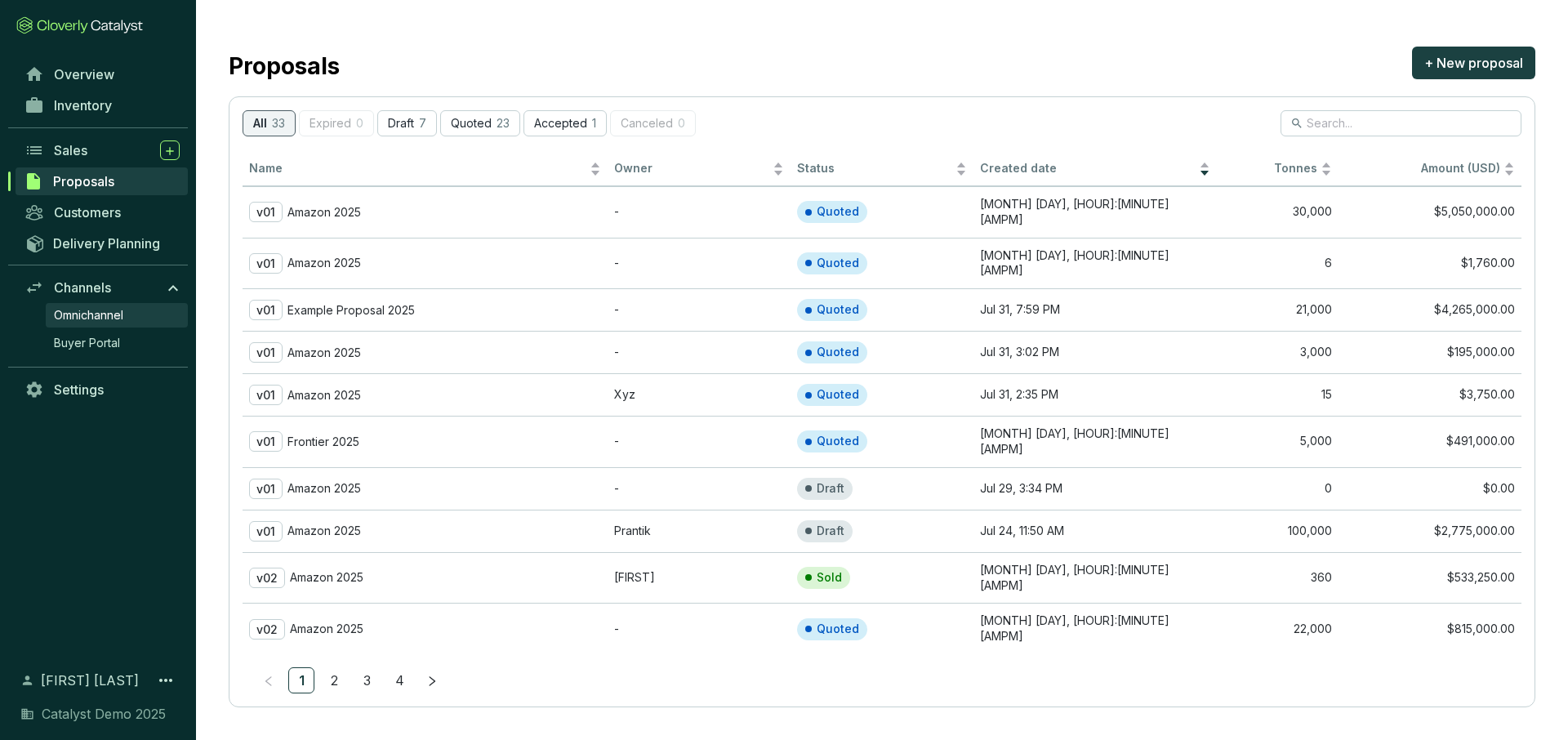 click on "Omnichannel" at bounding box center (88, 315) 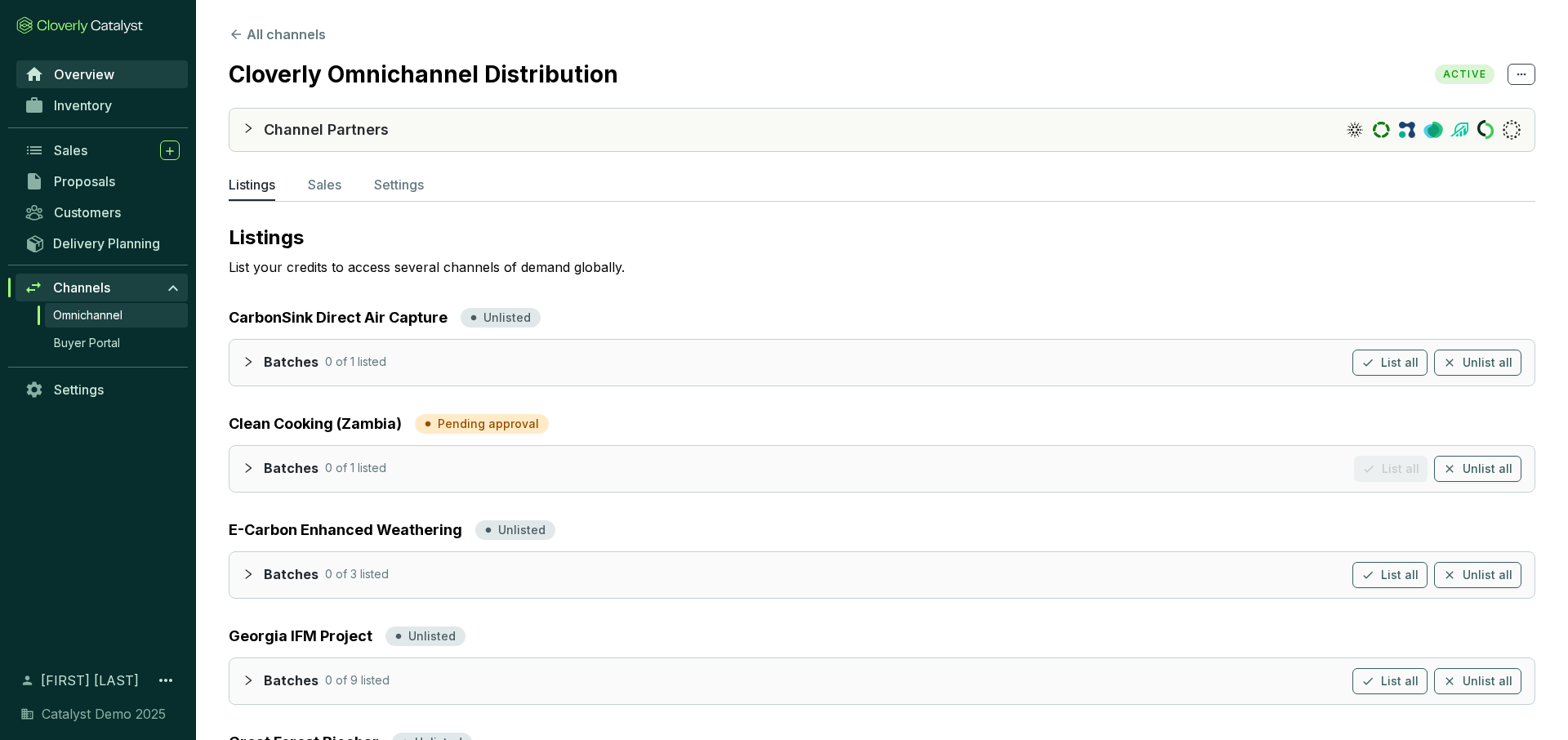 click on "Overview" at bounding box center (102, 74) 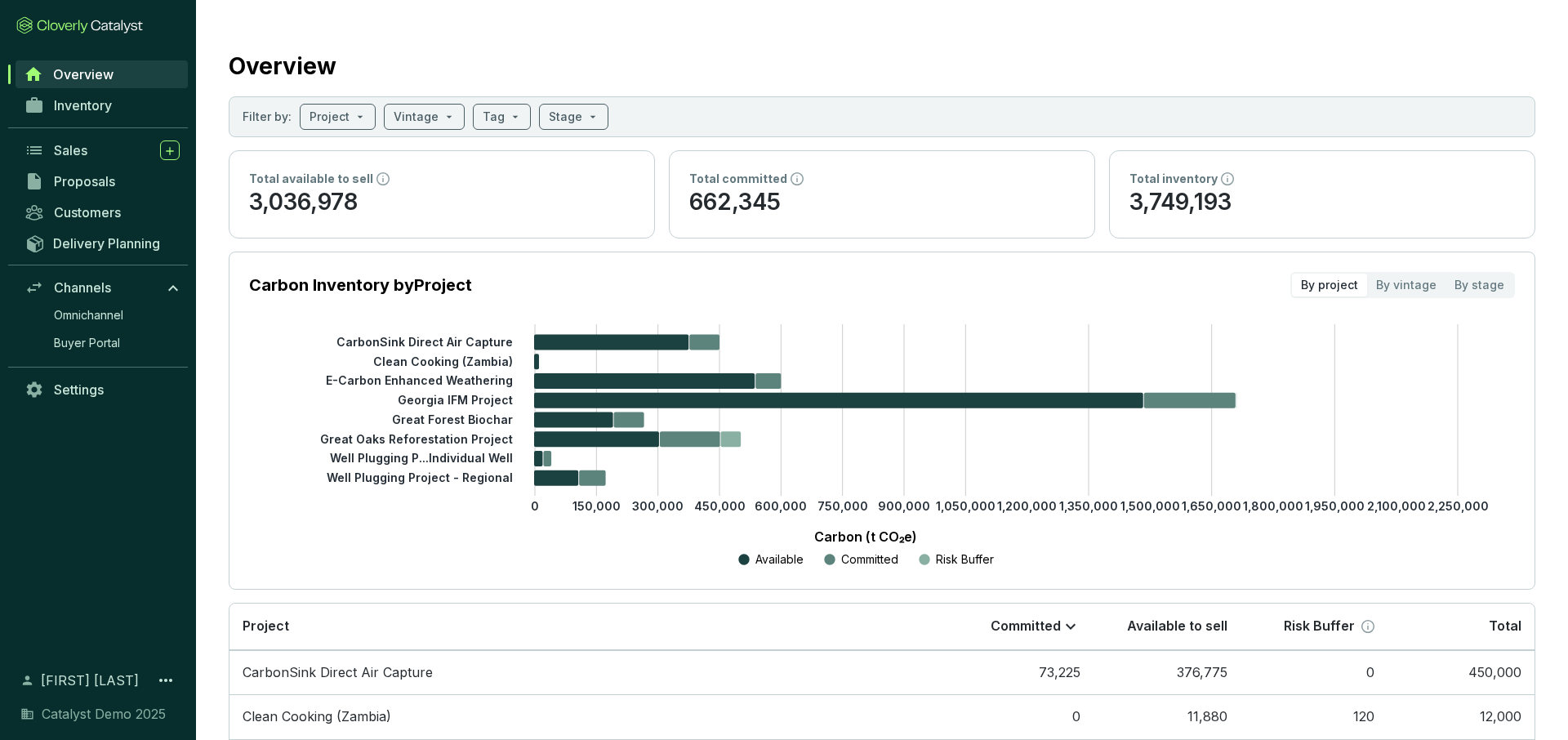 click on "Overview Inventory Sales Proposals Customers Delivery Planning Channels Omnichannel Buyer Portal Settings" at bounding box center (98, 354) 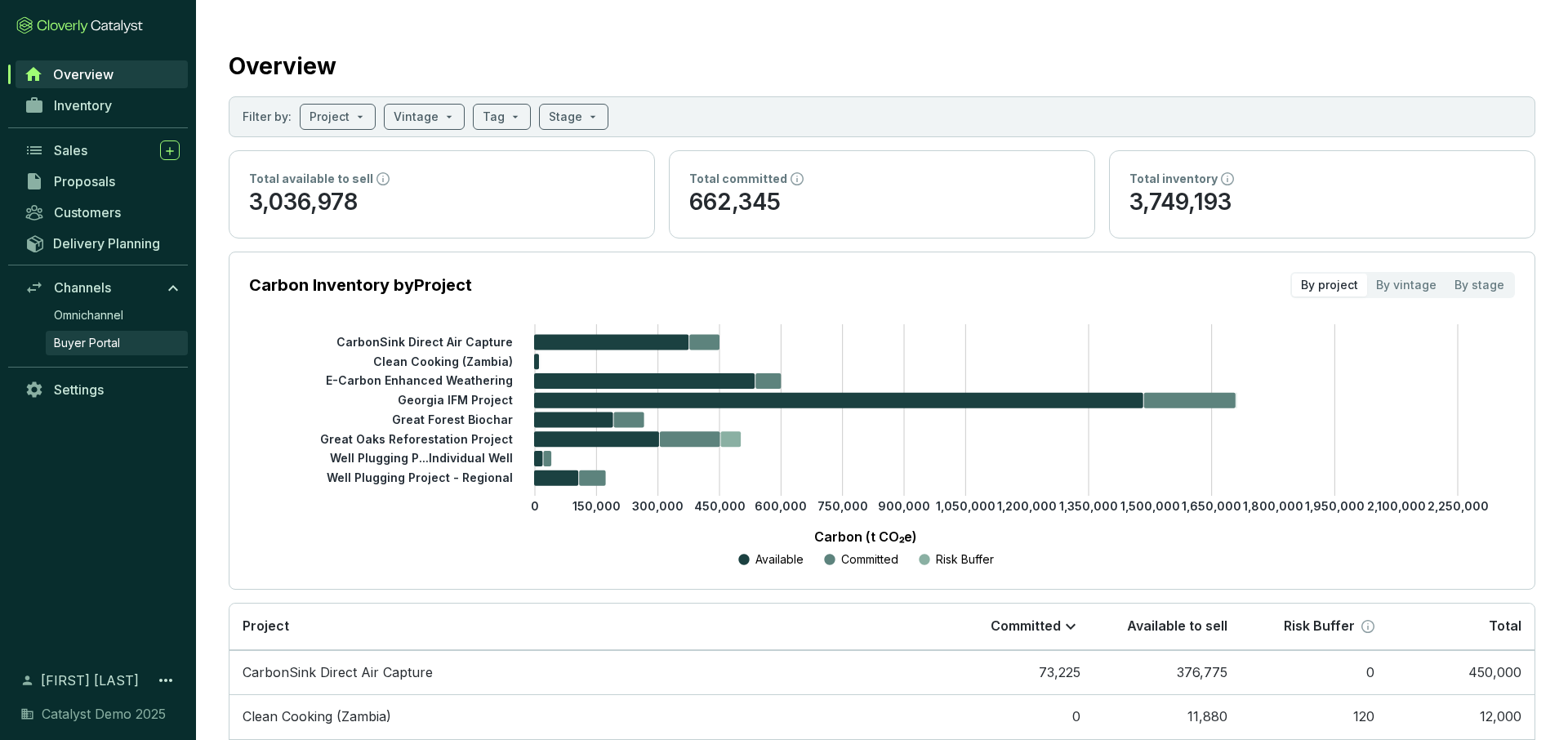 click on "Buyer Portal" at bounding box center [87, 343] 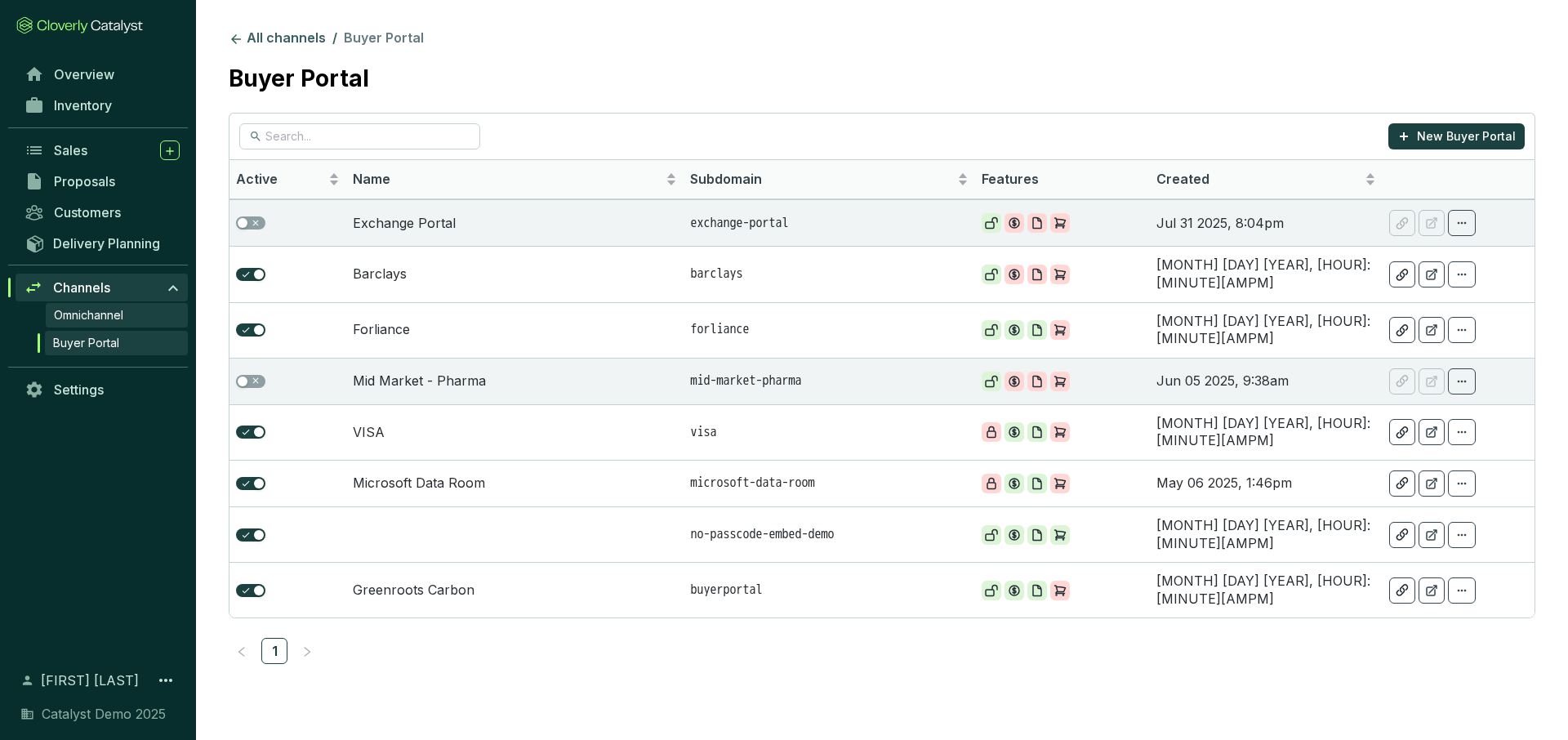 click on "Omnichannel" at bounding box center (88, 315) 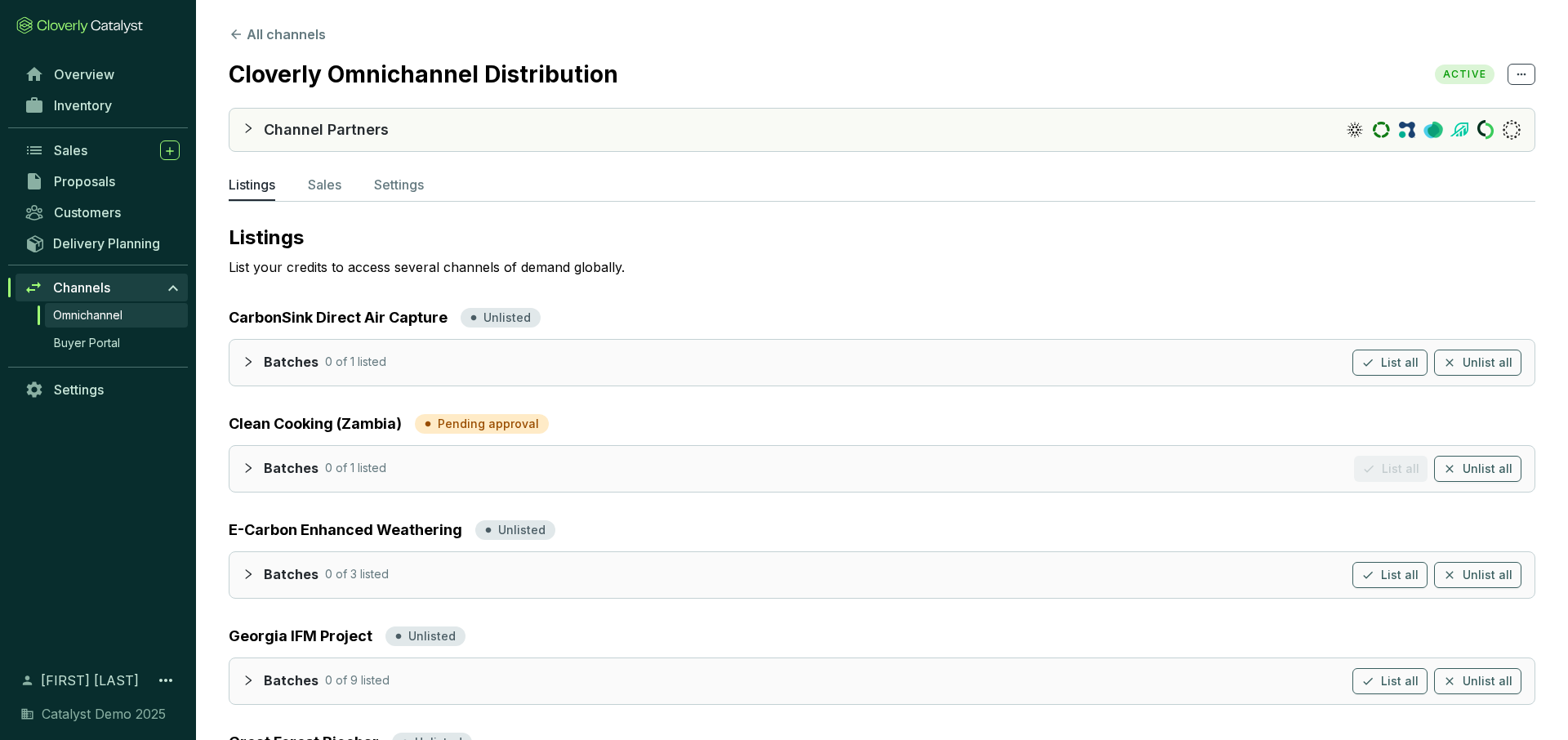 click on "Channel Partners" at bounding box center [326, 130] 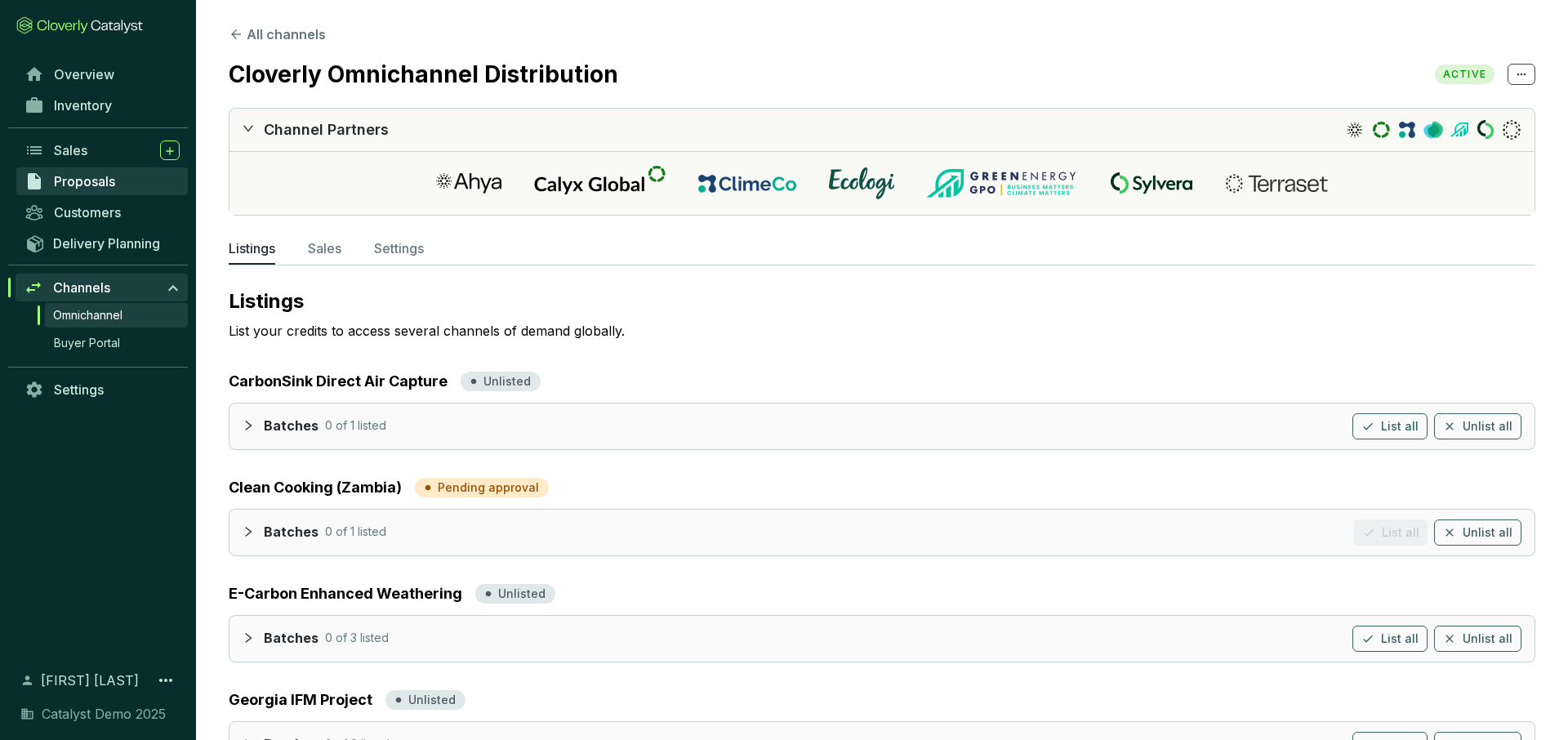 click on "Proposals" at bounding box center (84, 181) 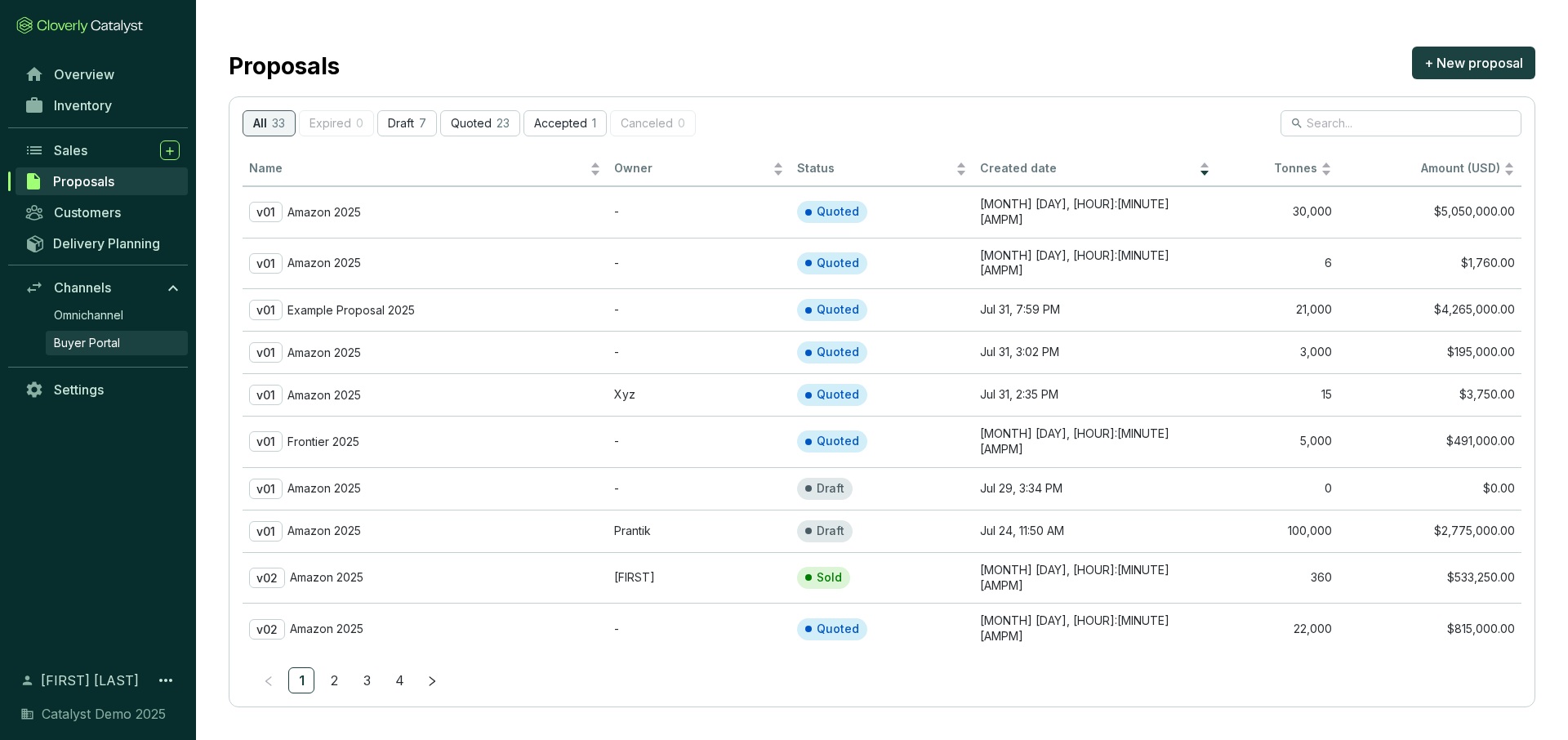 click on "Buyer Portal" at bounding box center [87, 343] 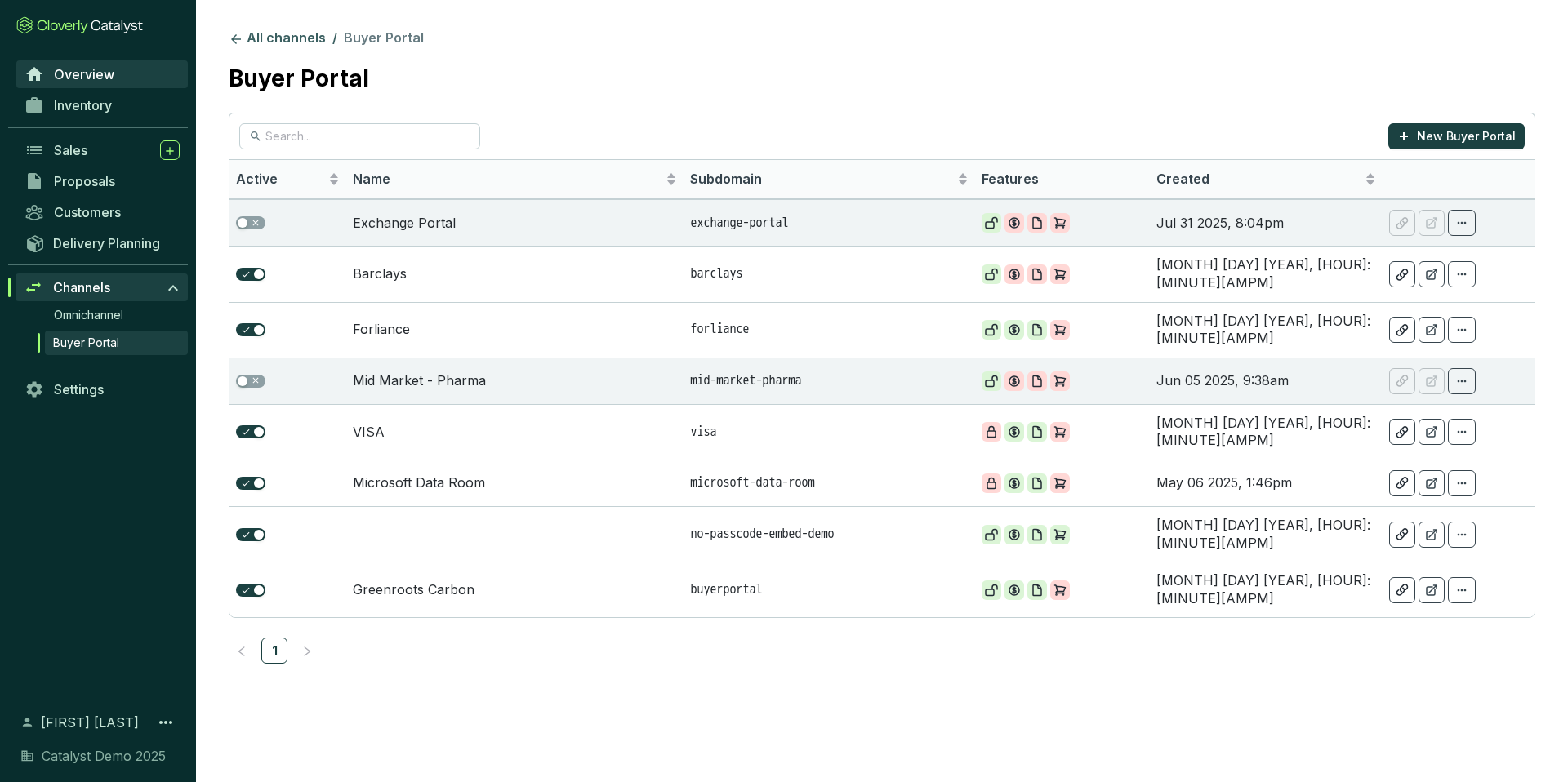 click on "Overview" at bounding box center (84, 74) 